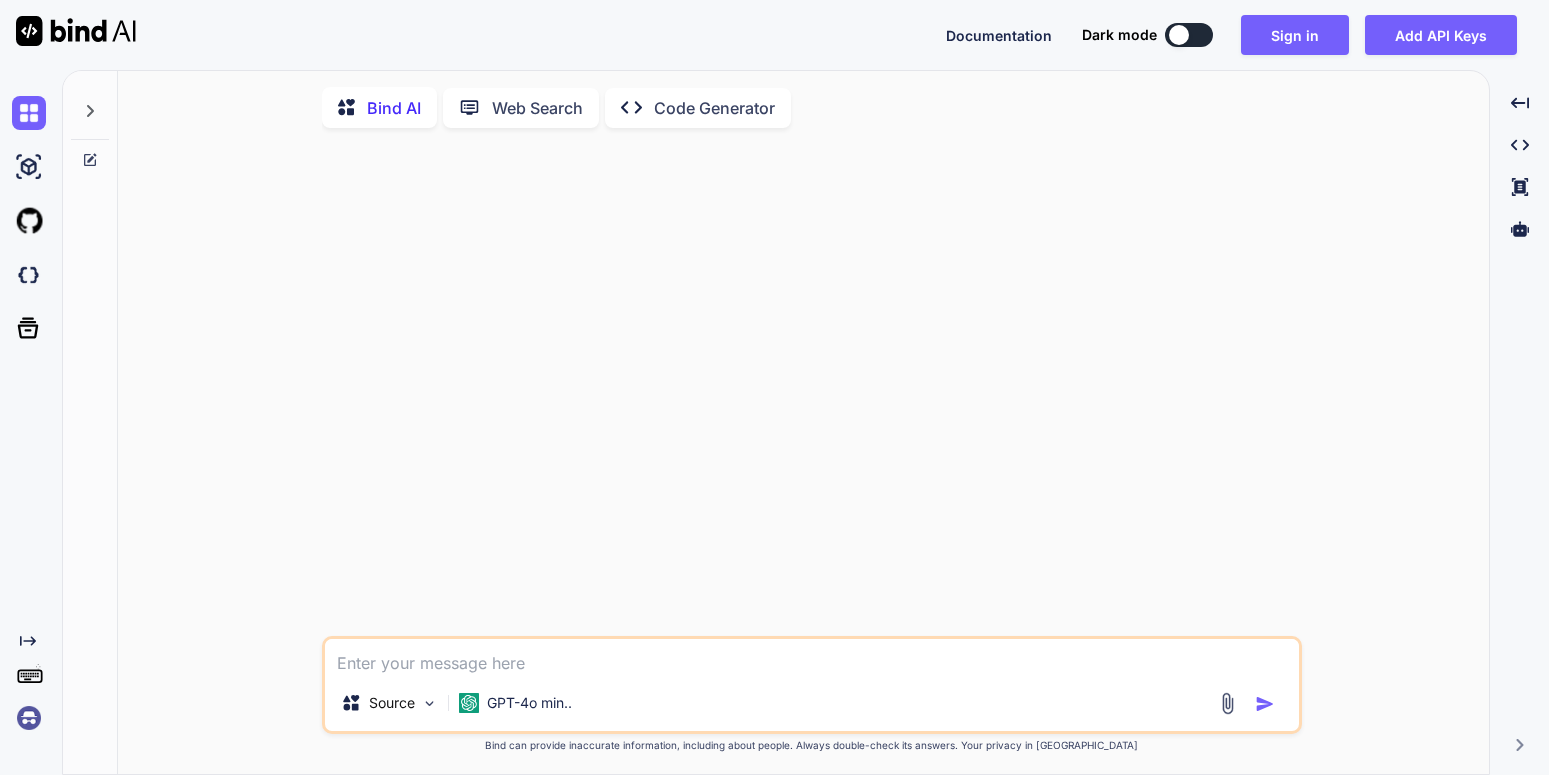 scroll, scrollTop: 0, scrollLeft: 0, axis: both 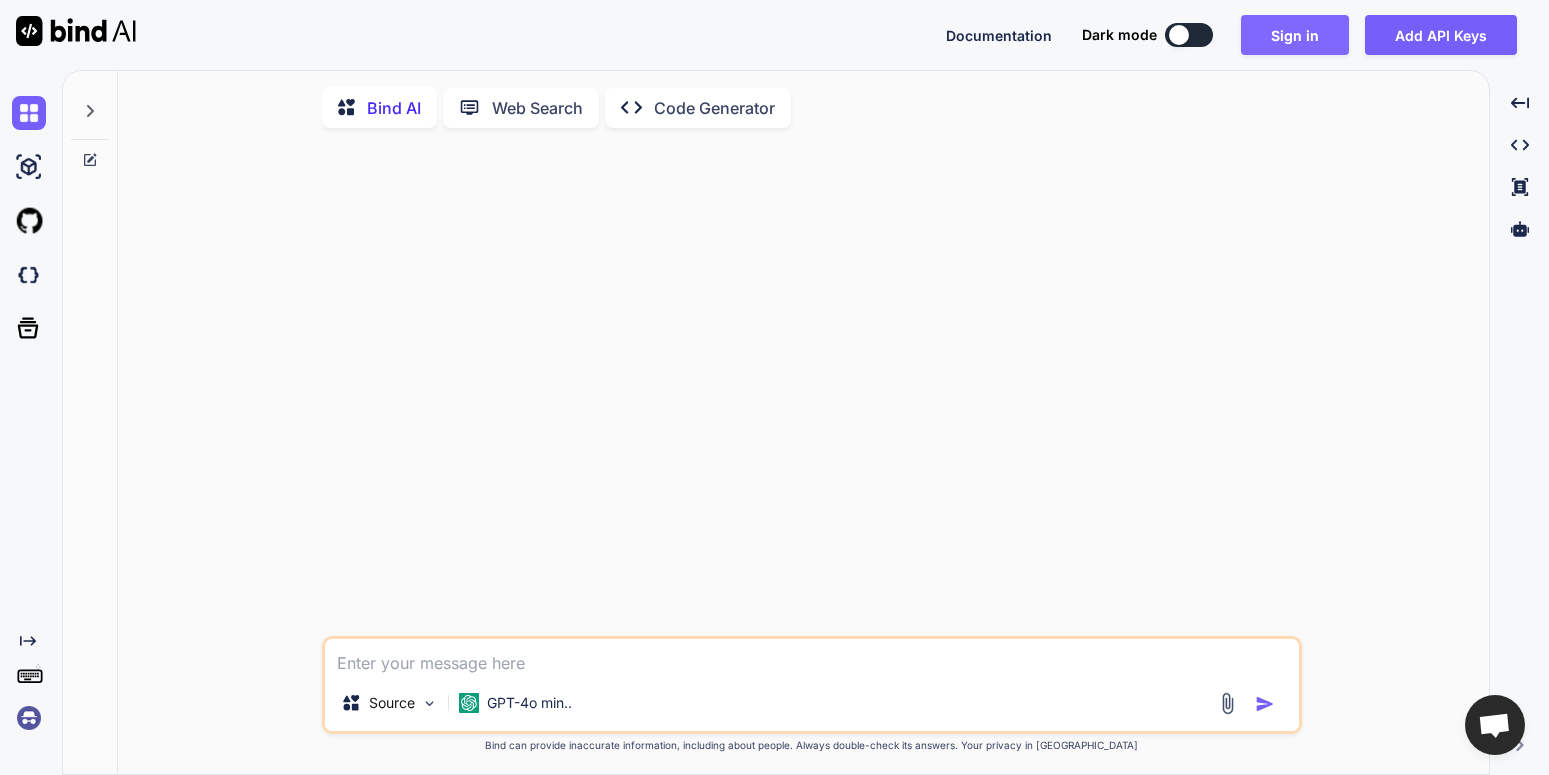 click on "Sign in" at bounding box center (1295, 35) 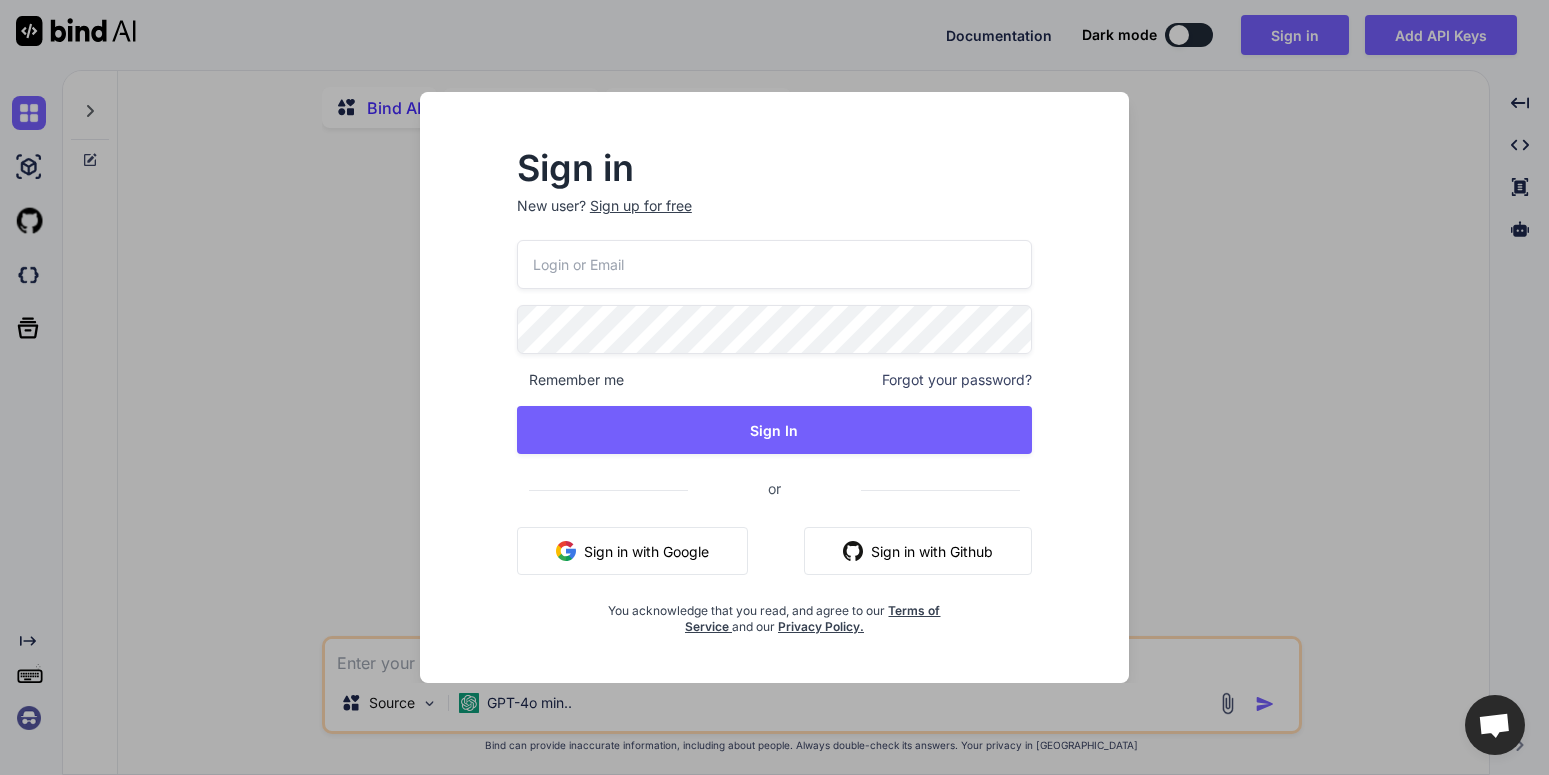 click on "Sign in with Google" at bounding box center [632, 551] 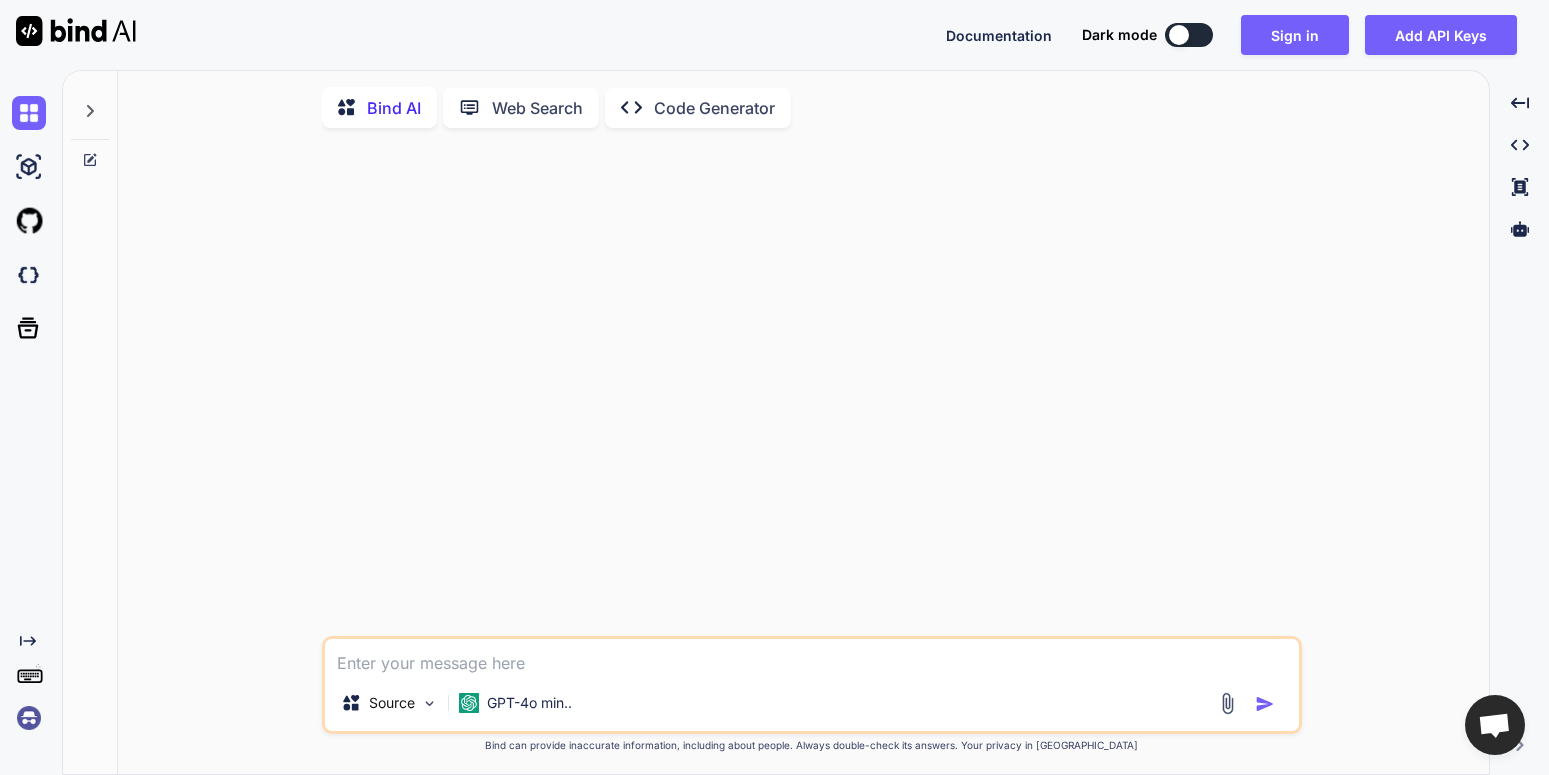 click at bounding box center (1189, 35) 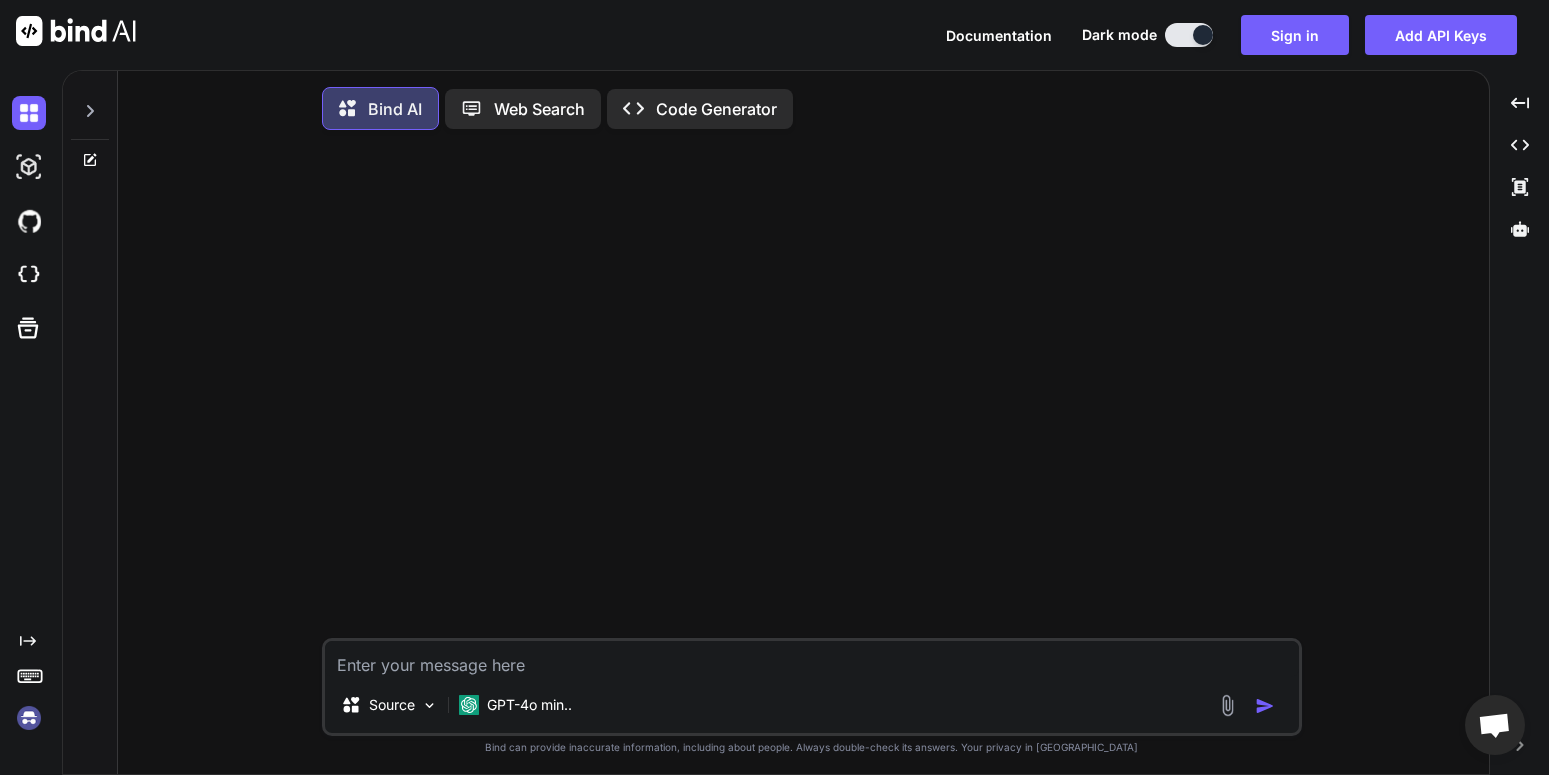 click 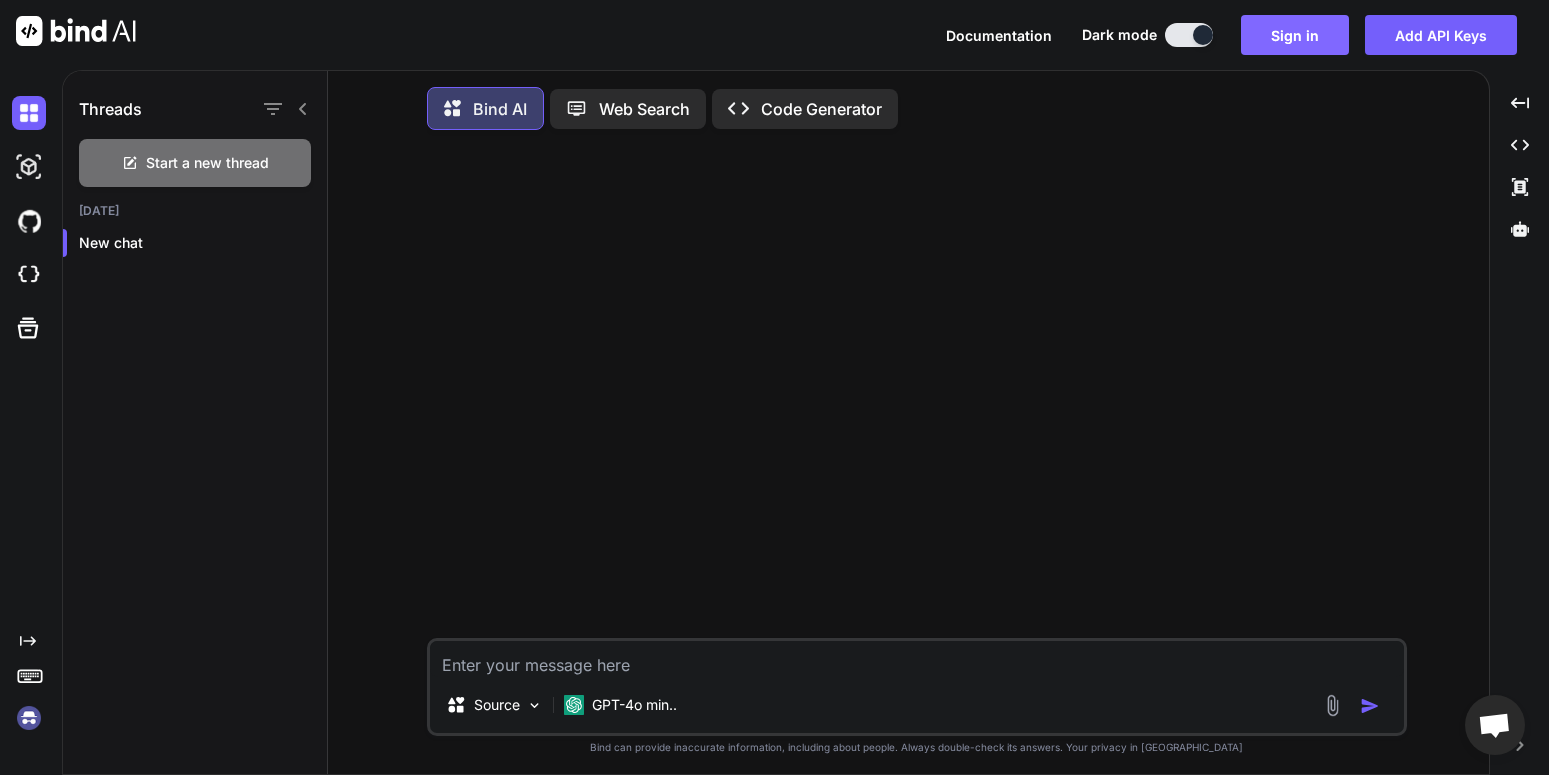 click on "Sign in" at bounding box center (1295, 35) 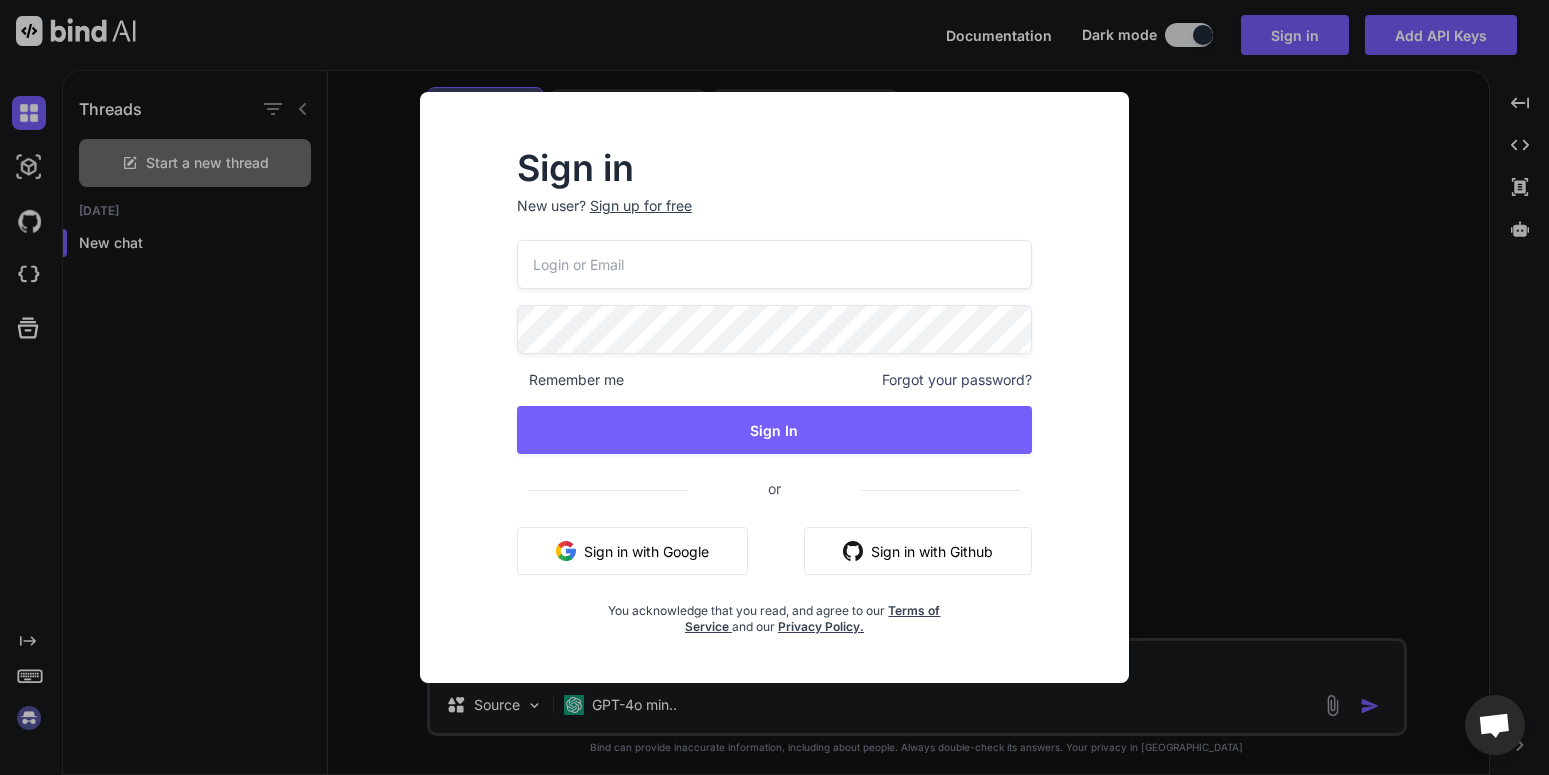 click on "Sign in with Google" at bounding box center [632, 551] 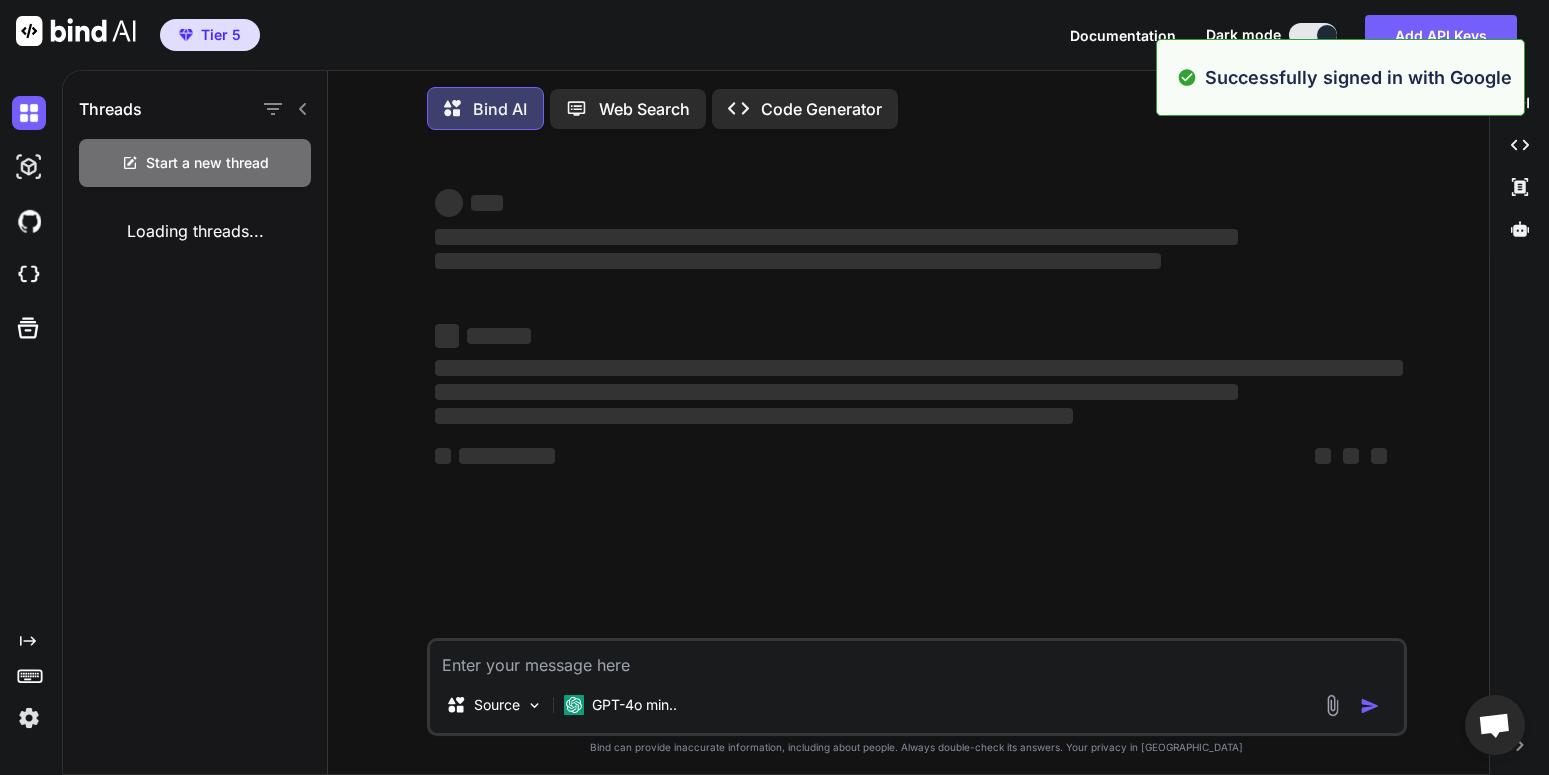 click on "Documentation" at bounding box center (1123, 35) 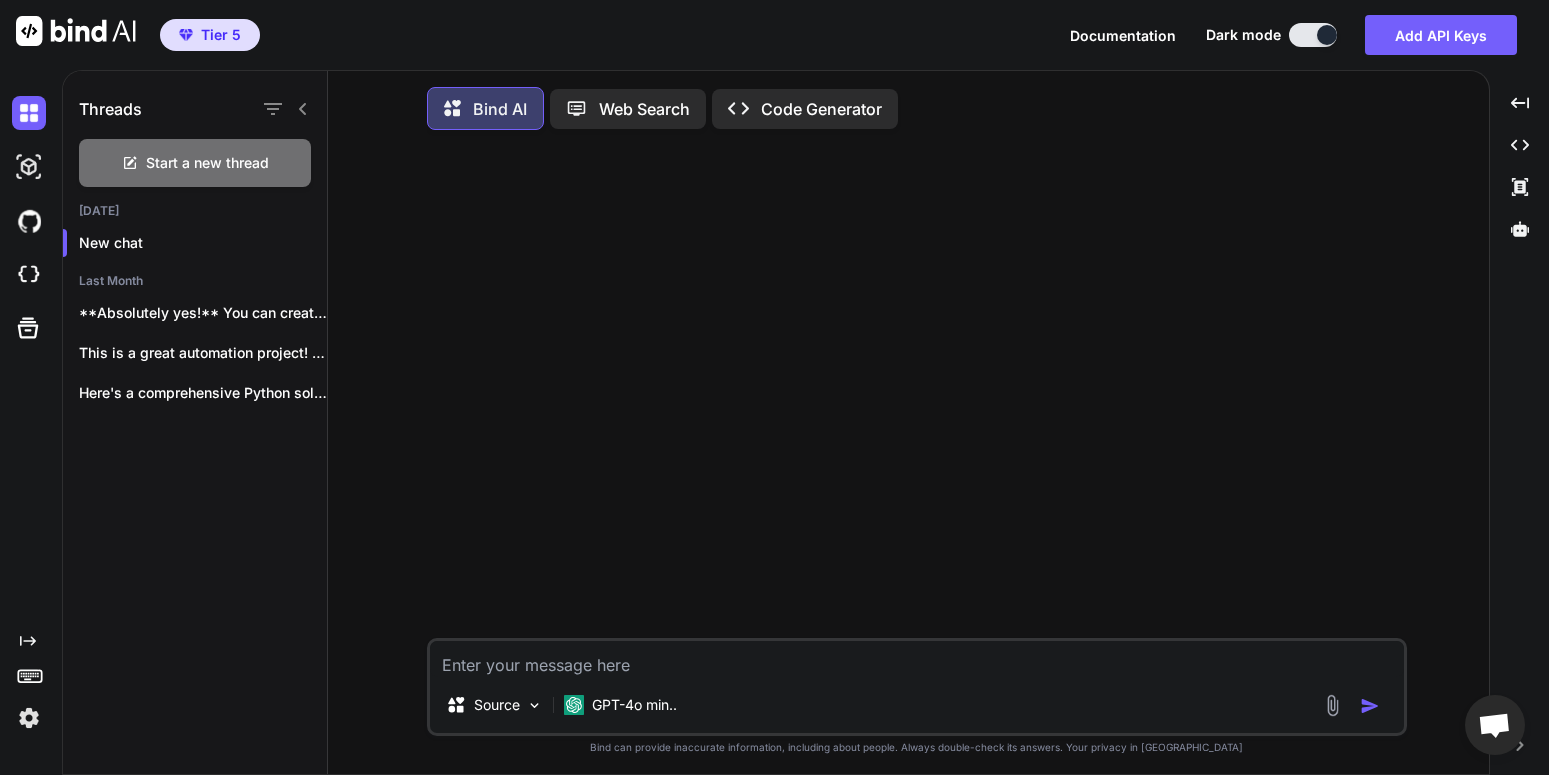 type on "x" 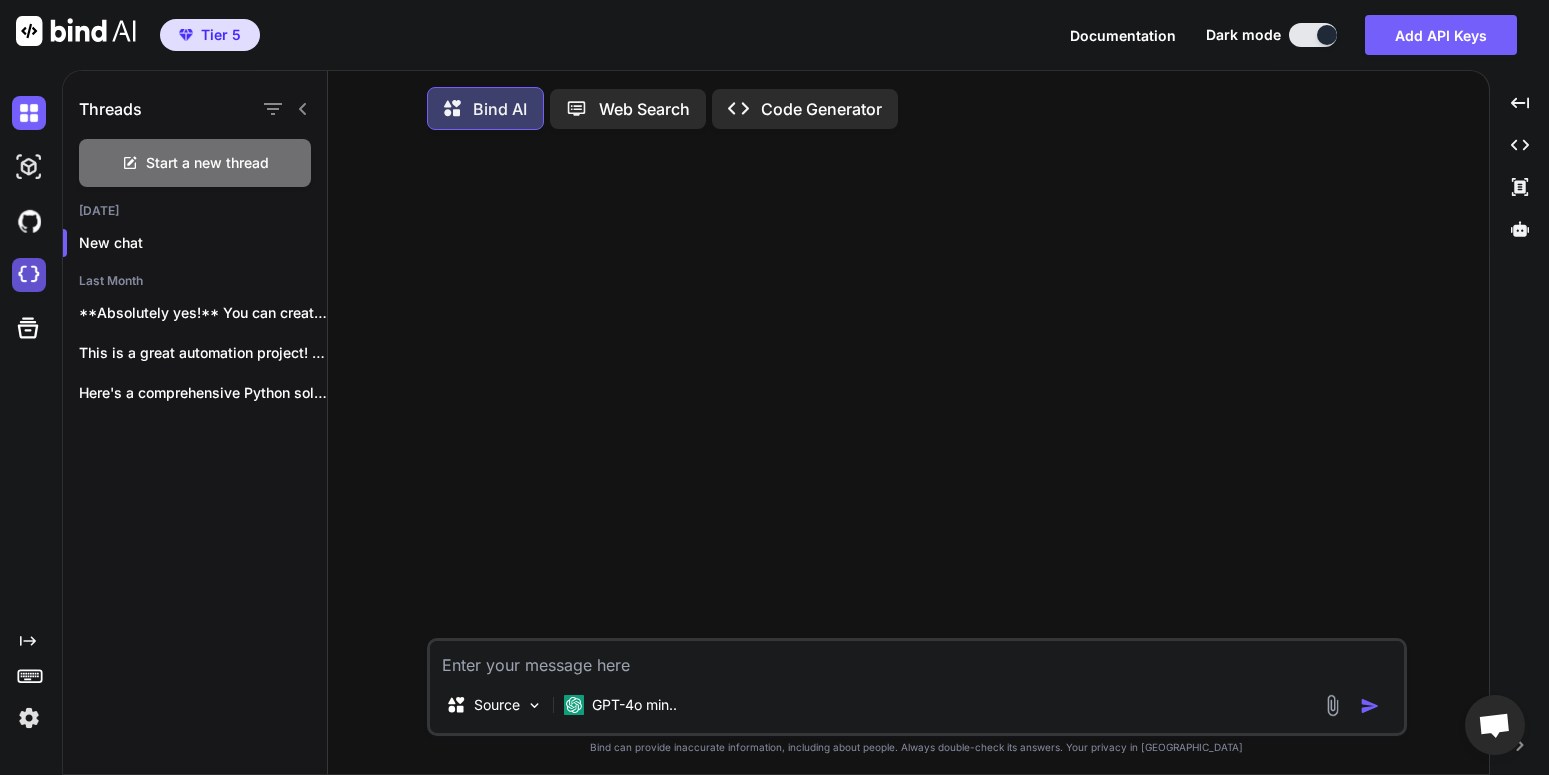 click at bounding box center (29, 275) 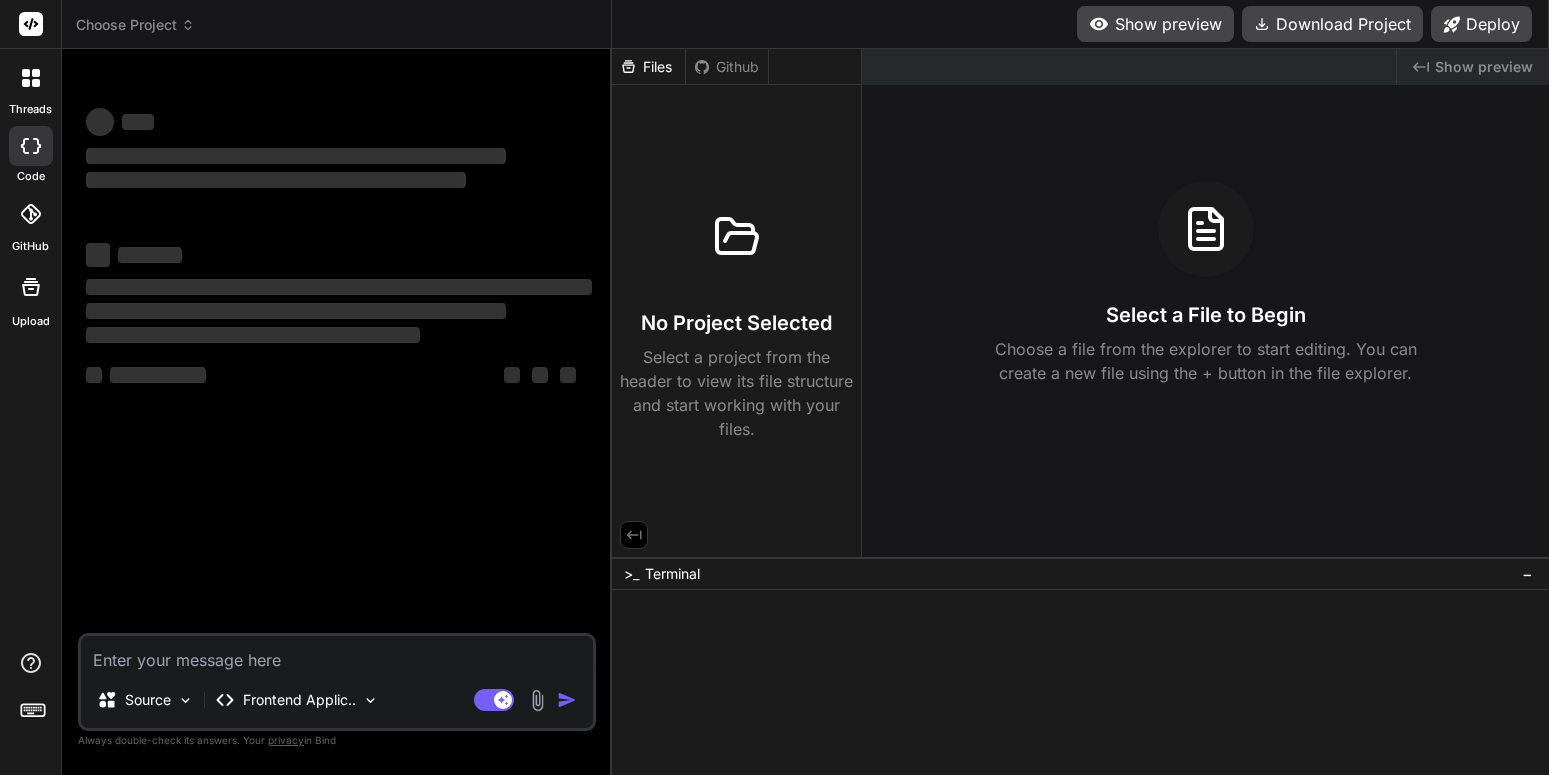 scroll, scrollTop: 0, scrollLeft: 0, axis: both 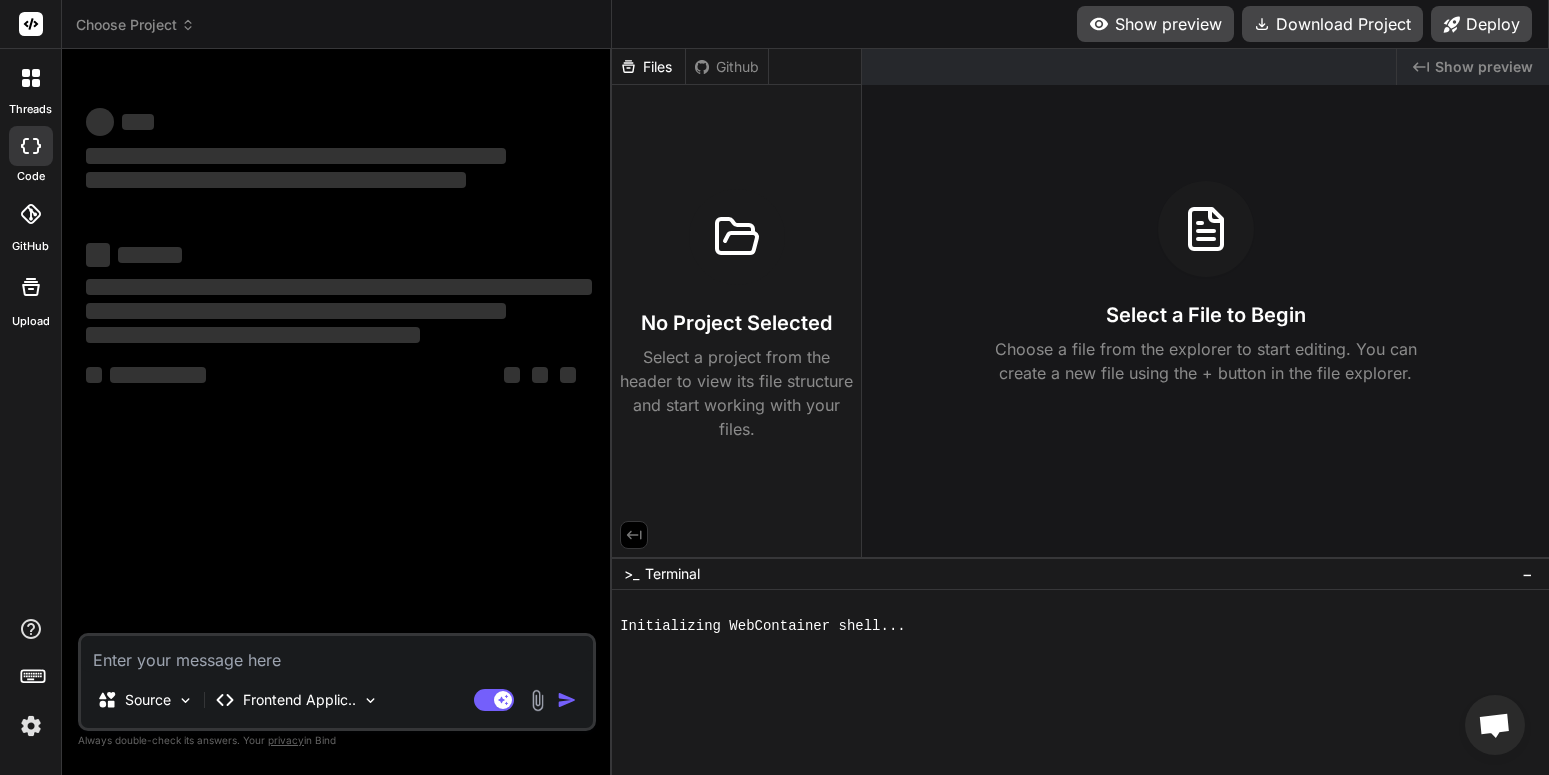 type on "x" 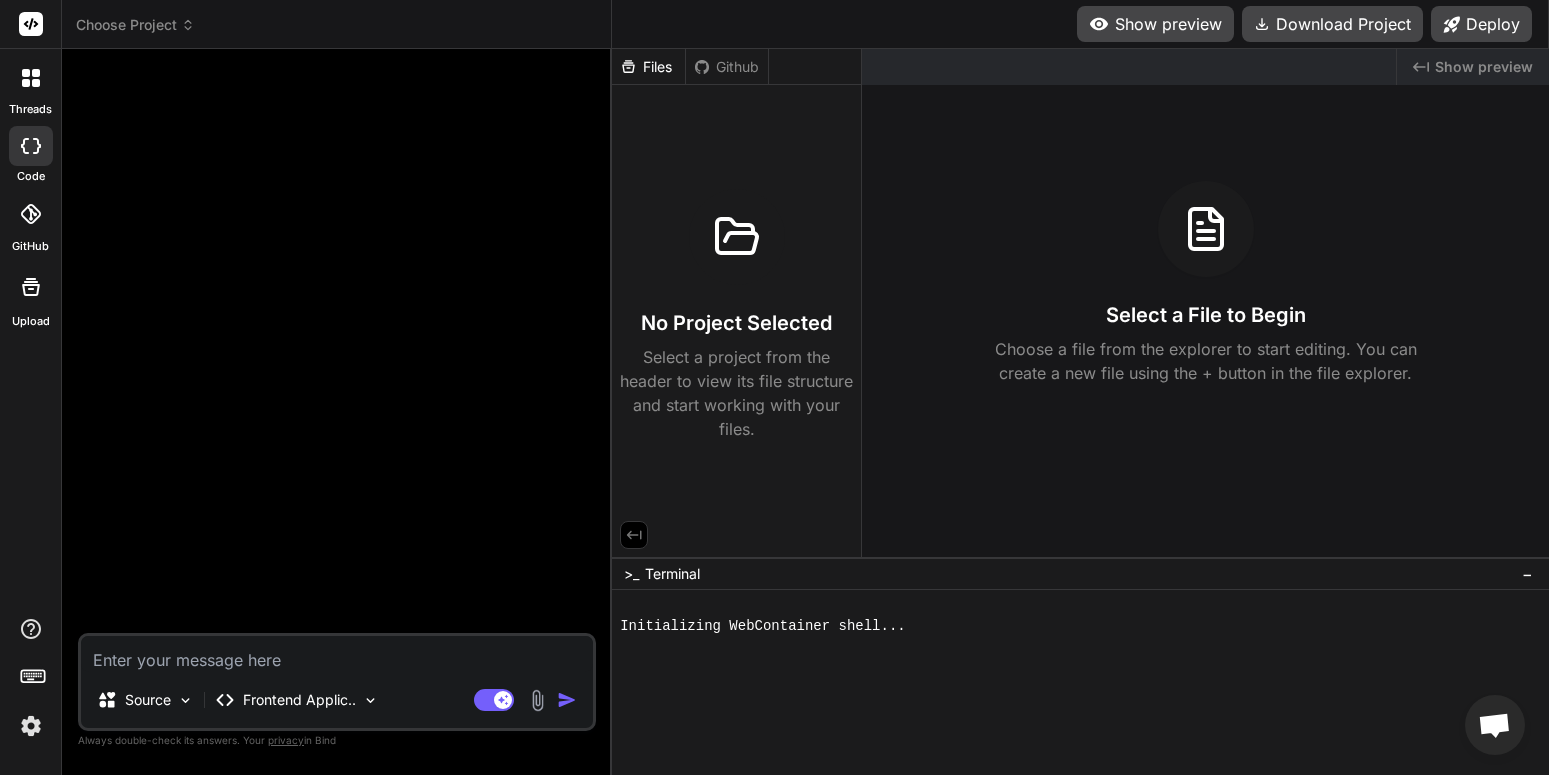 click 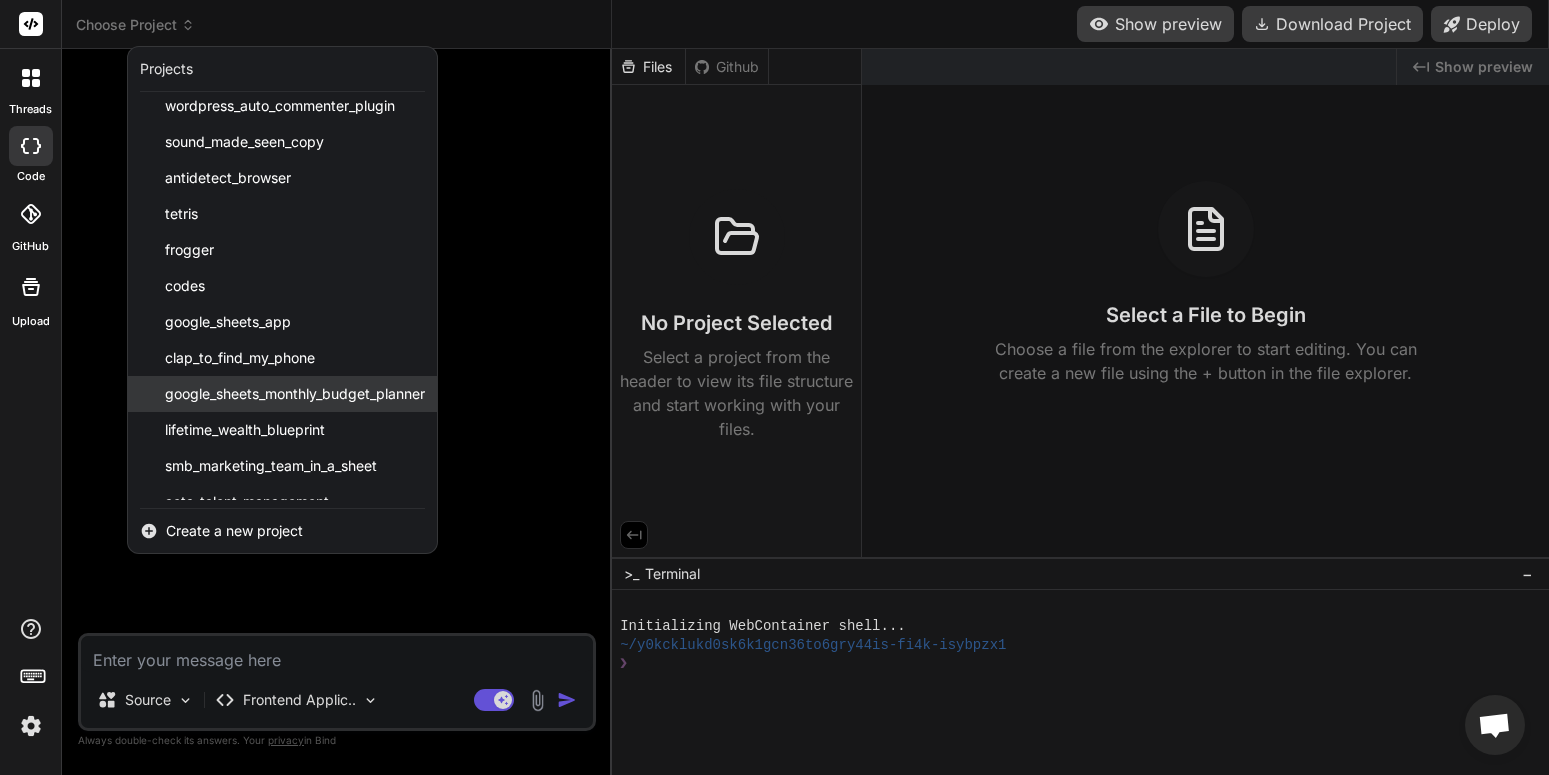 scroll, scrollTop: 608, scrollLeft: 0, axis: vertical 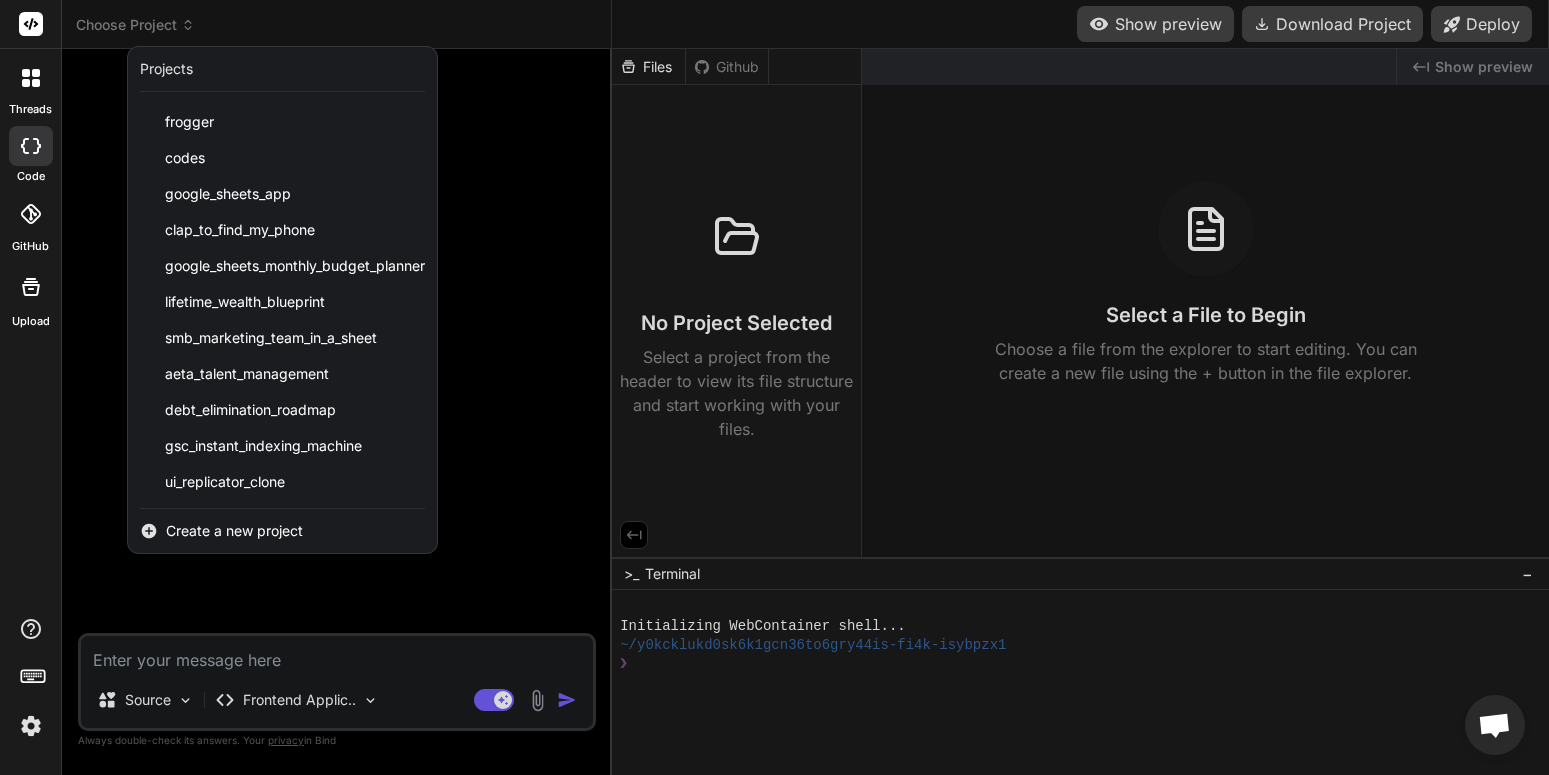 click on "Create a new project" at bounding box center [234, 531] 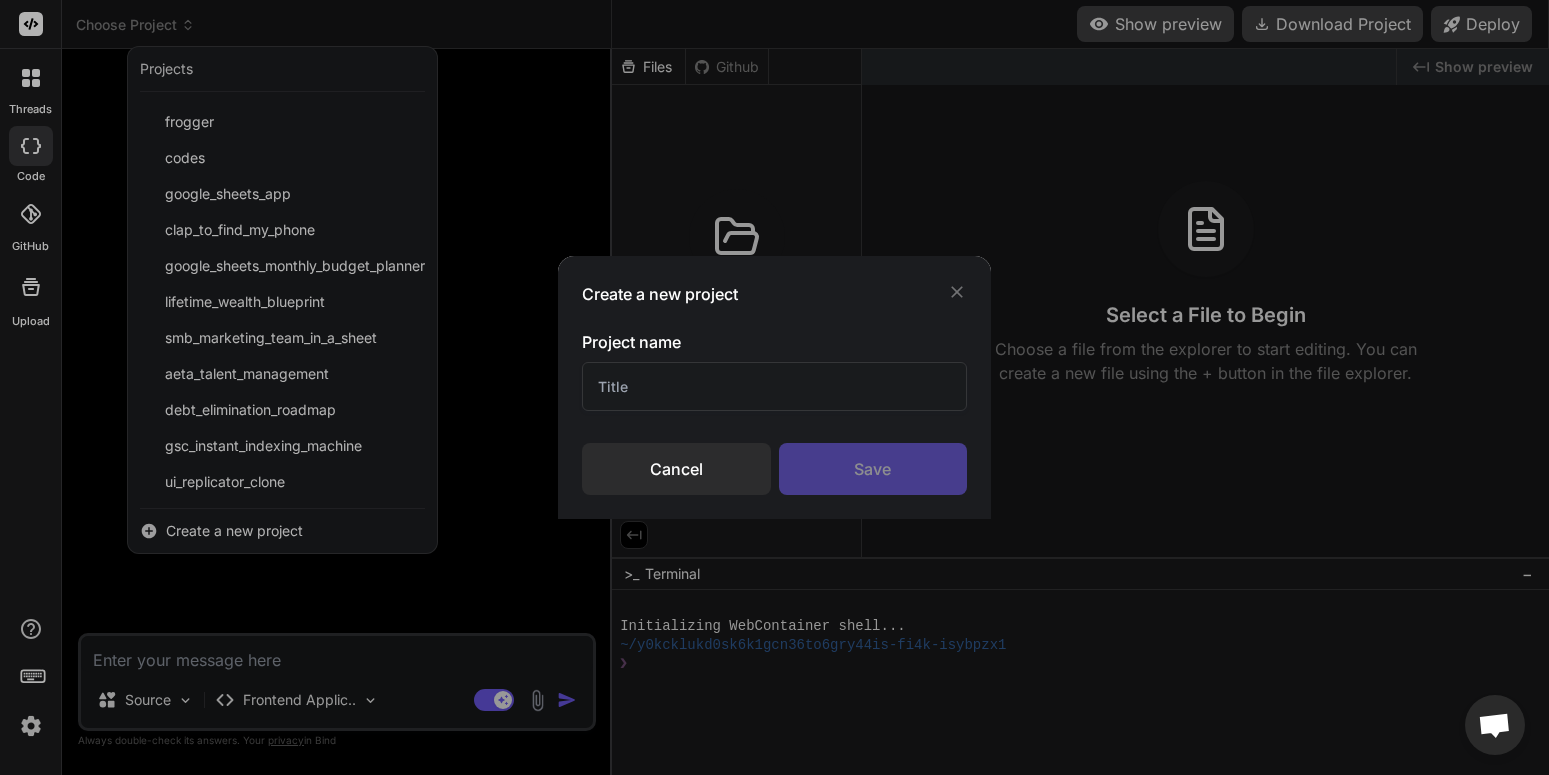 click at bounding box center (775, 386) 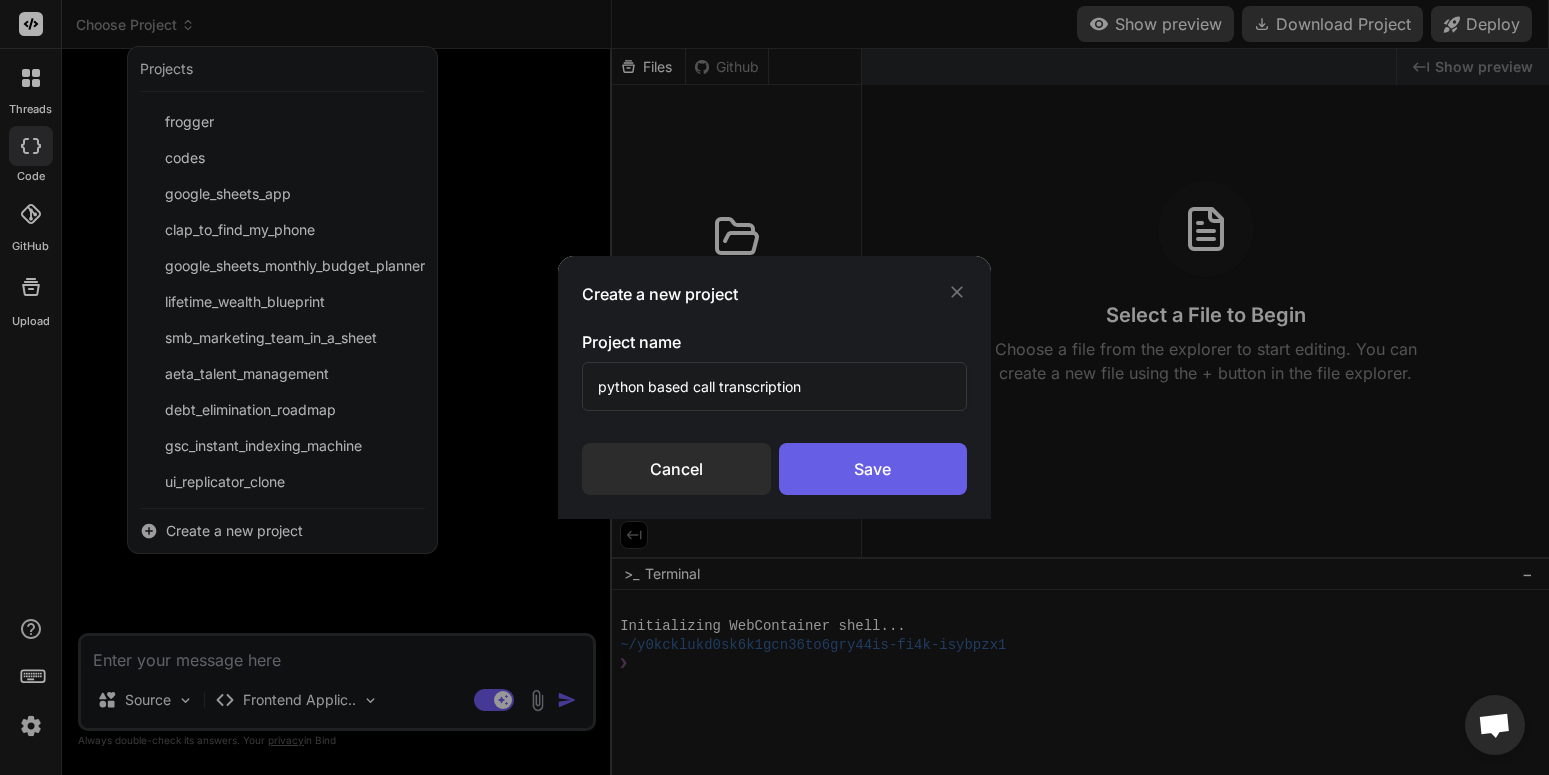 type on "python based call transcription" 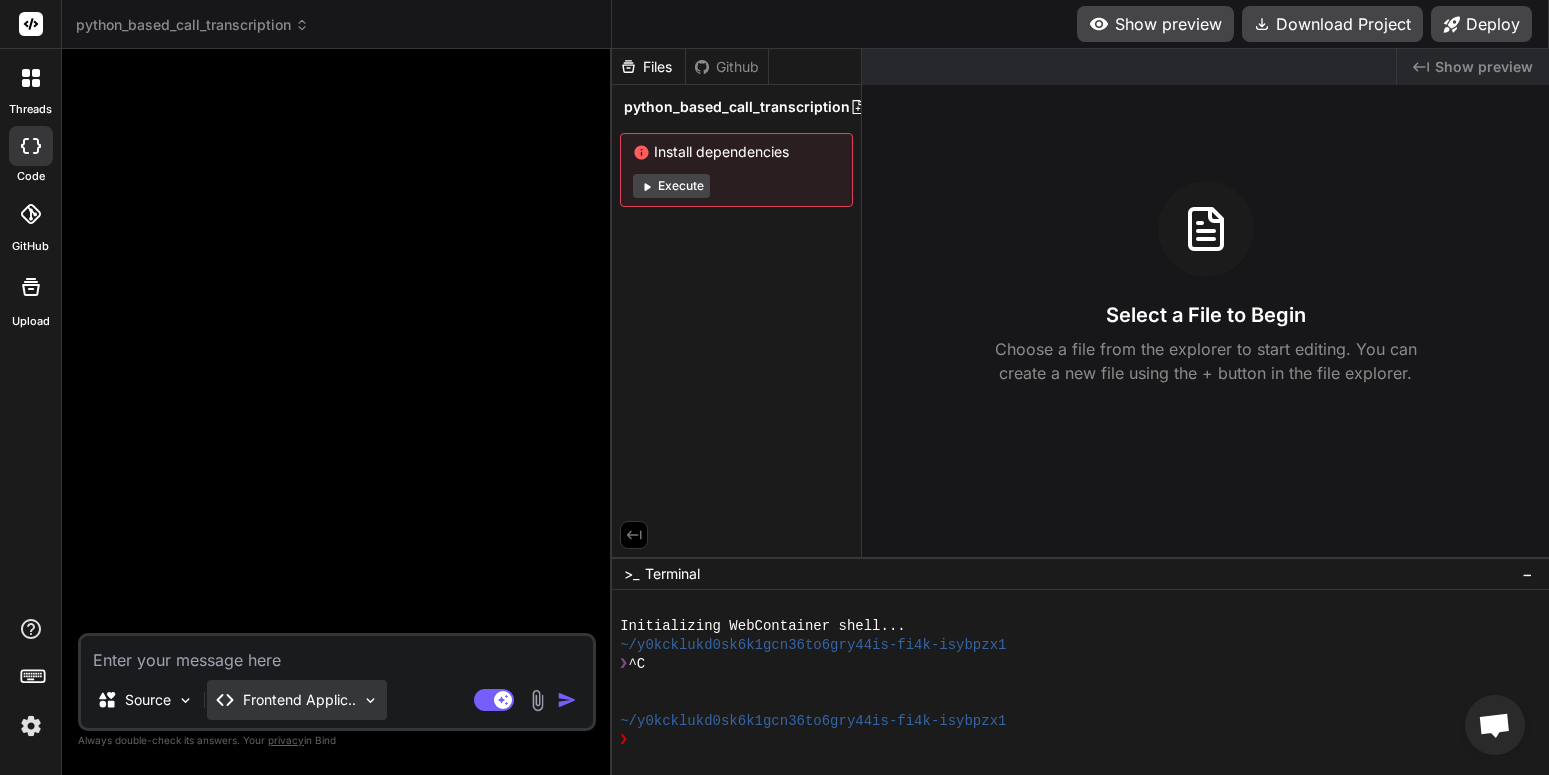 click on "Frontend Applic.." at bounding box center [297, 700] 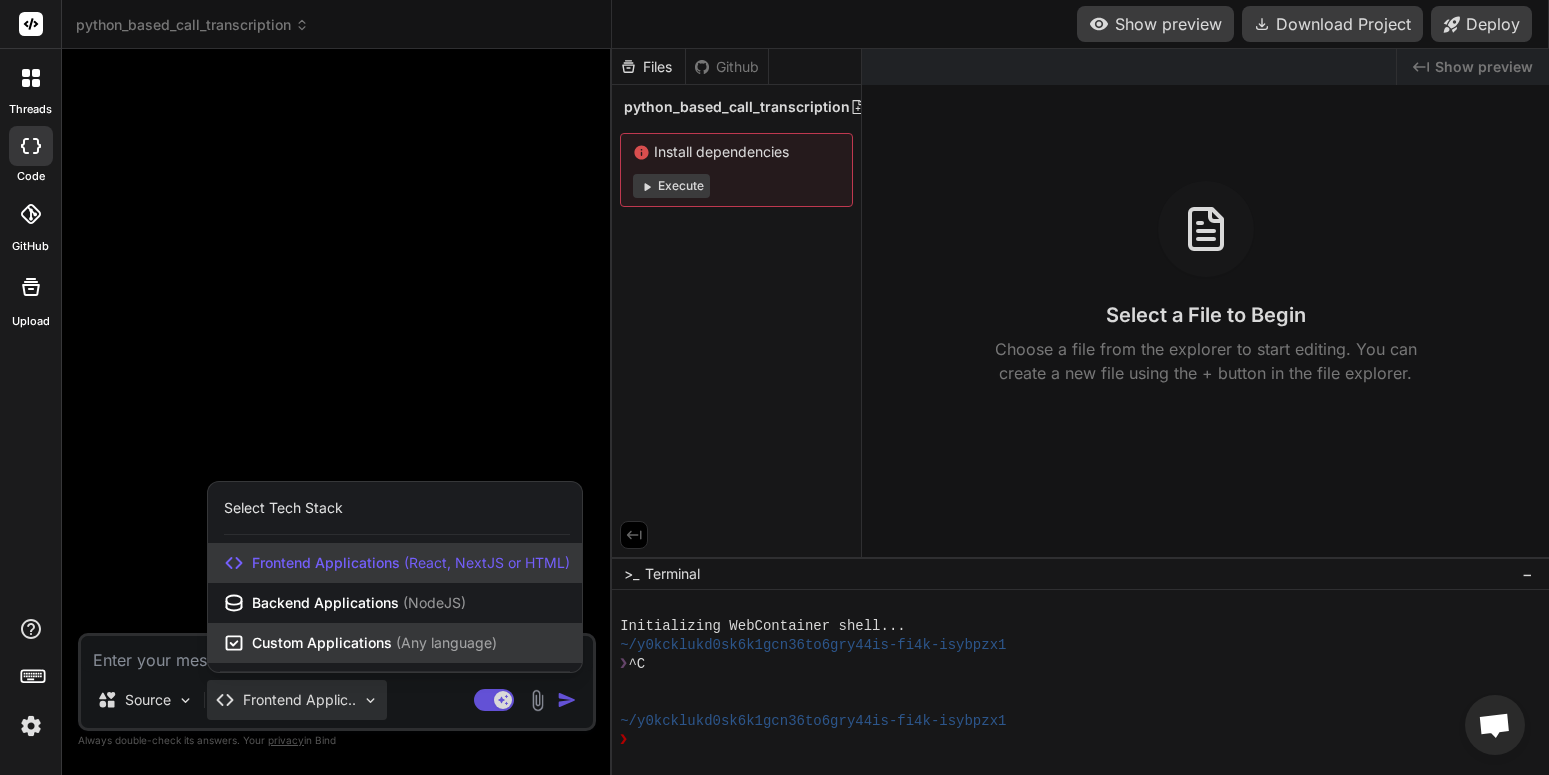 click on "Custom Applications   ( Any language )" at bounding box center (374, 643) 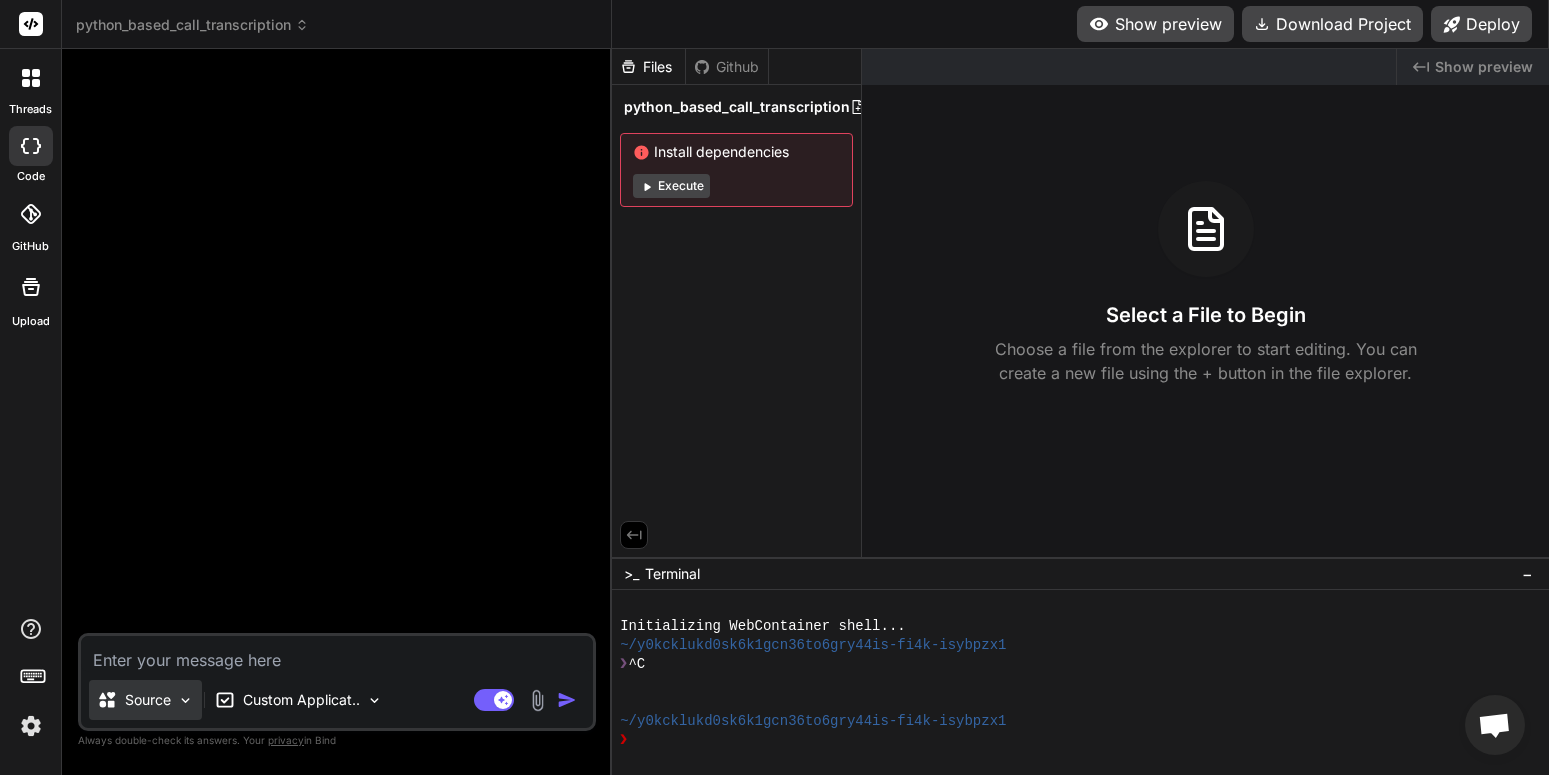 click at bounding box center (185, 700) 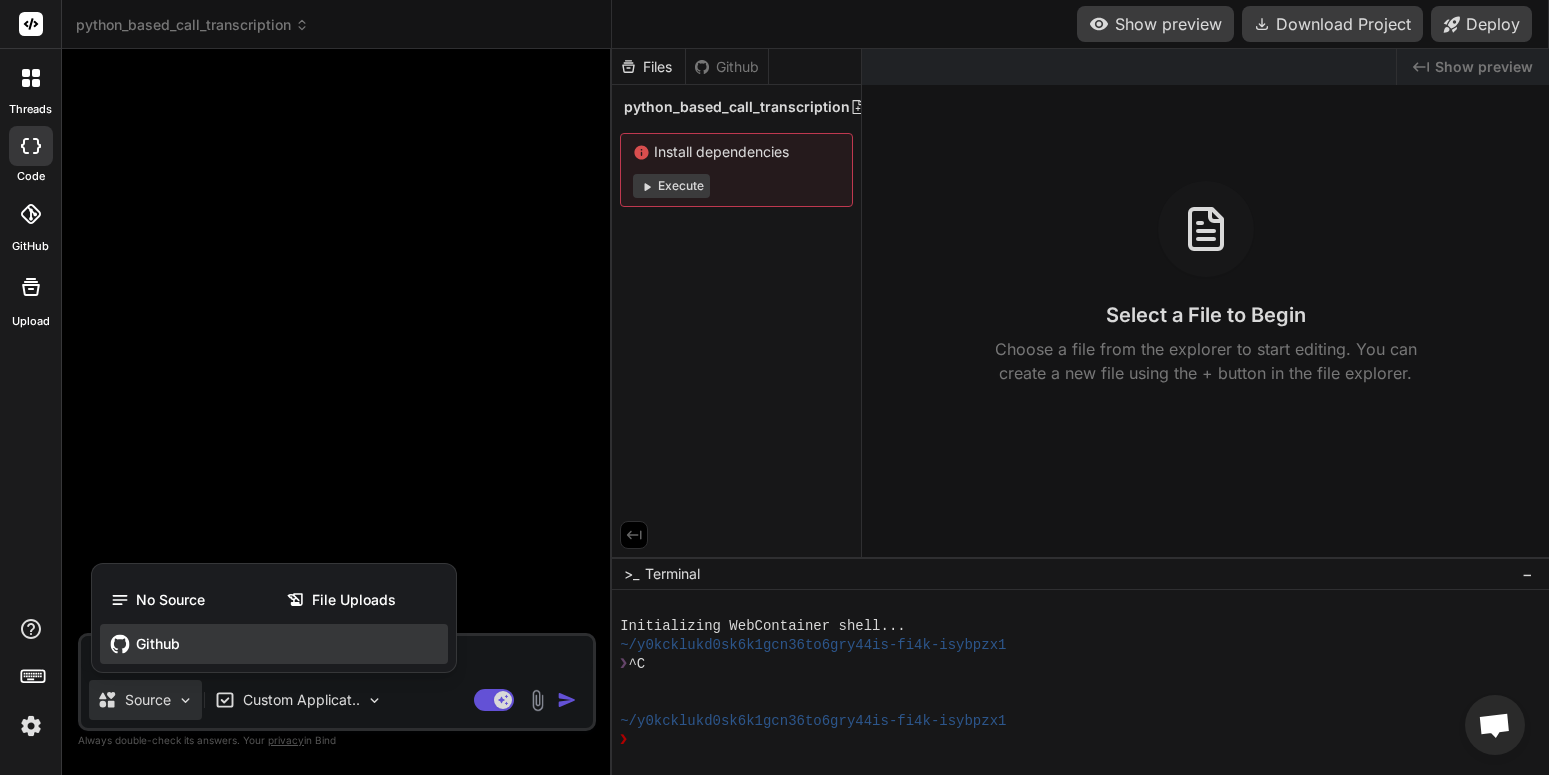 click on "Github" at bounding box center (158, 644) 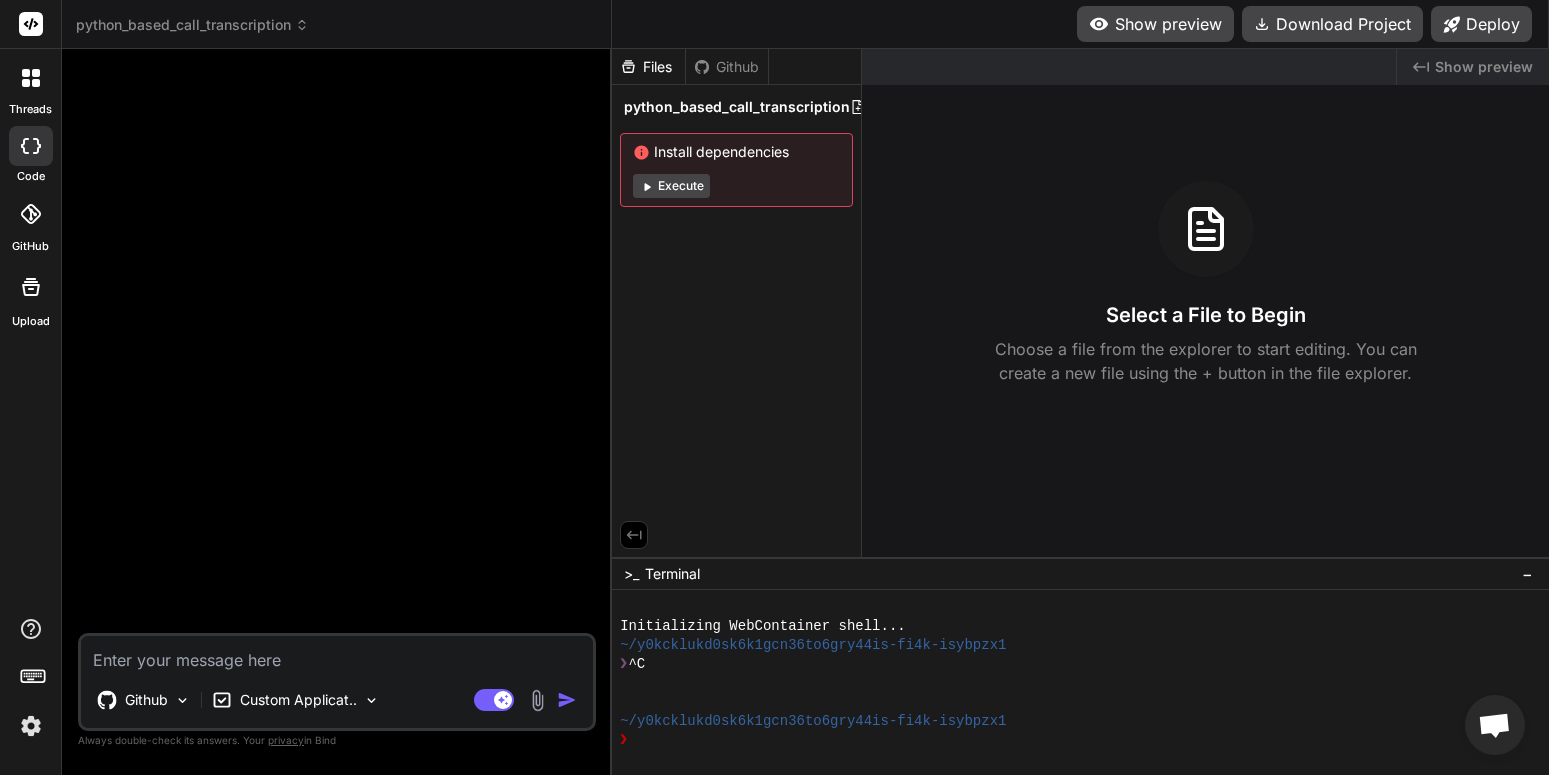 click at bounding box center [337, 654] 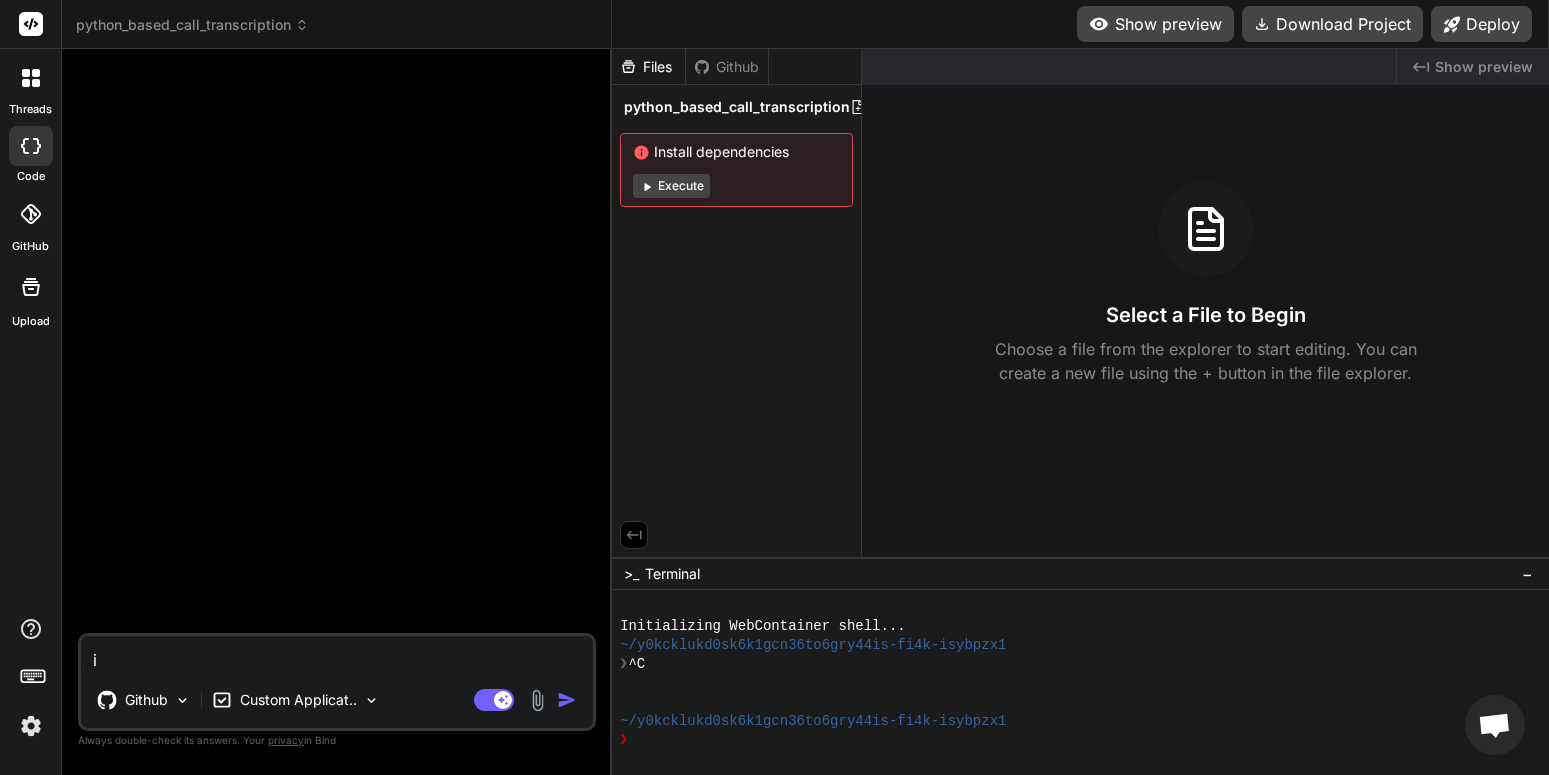 type on "i" 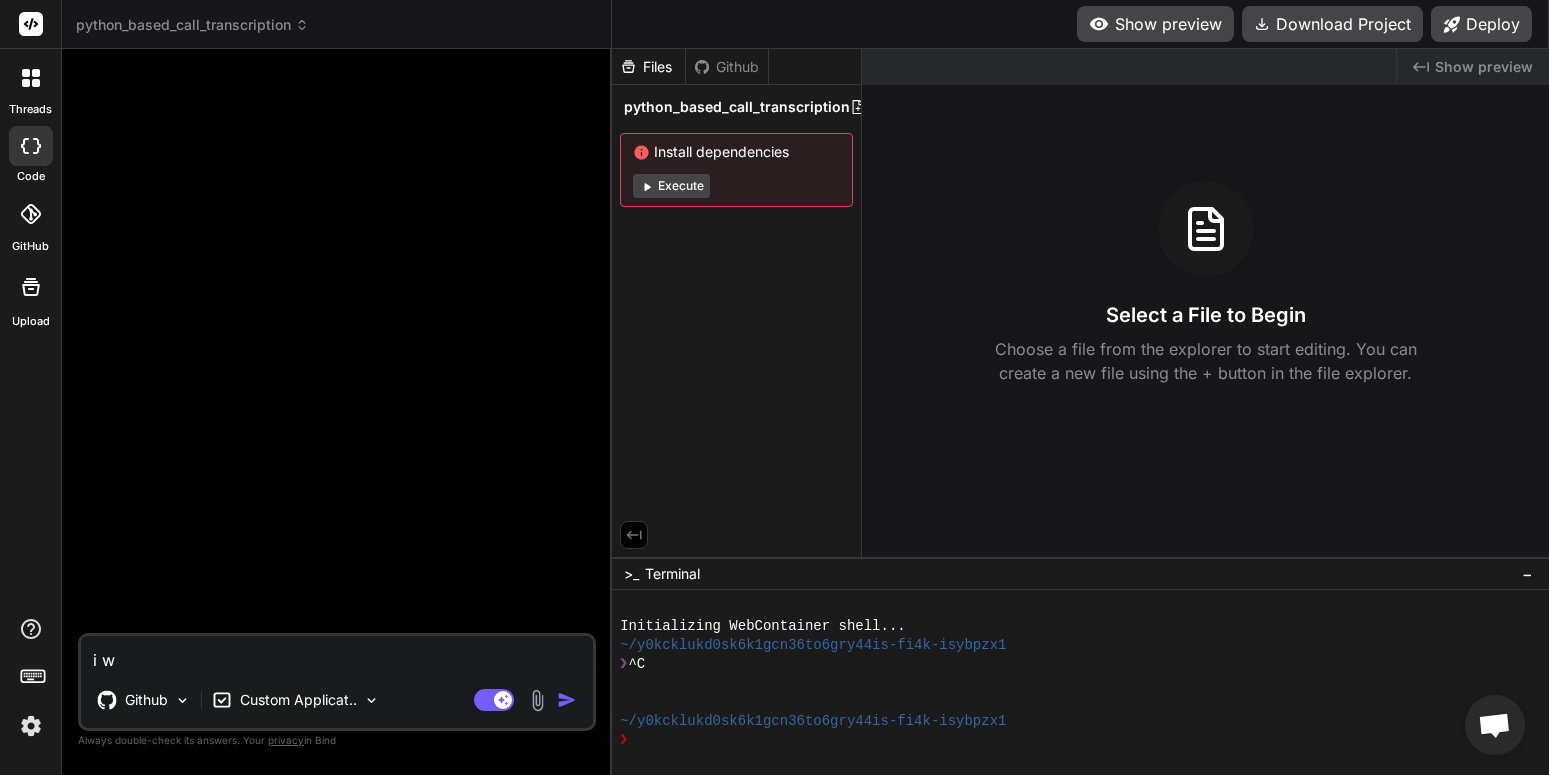 type on "i wa" 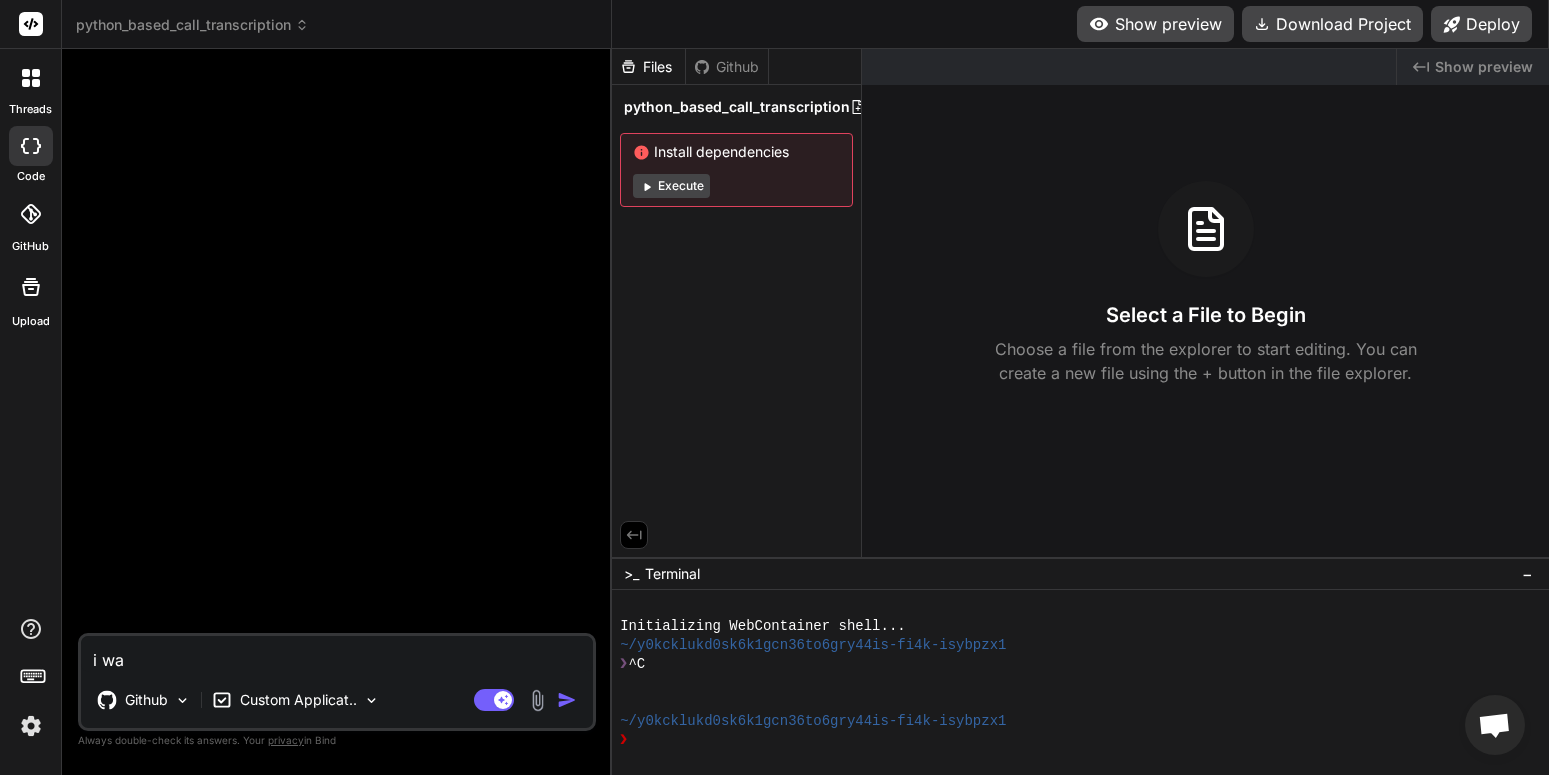 type on "i wan" 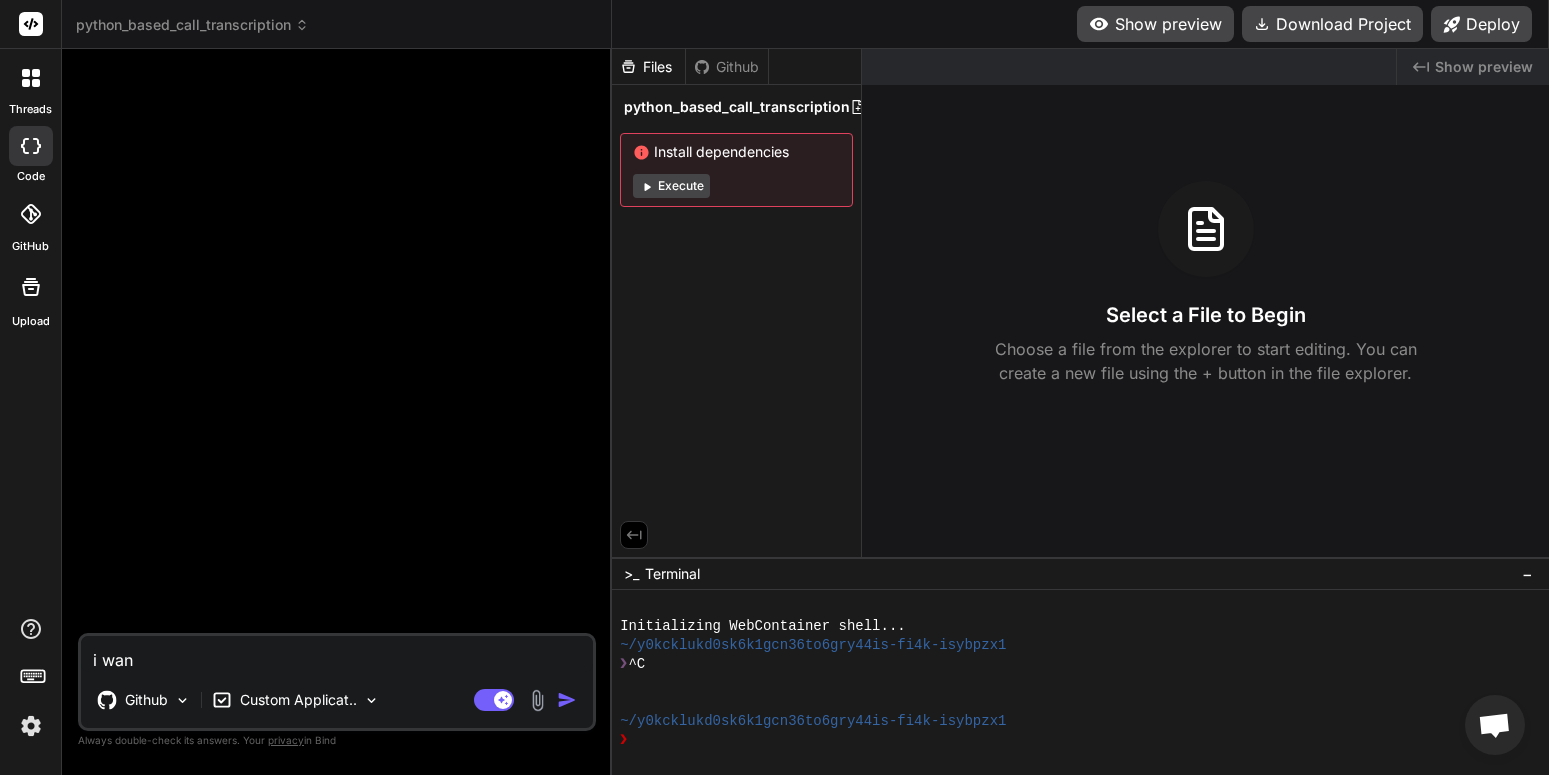 type on "i want" 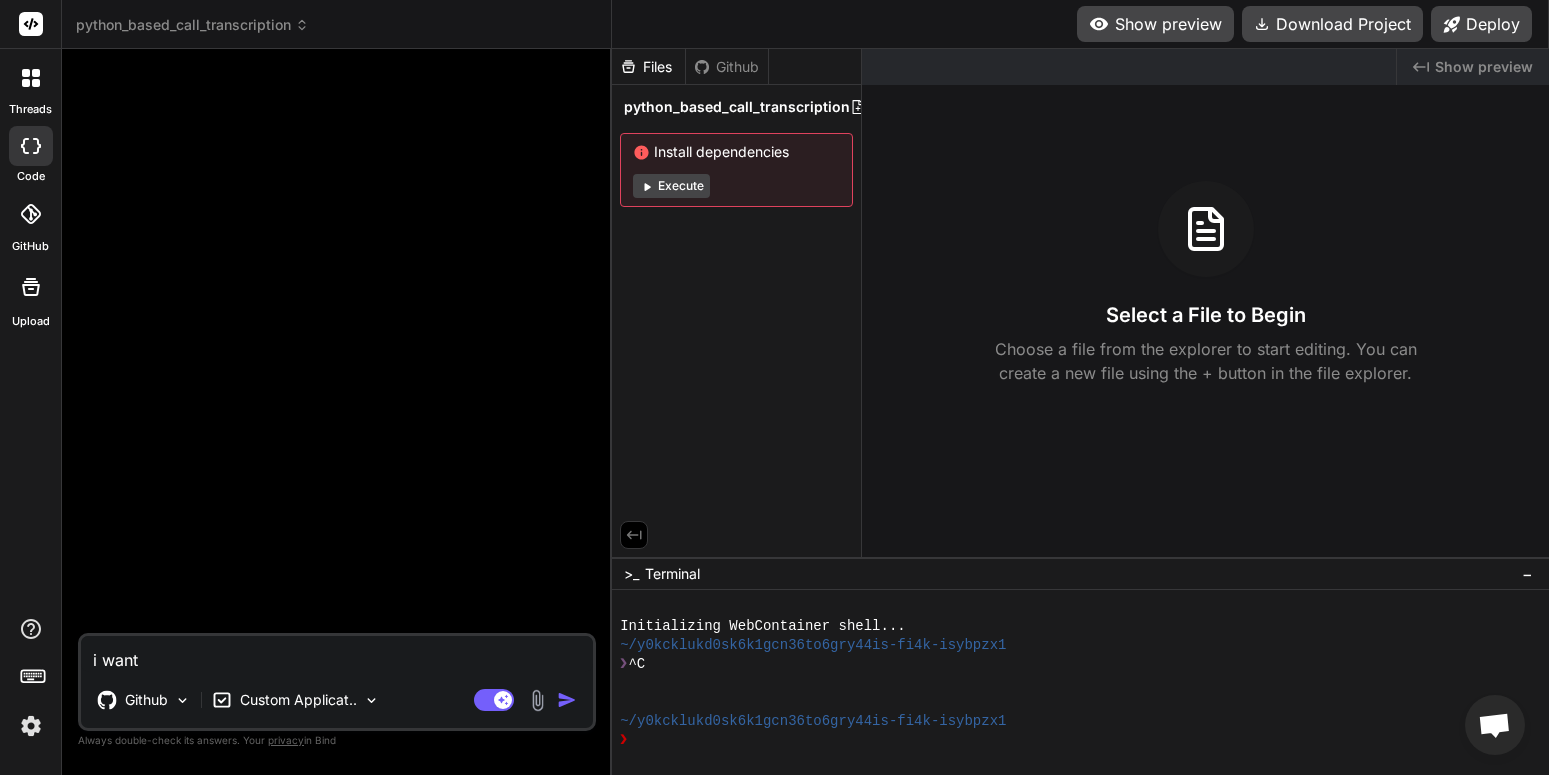 type on "i want" 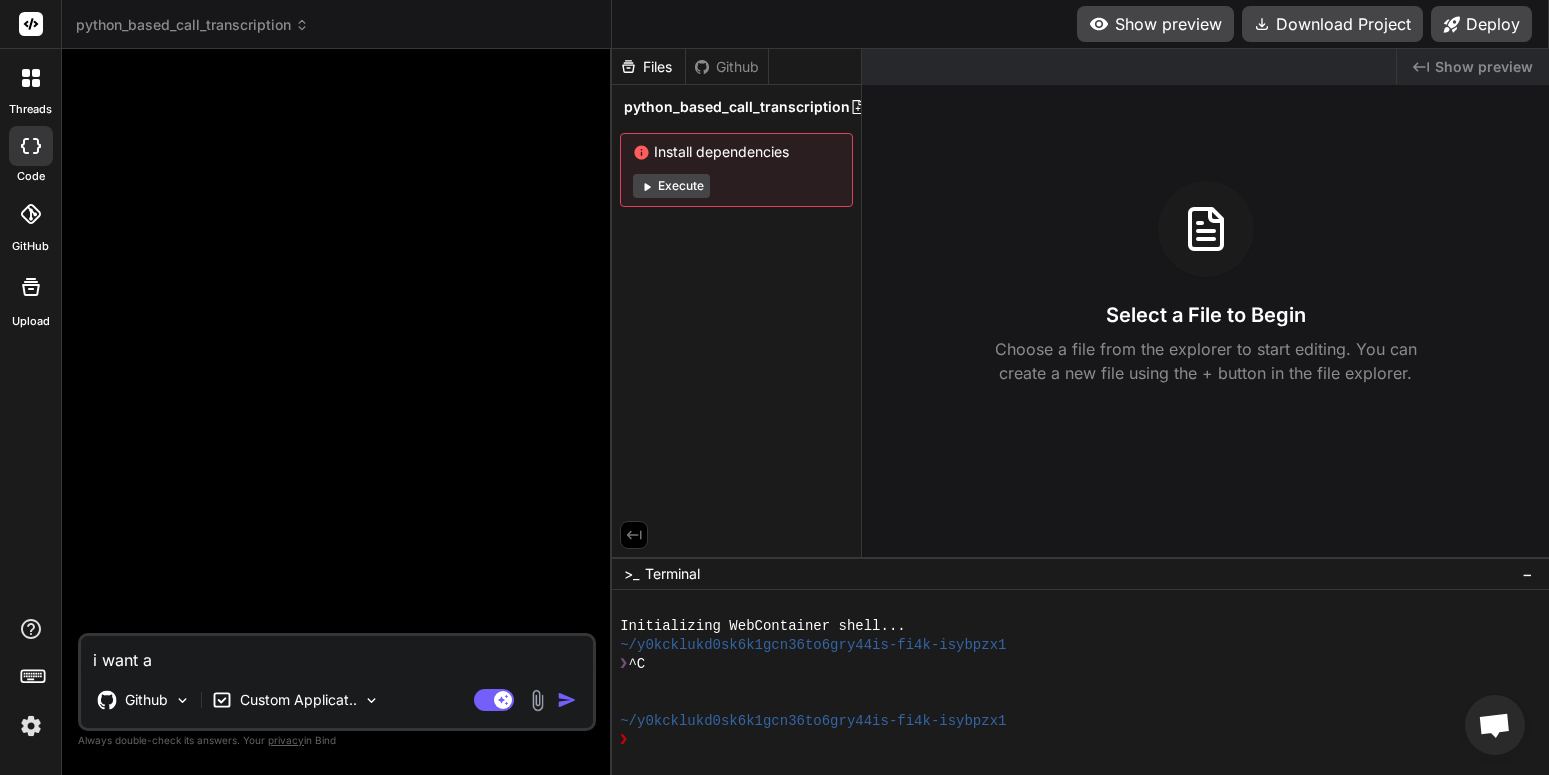 type on "i want a" 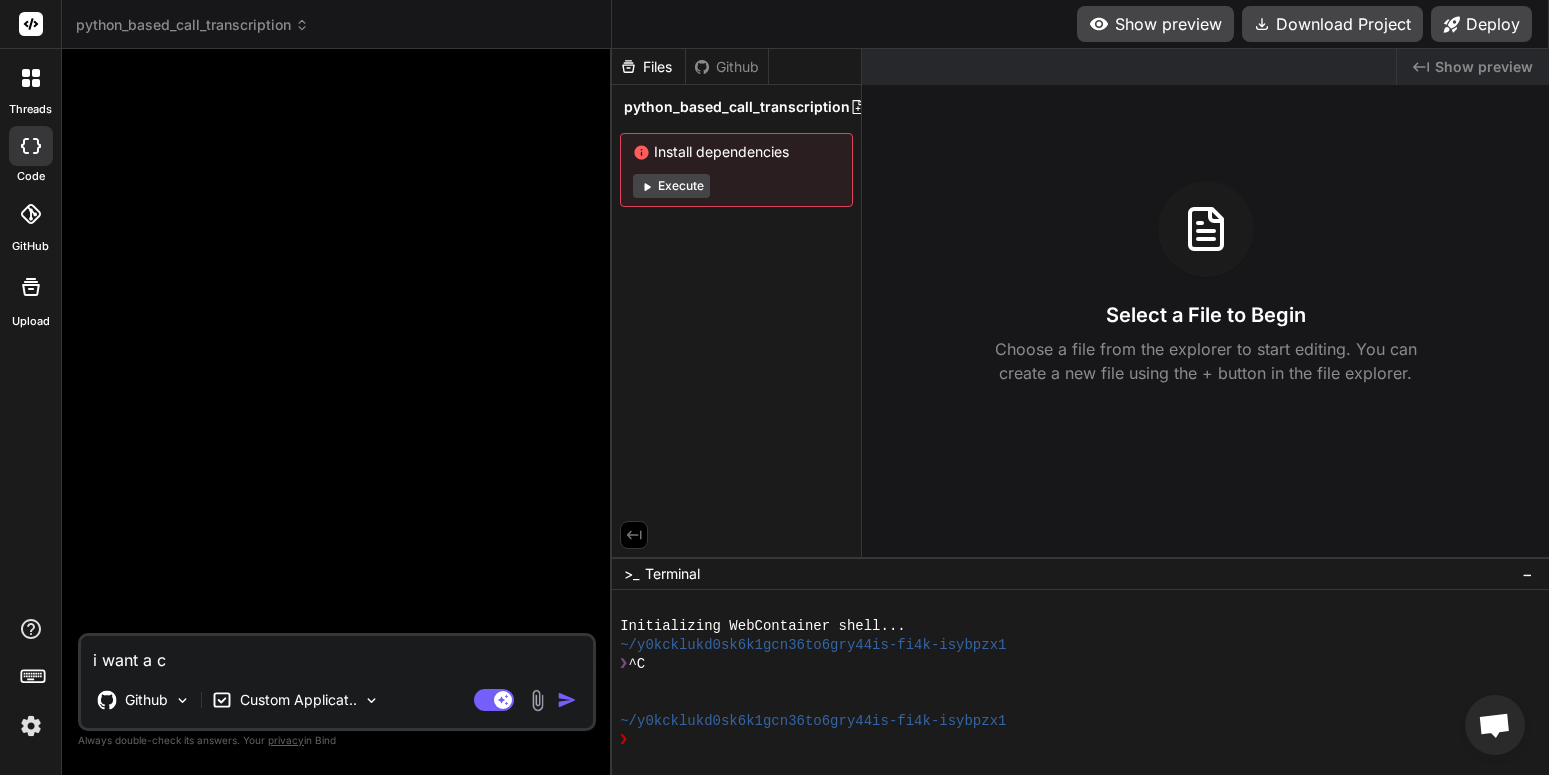 type on "i want a co" 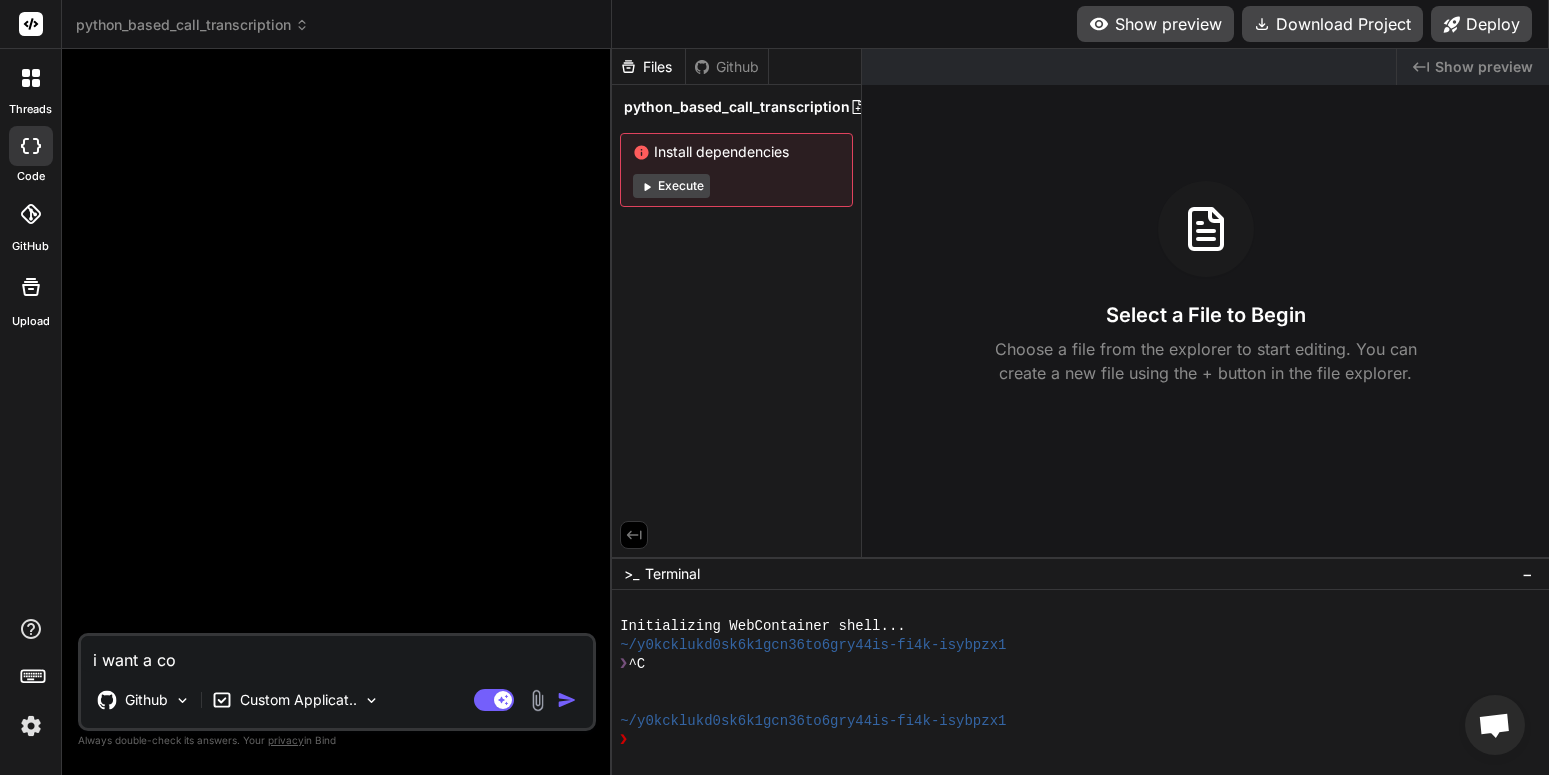 type on "i want a com" 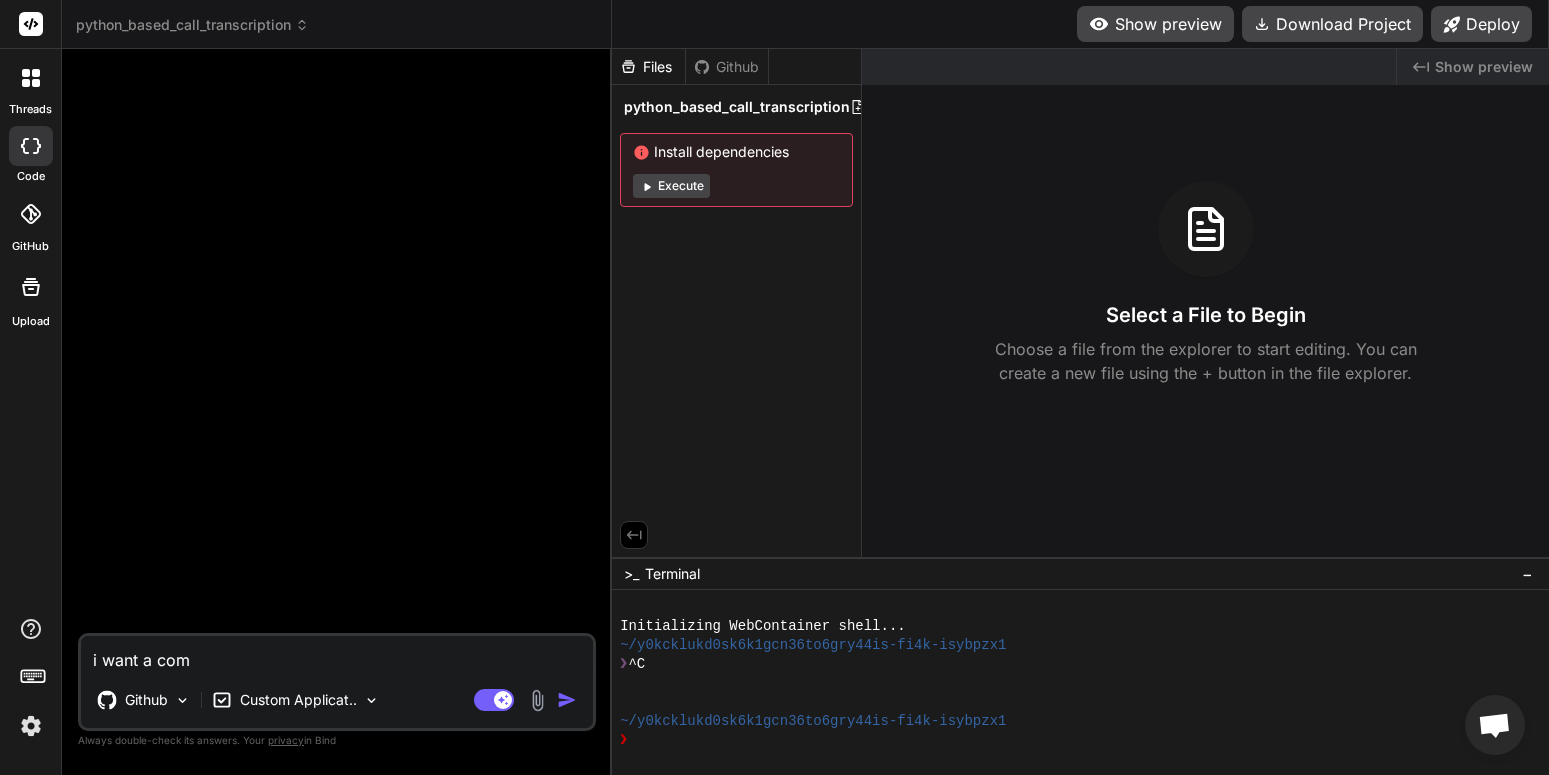 type on "i want a comp" 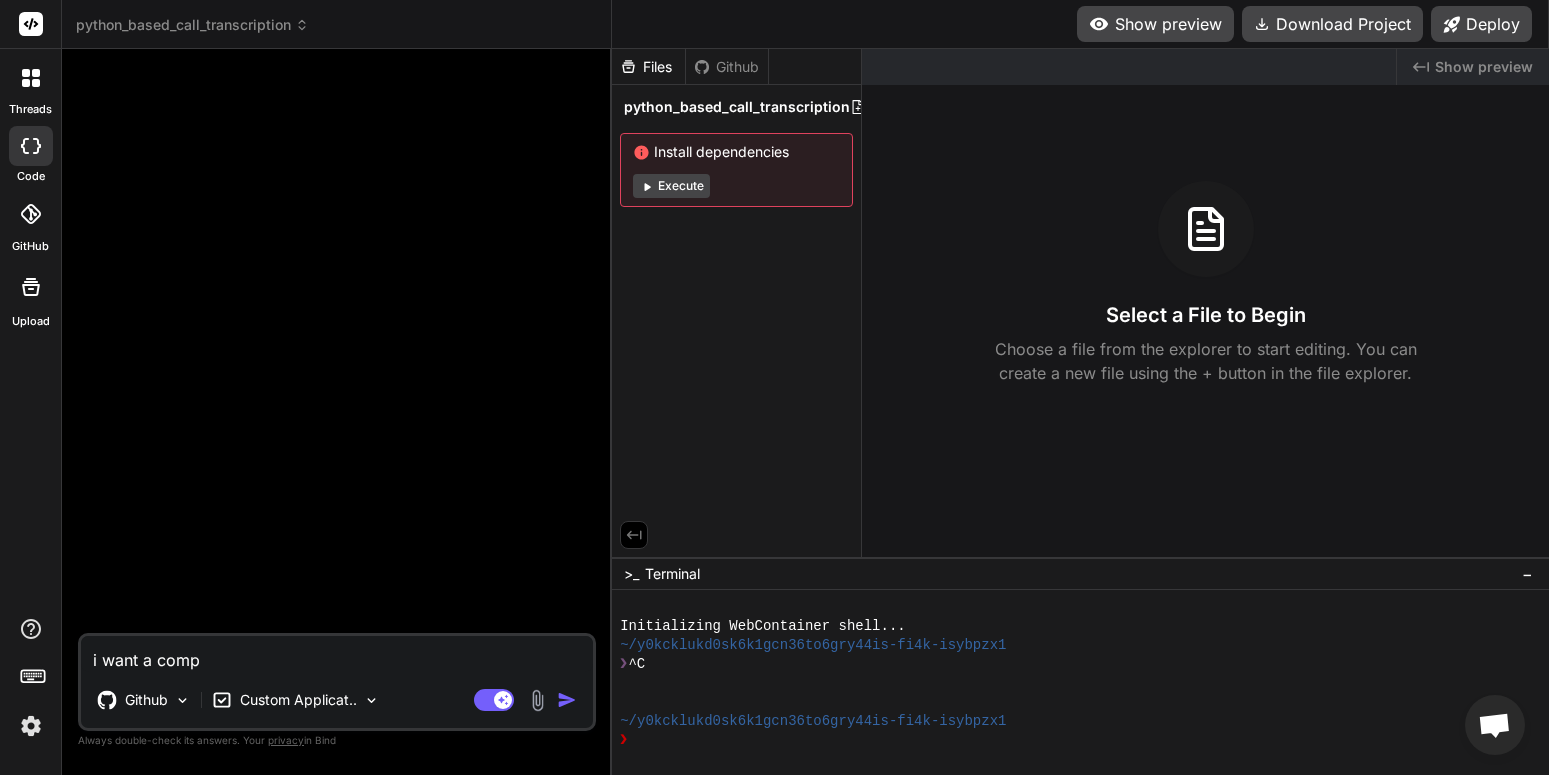 type on "i want a compl" 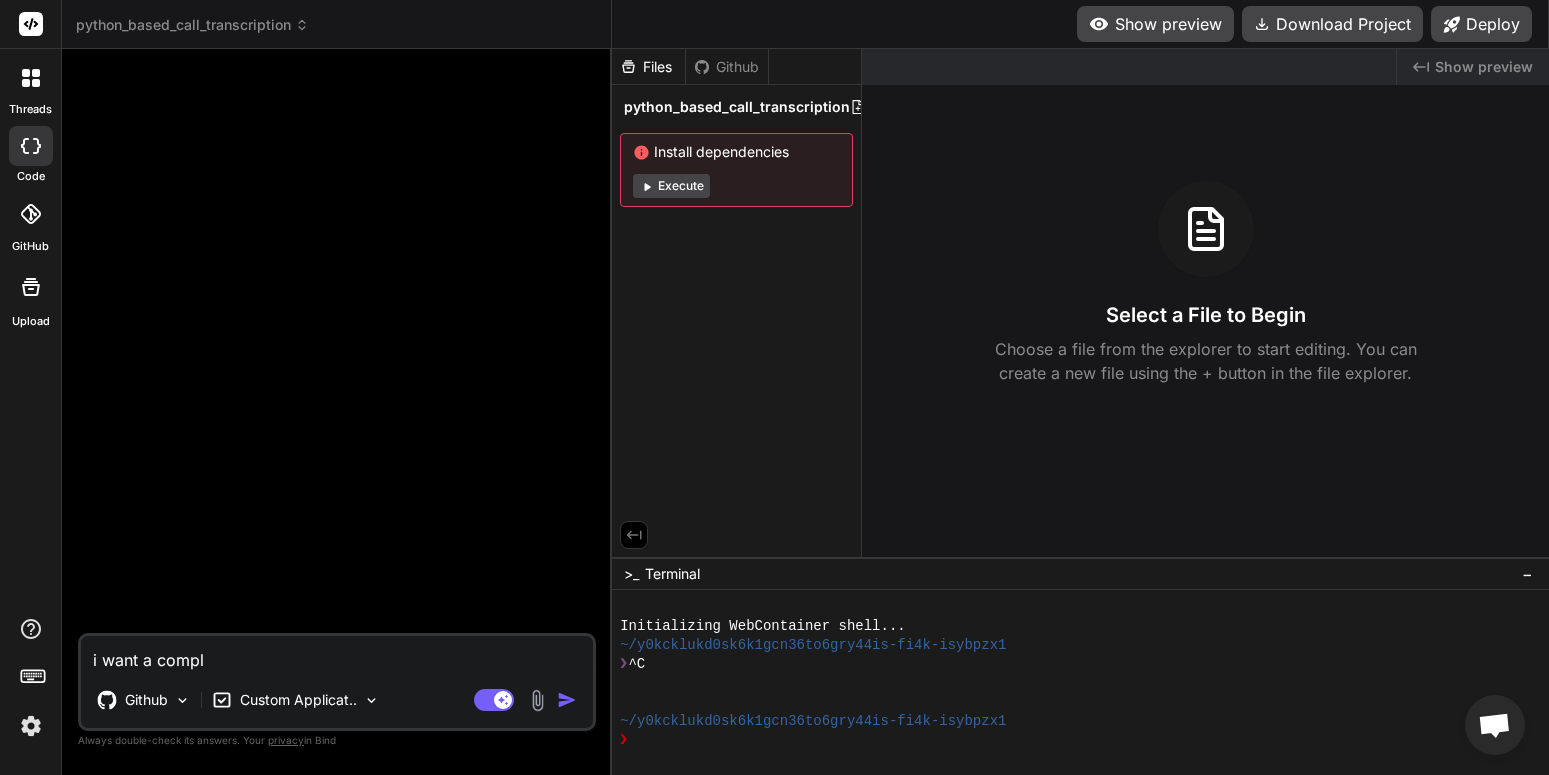 type on "i want a comple" 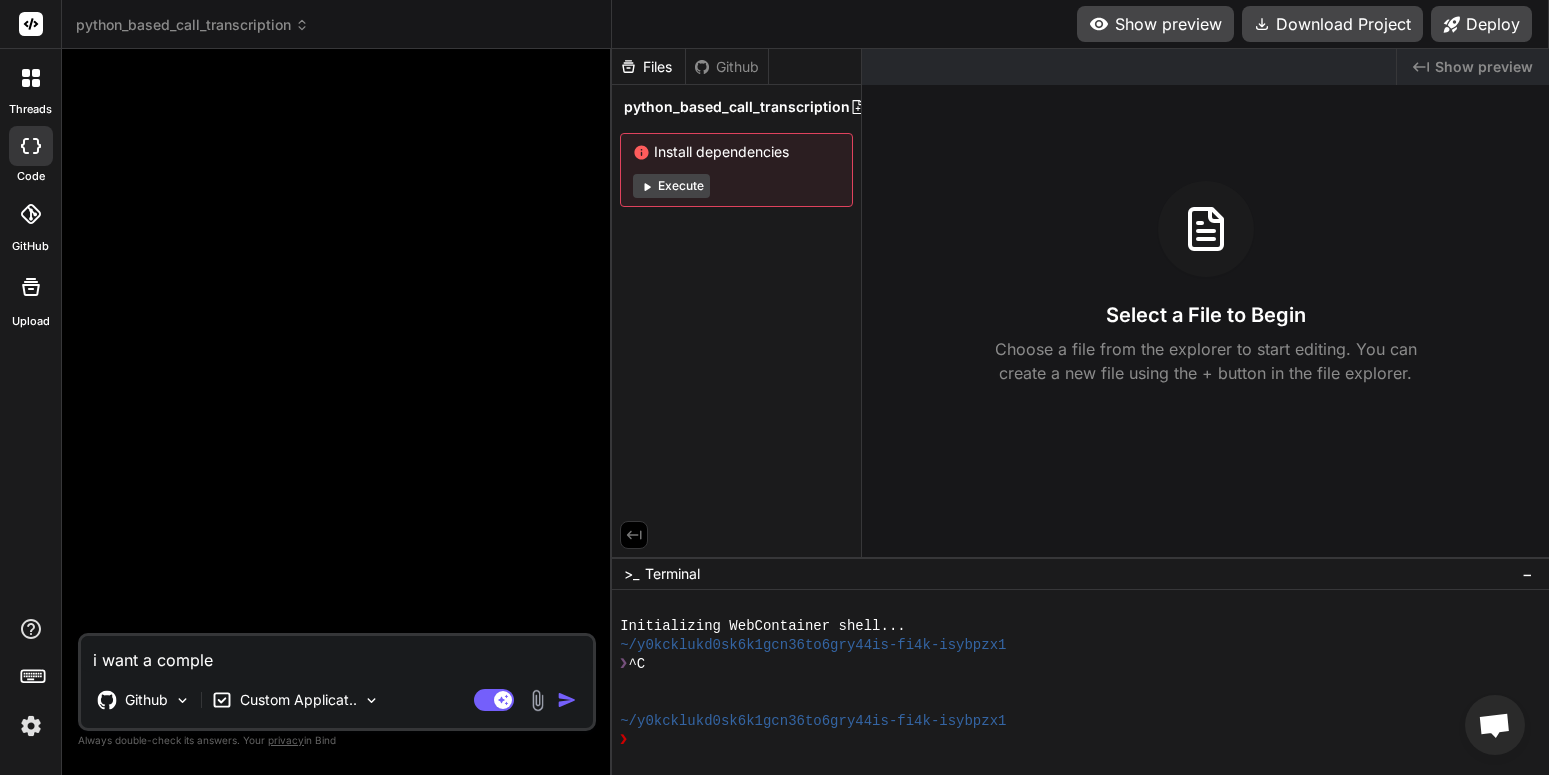 type on "i want a complet" 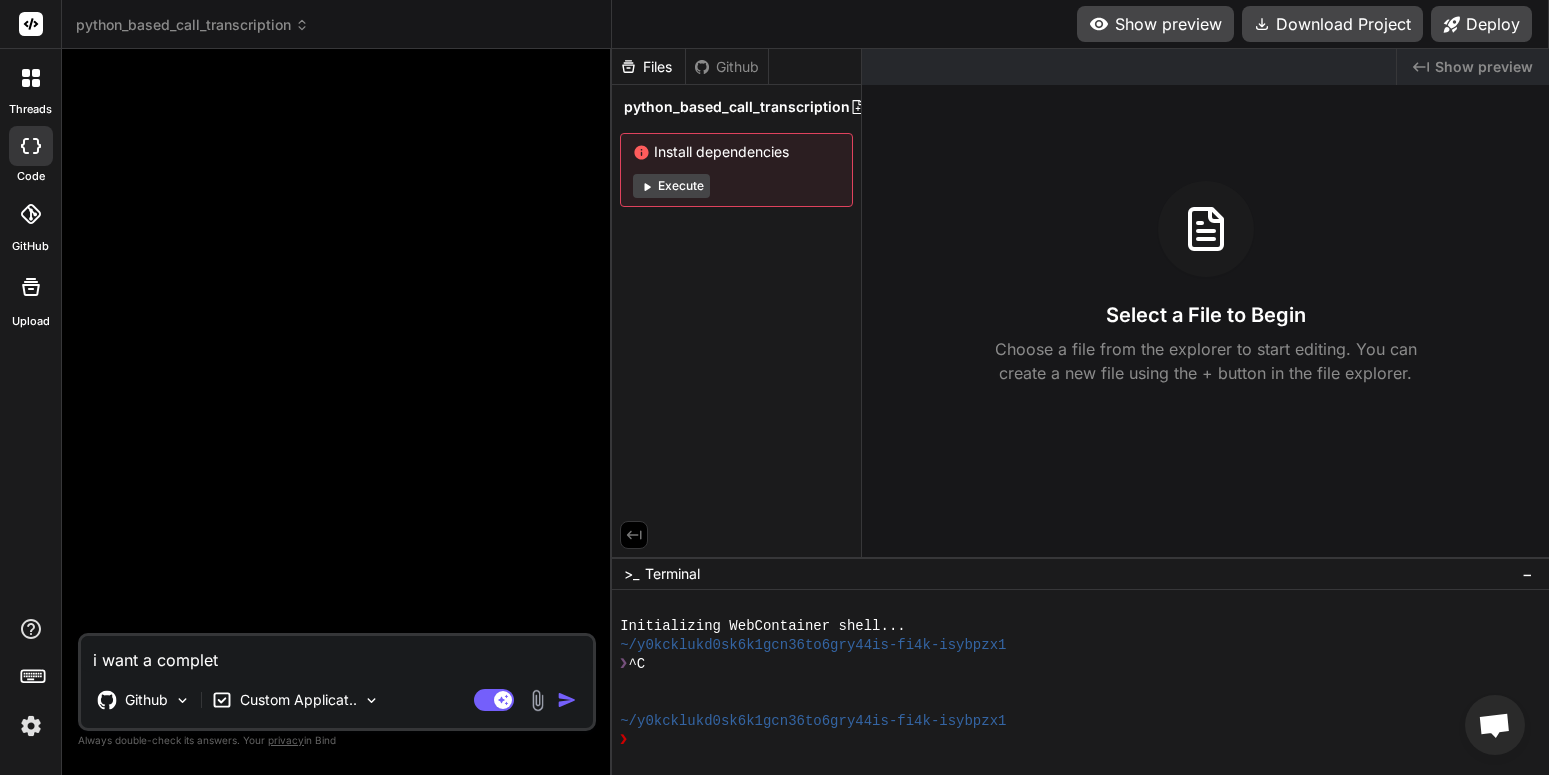 type on "i want a complete" 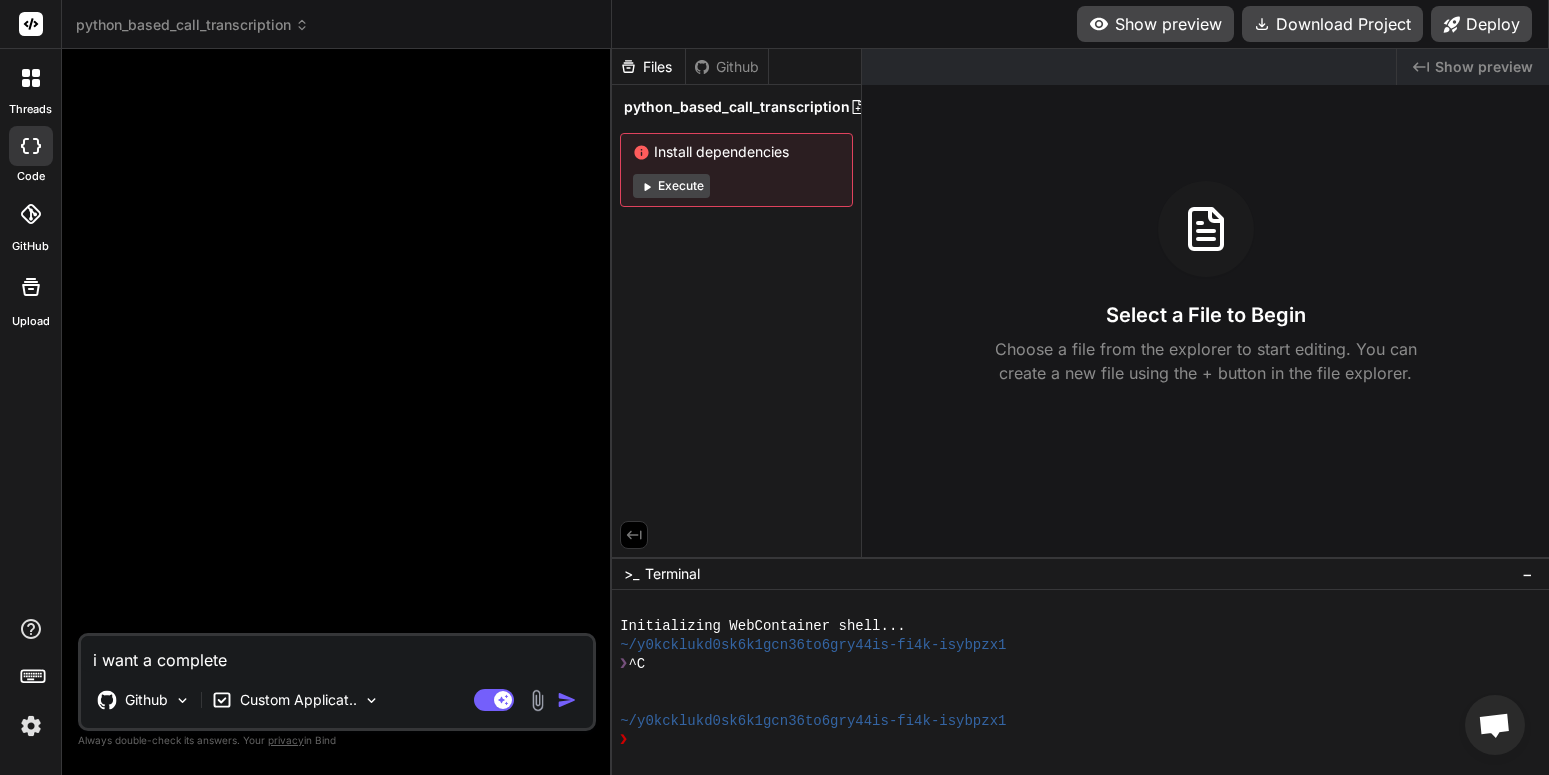 type on "i want a complete" 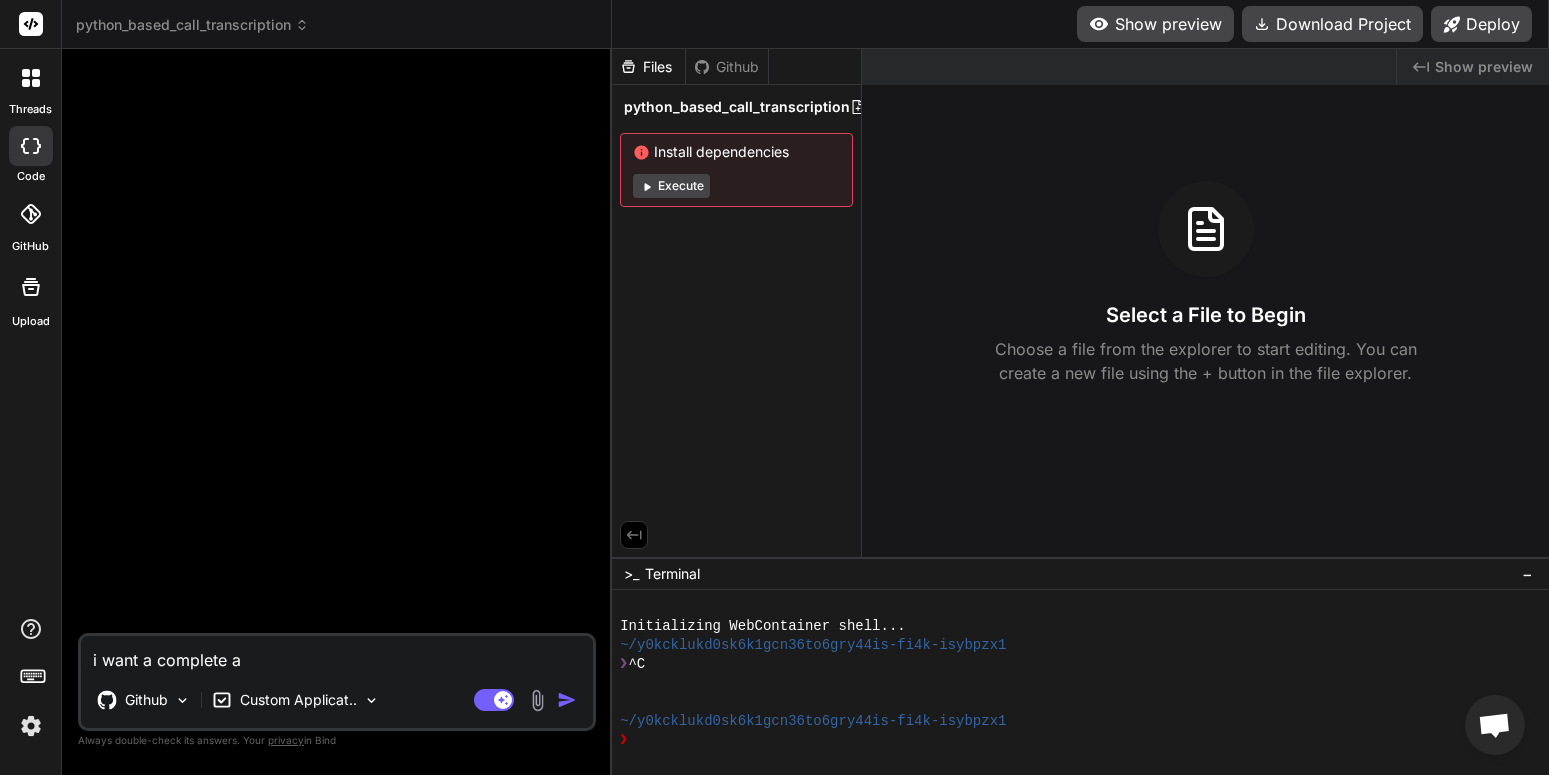 type on "i want a complete an" 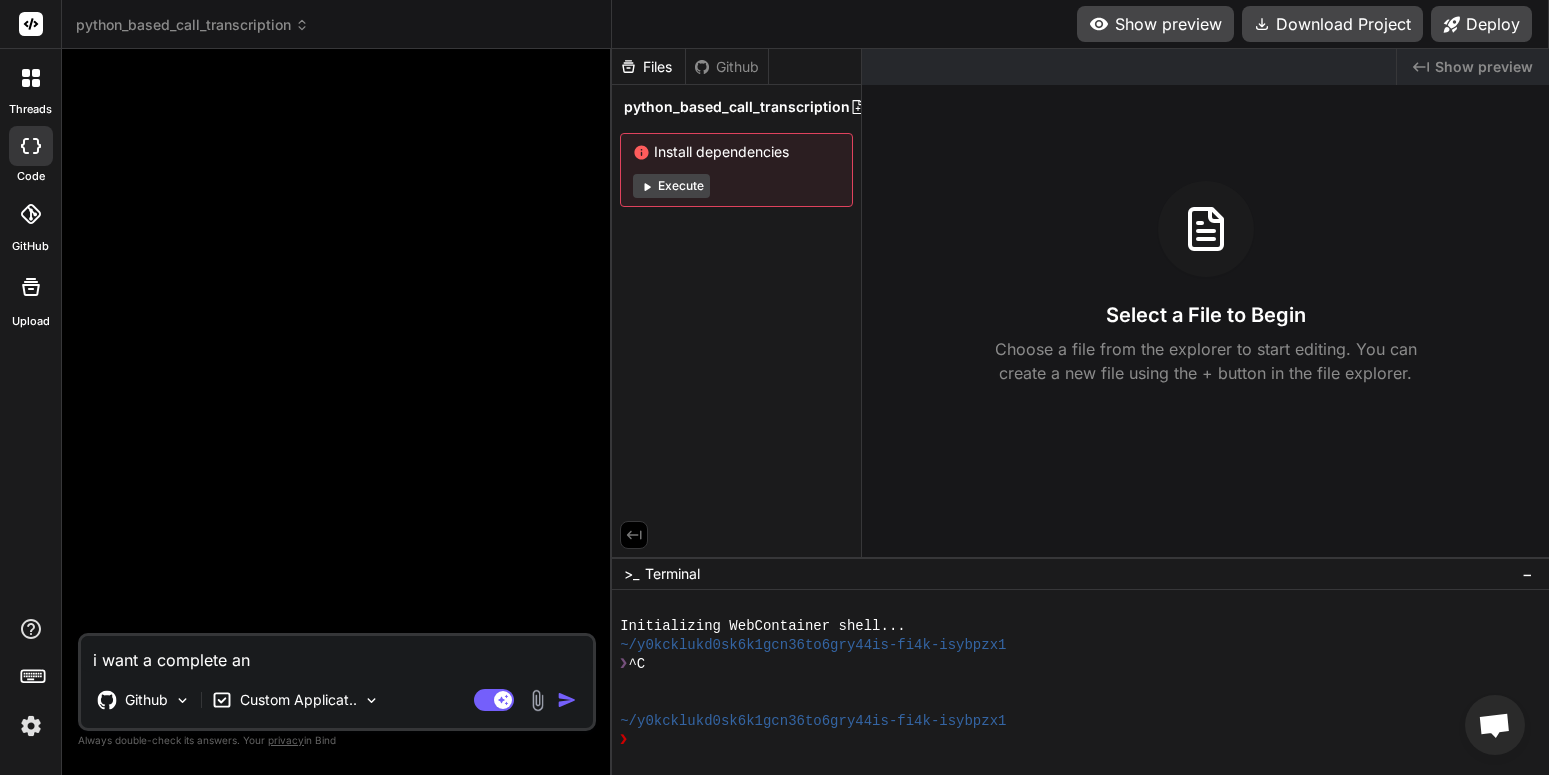 type on "i want a complete and" 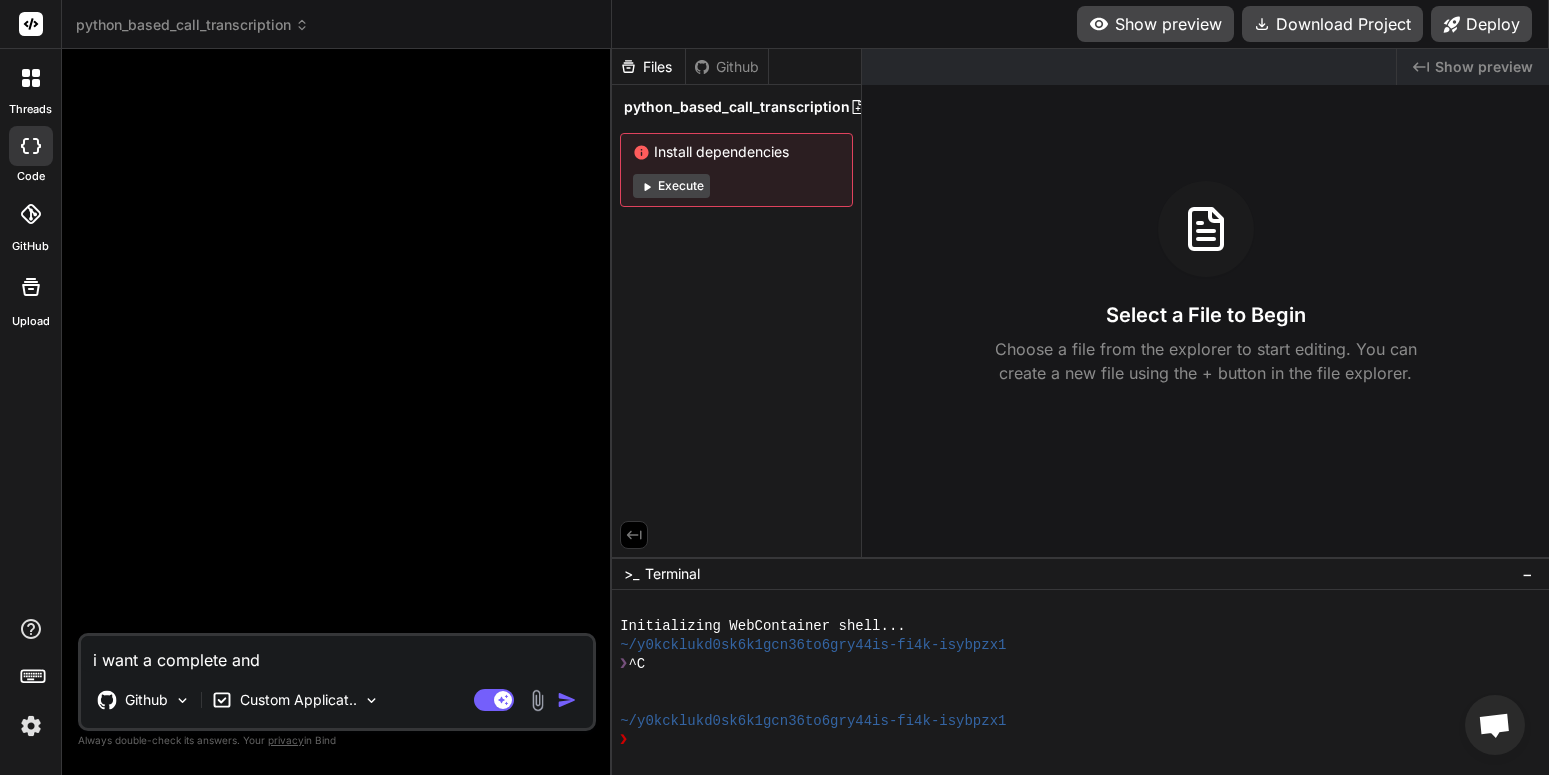 type on "i want a complete and" 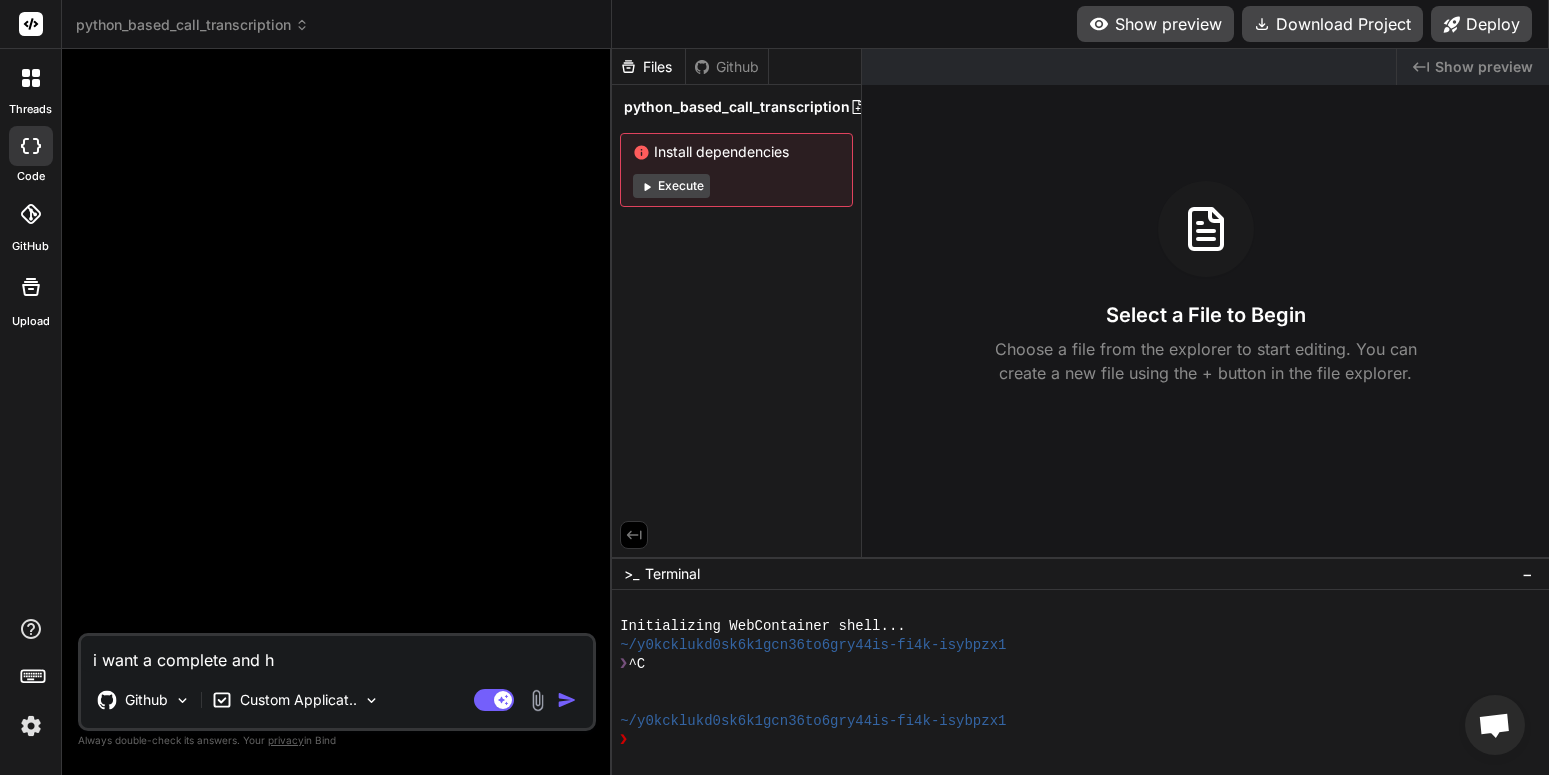 type on "i want a complete and ho" 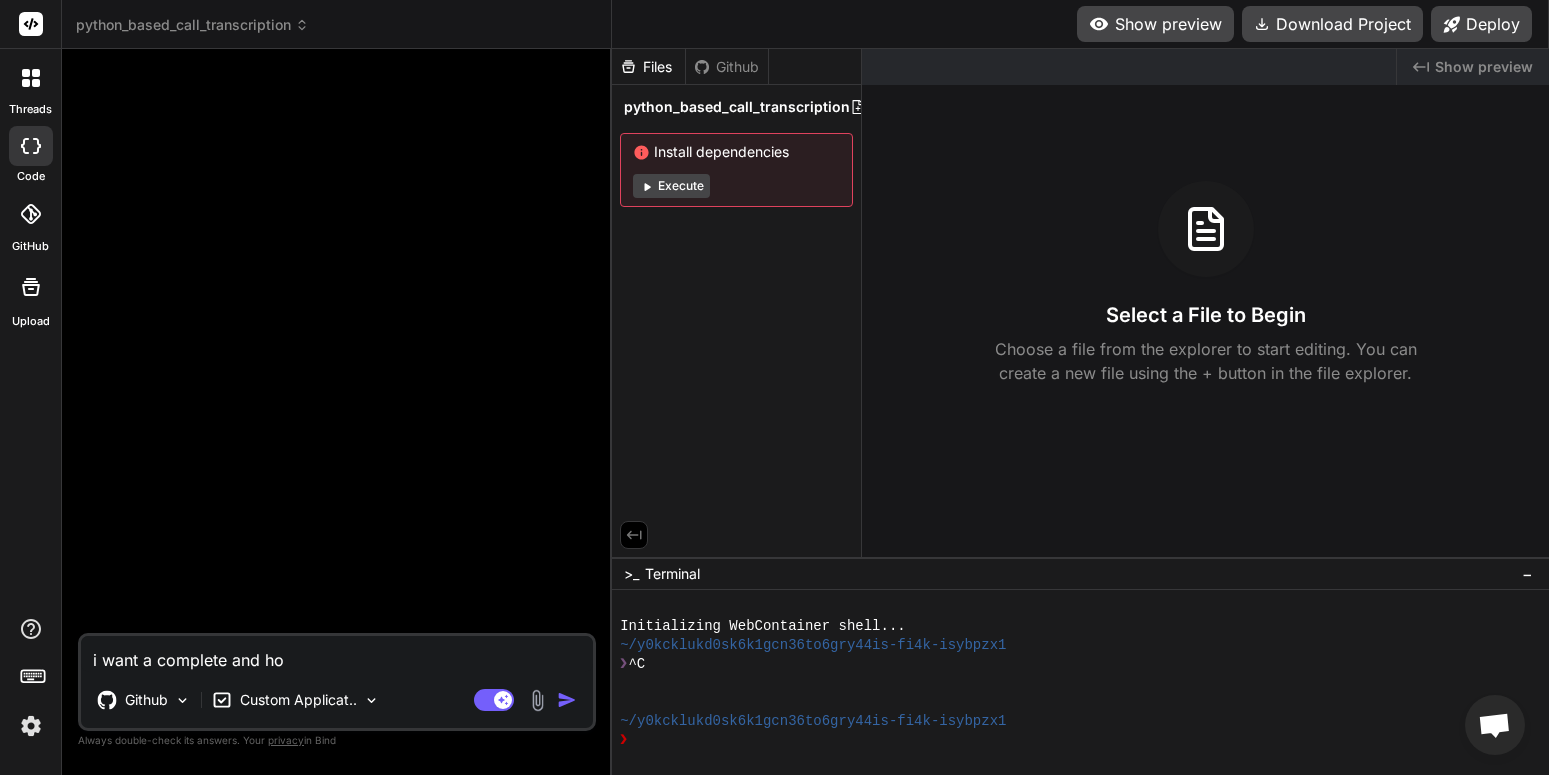 type on "i want a complete and hop" 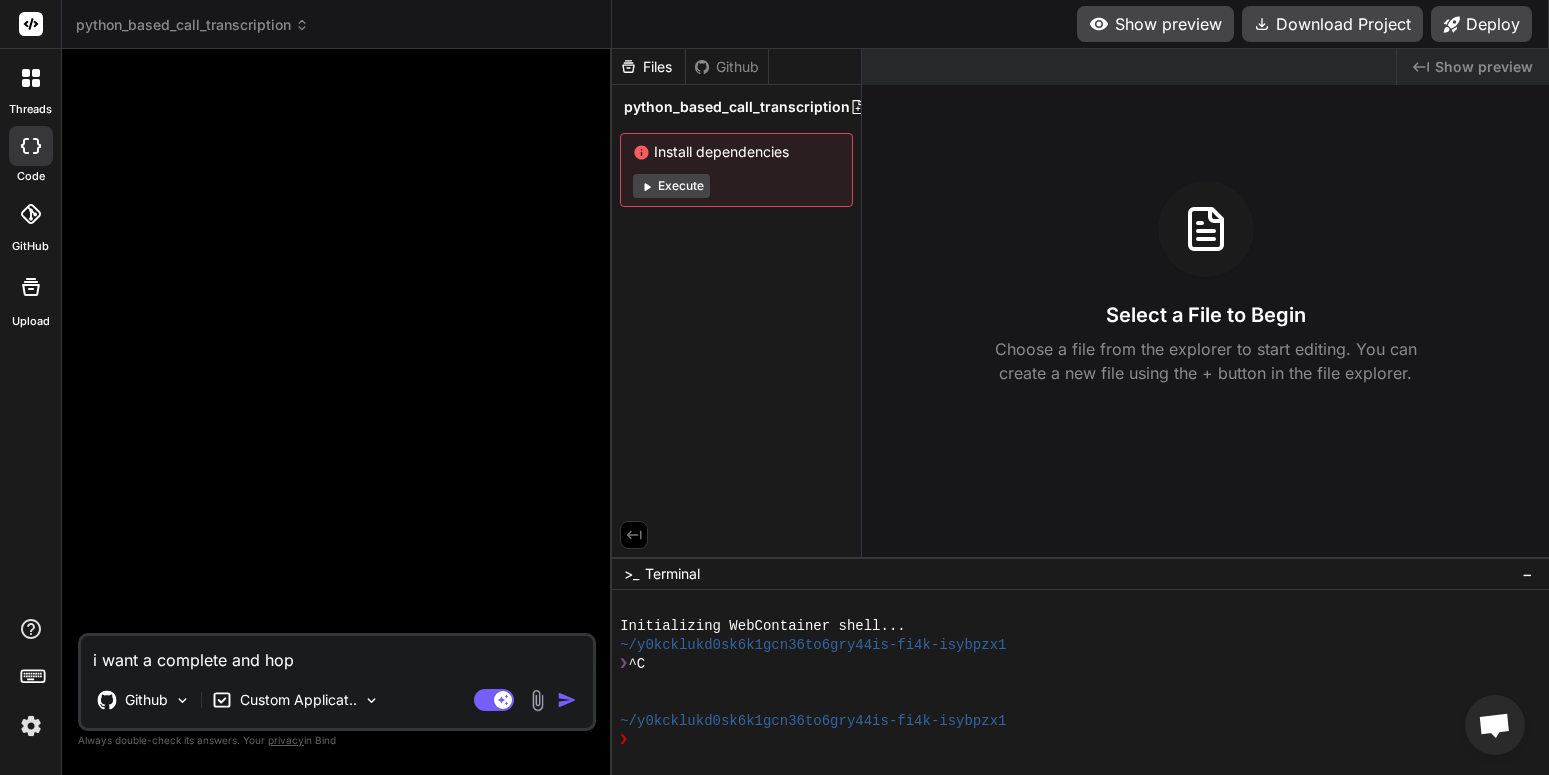 type on "i want a complete and hope" 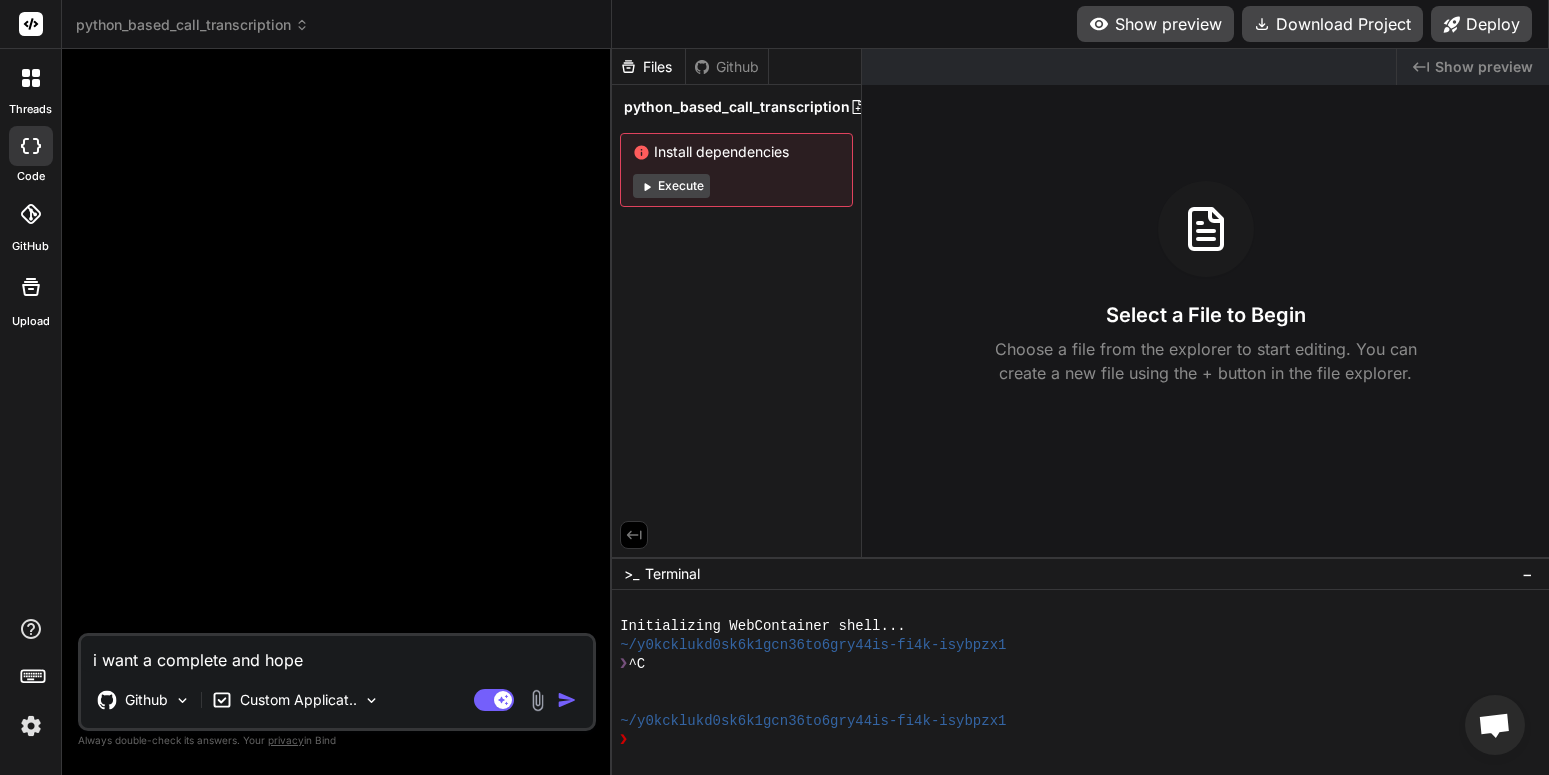 type on "i want a complete and hopef" 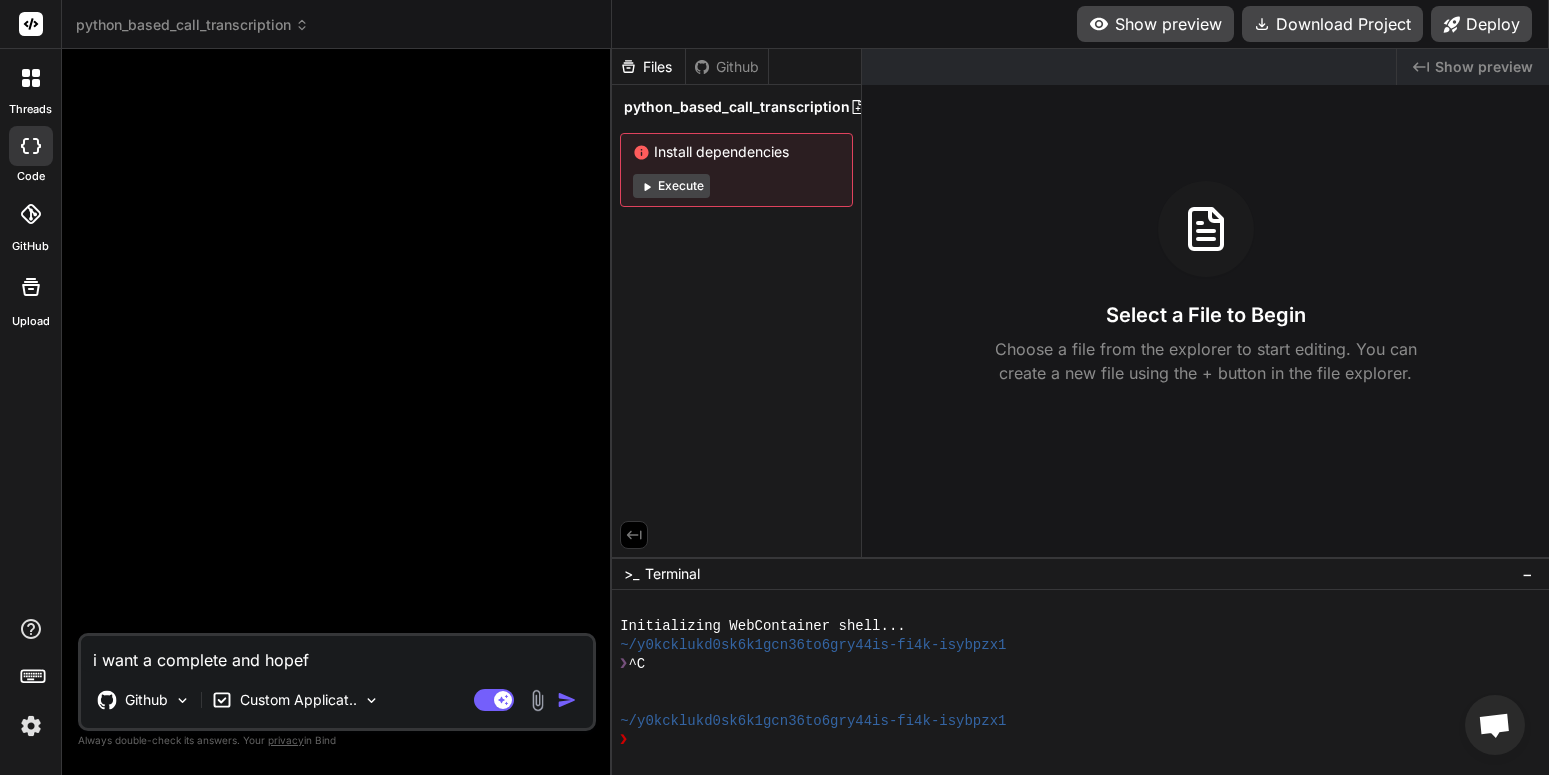 type on "i want a complete and hopefu" 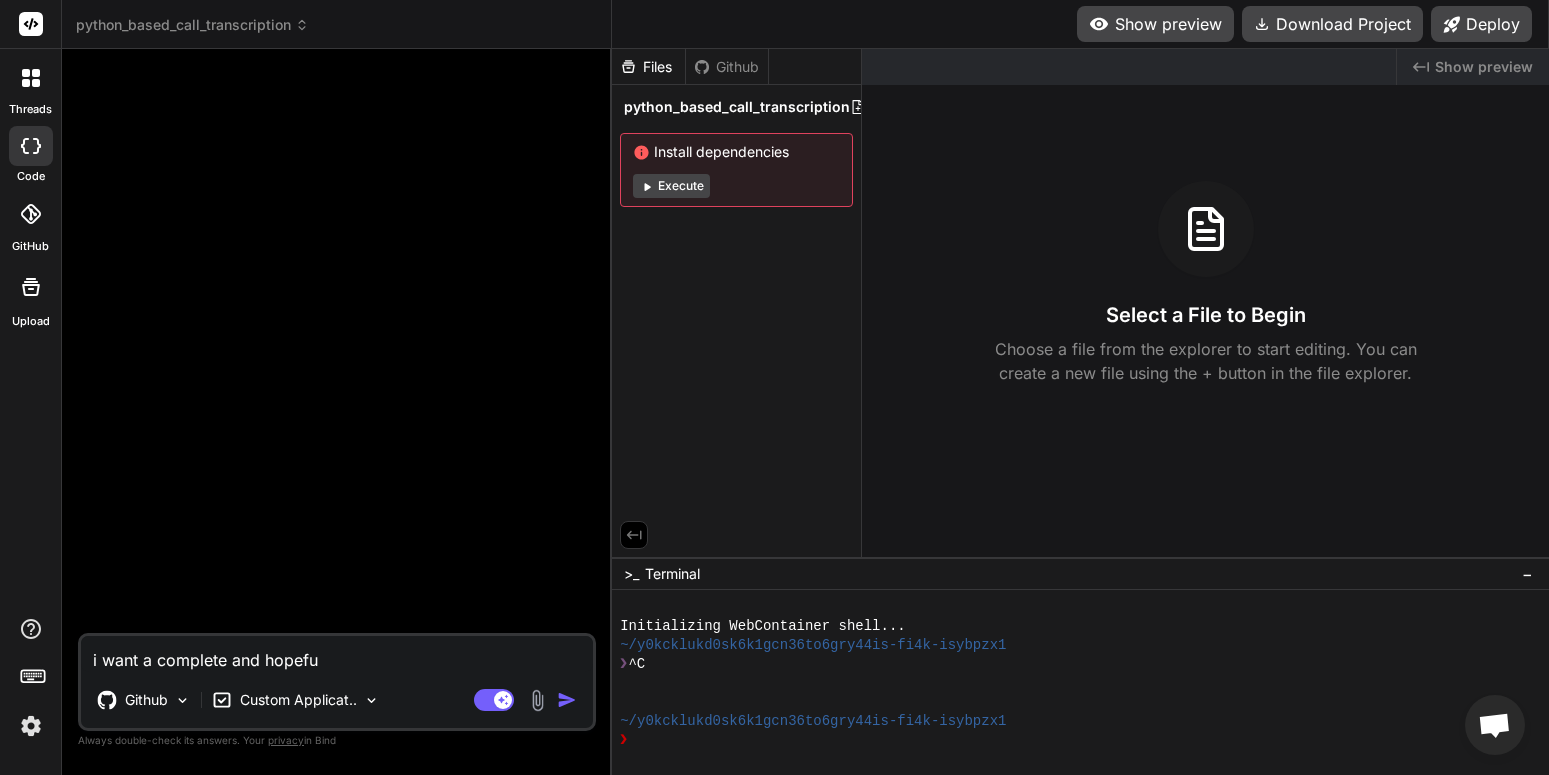 type on "i want a complete and hopeful" 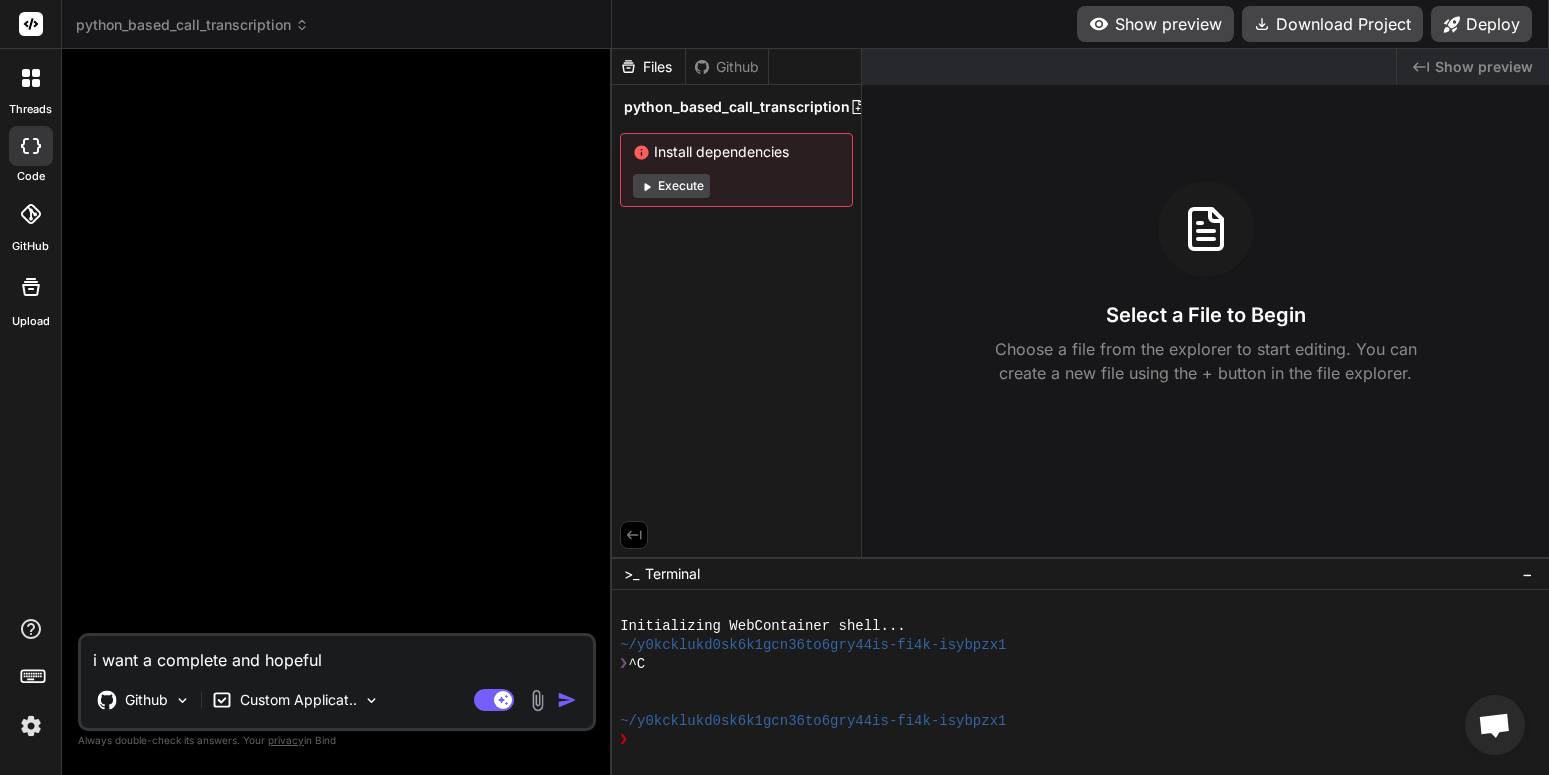 type on "i want a complete and hopefull" 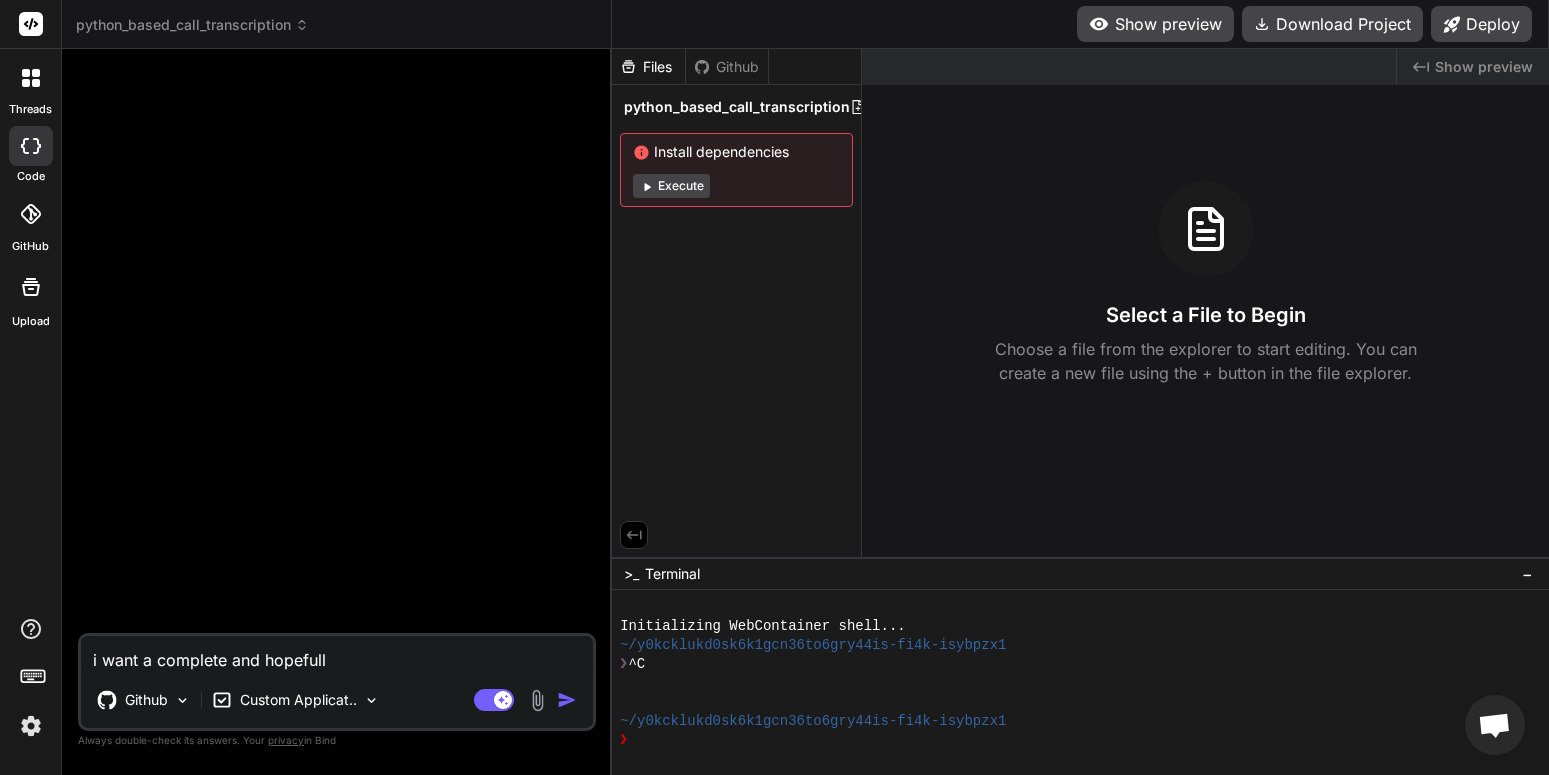 type on "i want a complete and hopefully" 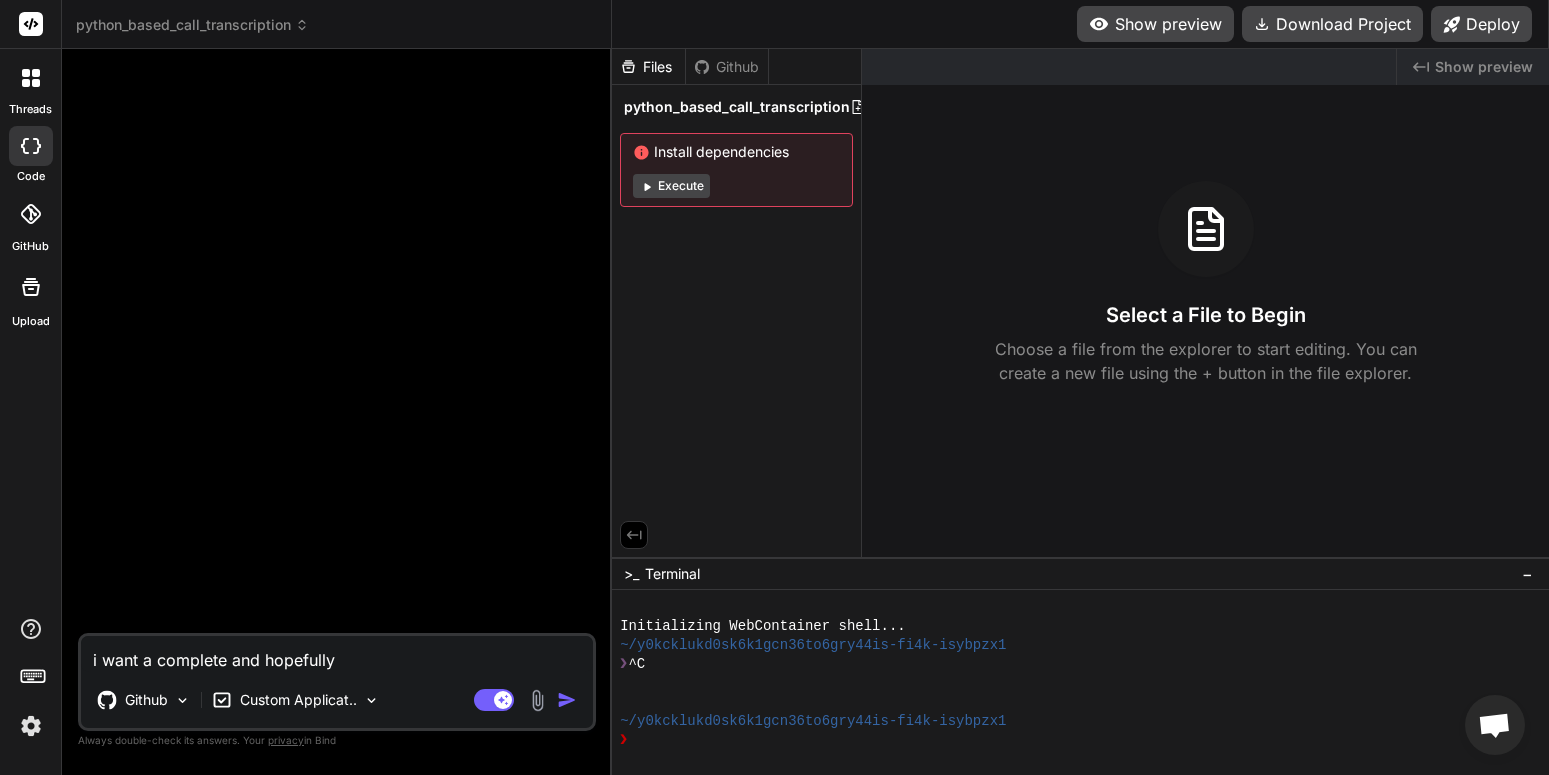 type on "i want a complete and hopefully" 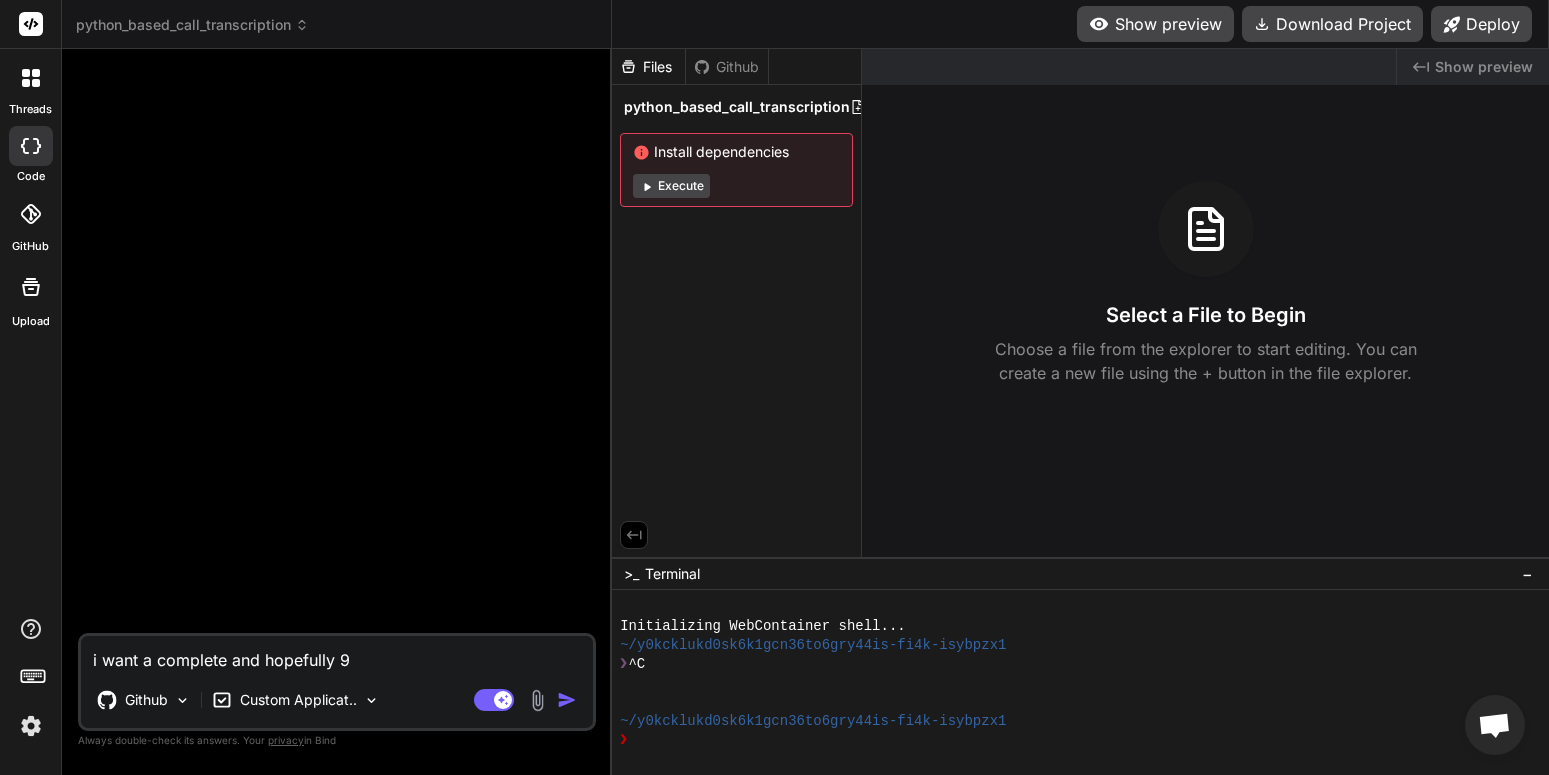 type on "i want a complete and hopefully 99" 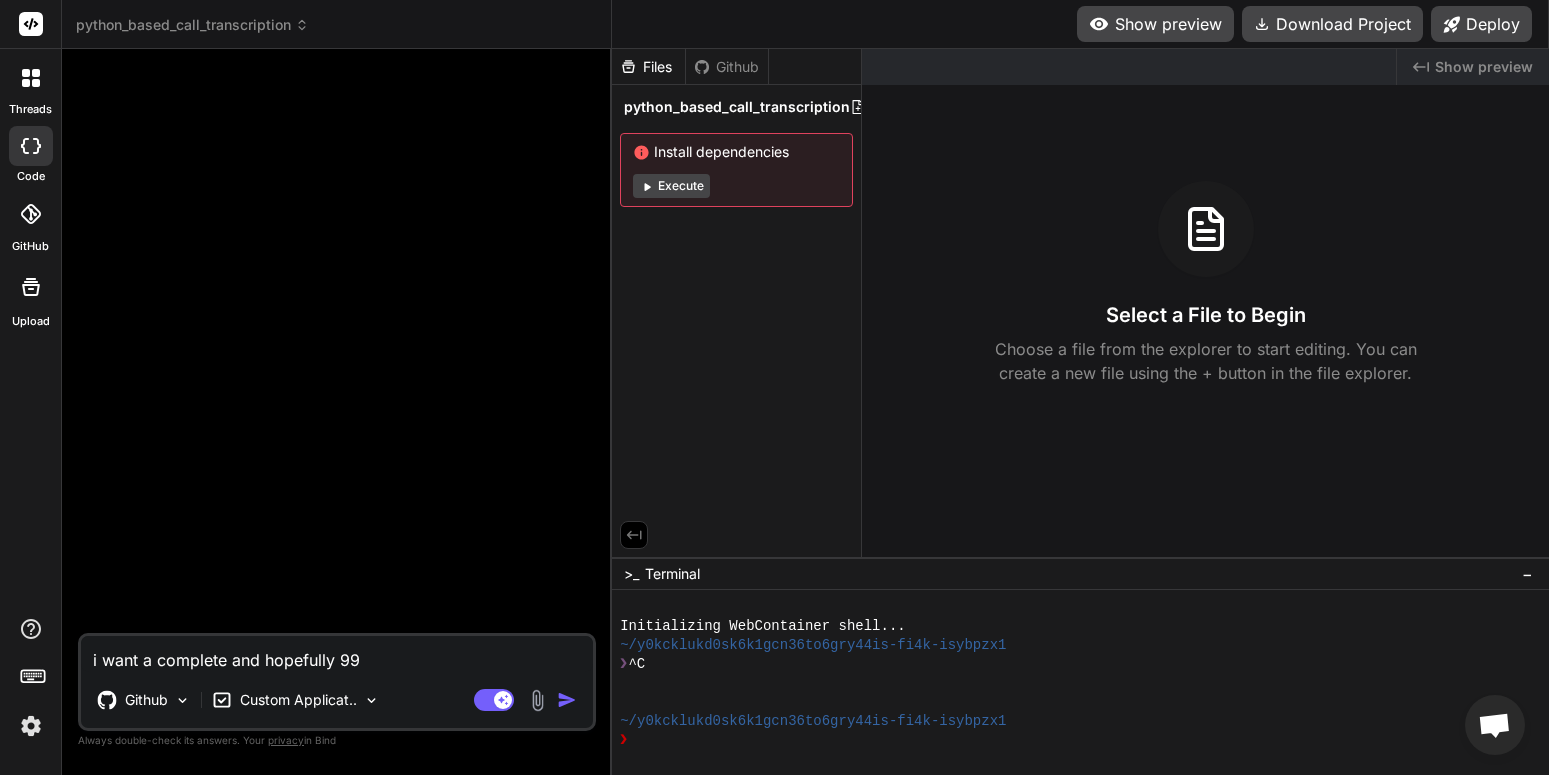 type on "i want a complete and hopefully 99%" 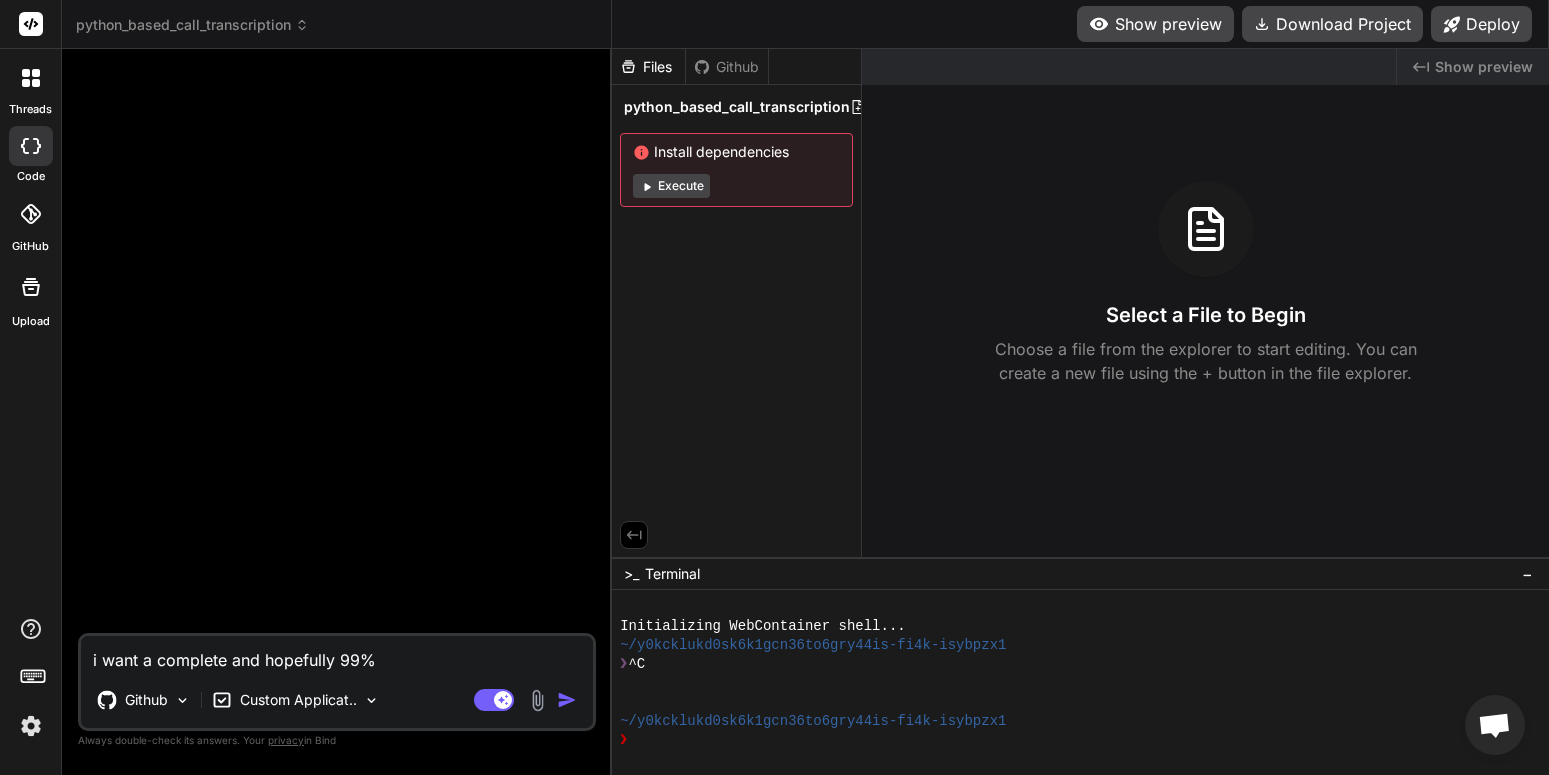 type on "i want a complete and hopefully 99%" 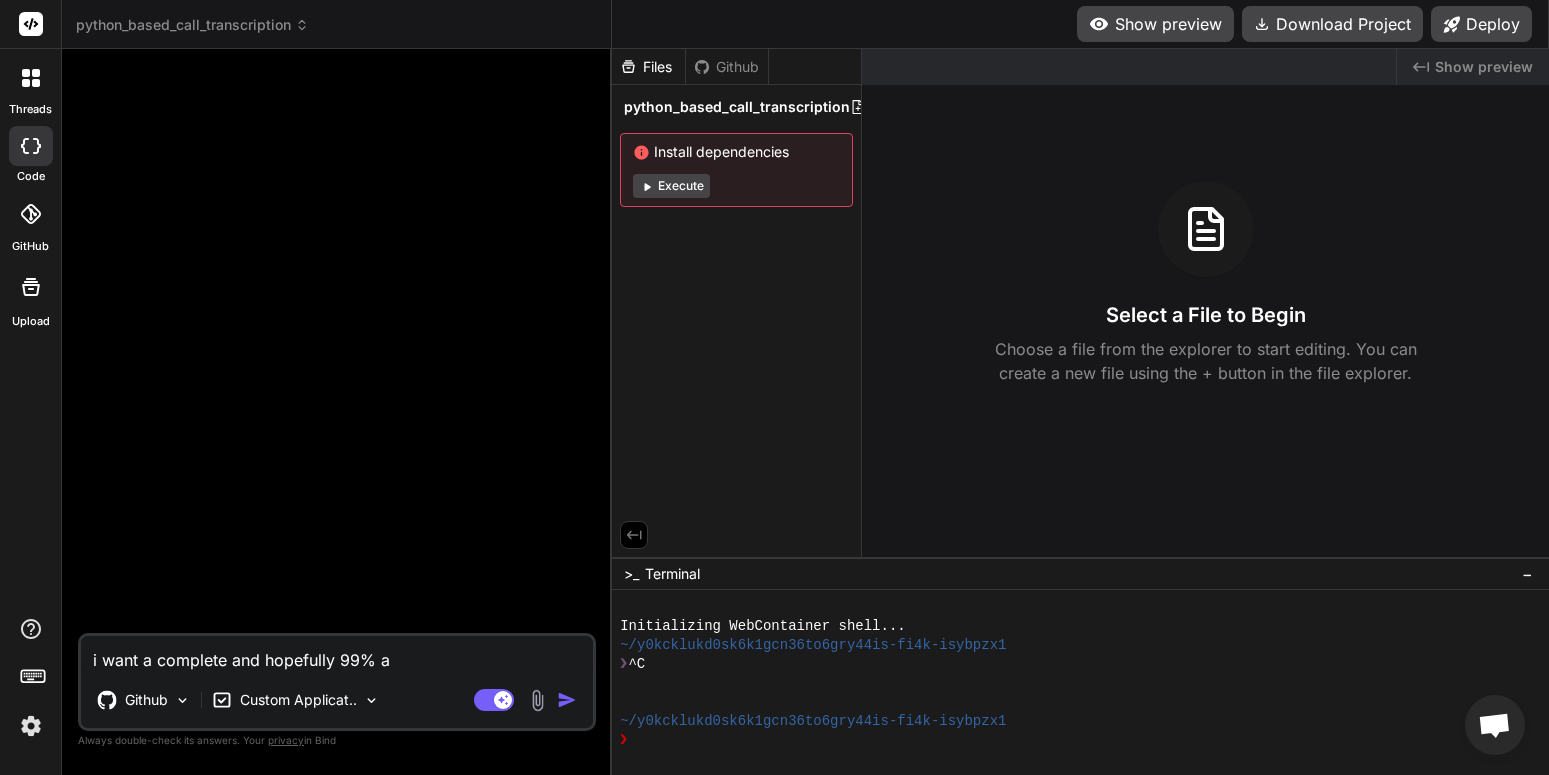 type on "i want a complete and hopefully 99% ac" 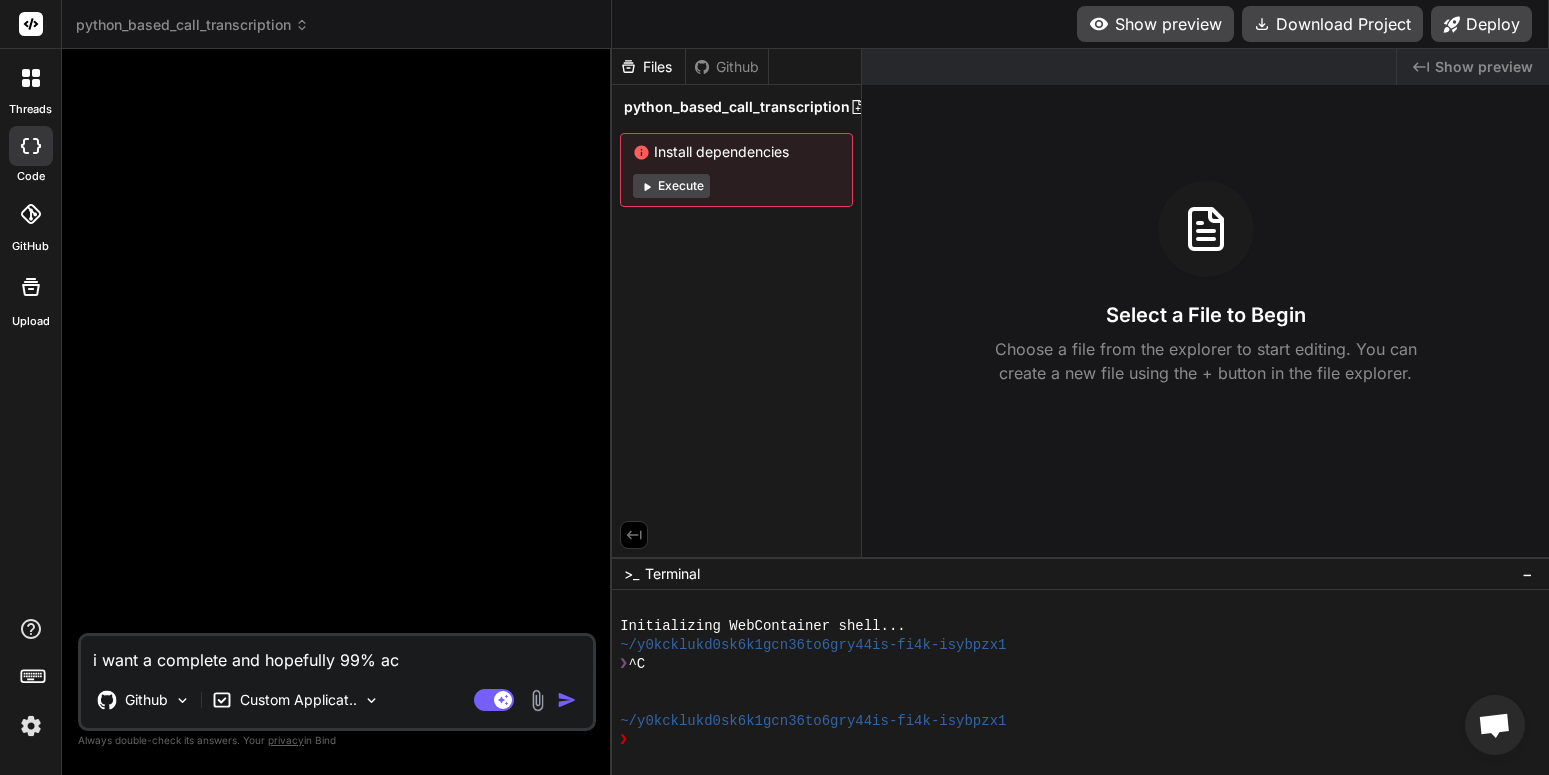 type on "i want a complete and hopefully 99% acc" 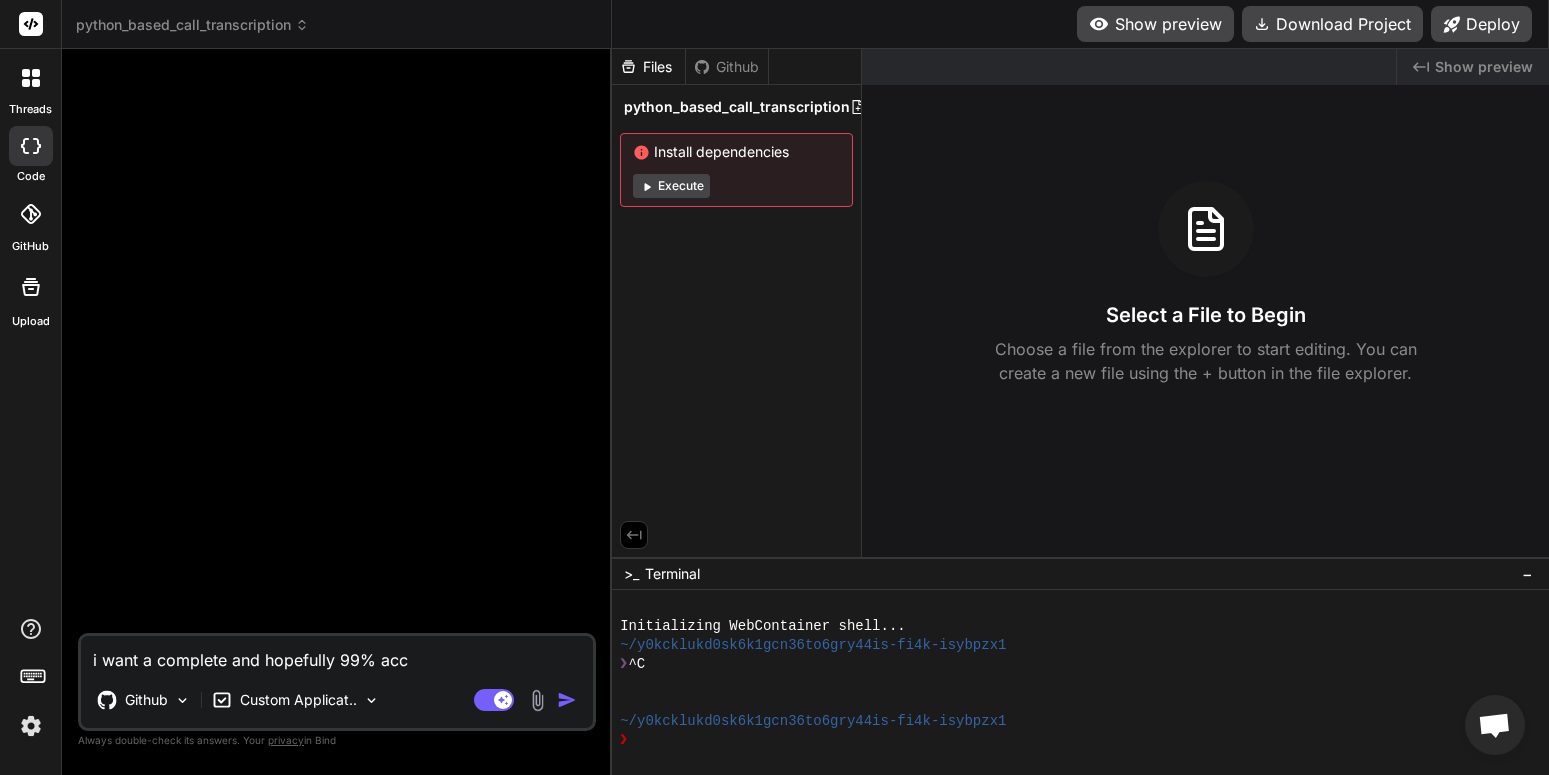 type on "i want a complete and hopefully 99% accu" 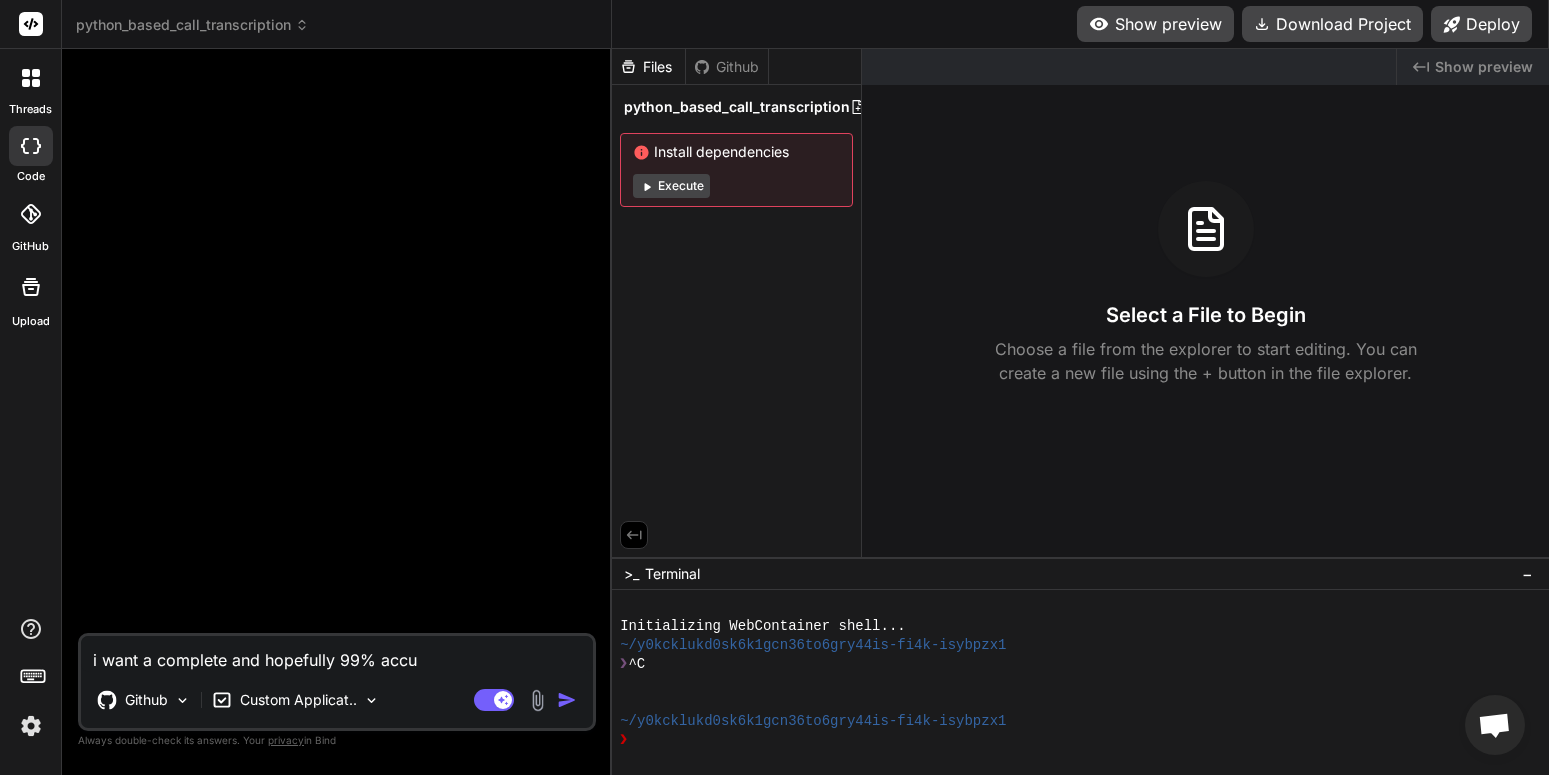 type on "i want a complete and hopefully 99% accur" 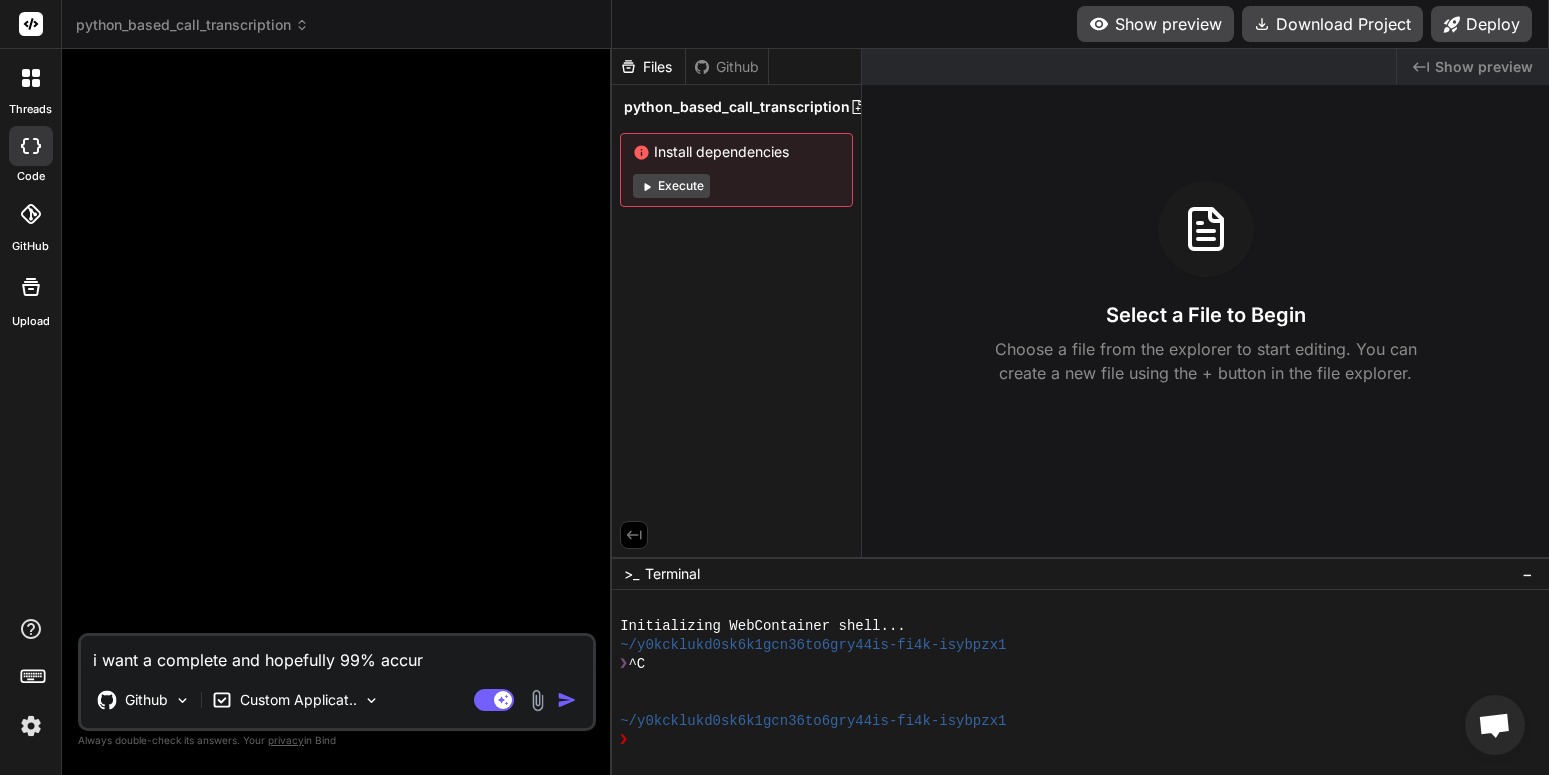 type on "i want a complete and hopefully 99% accura" 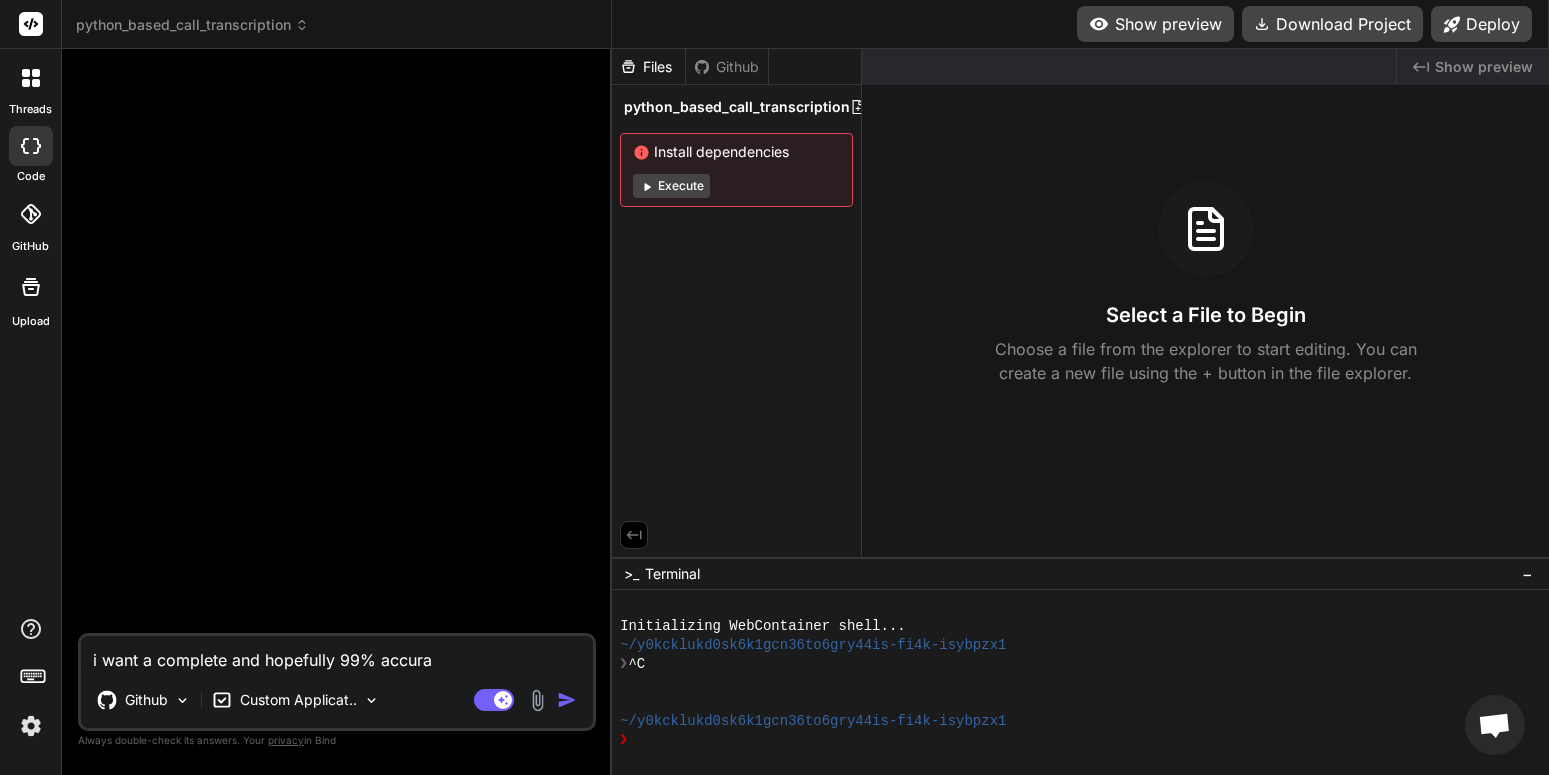 type on "i want a complete and hopefully 99% accurat" 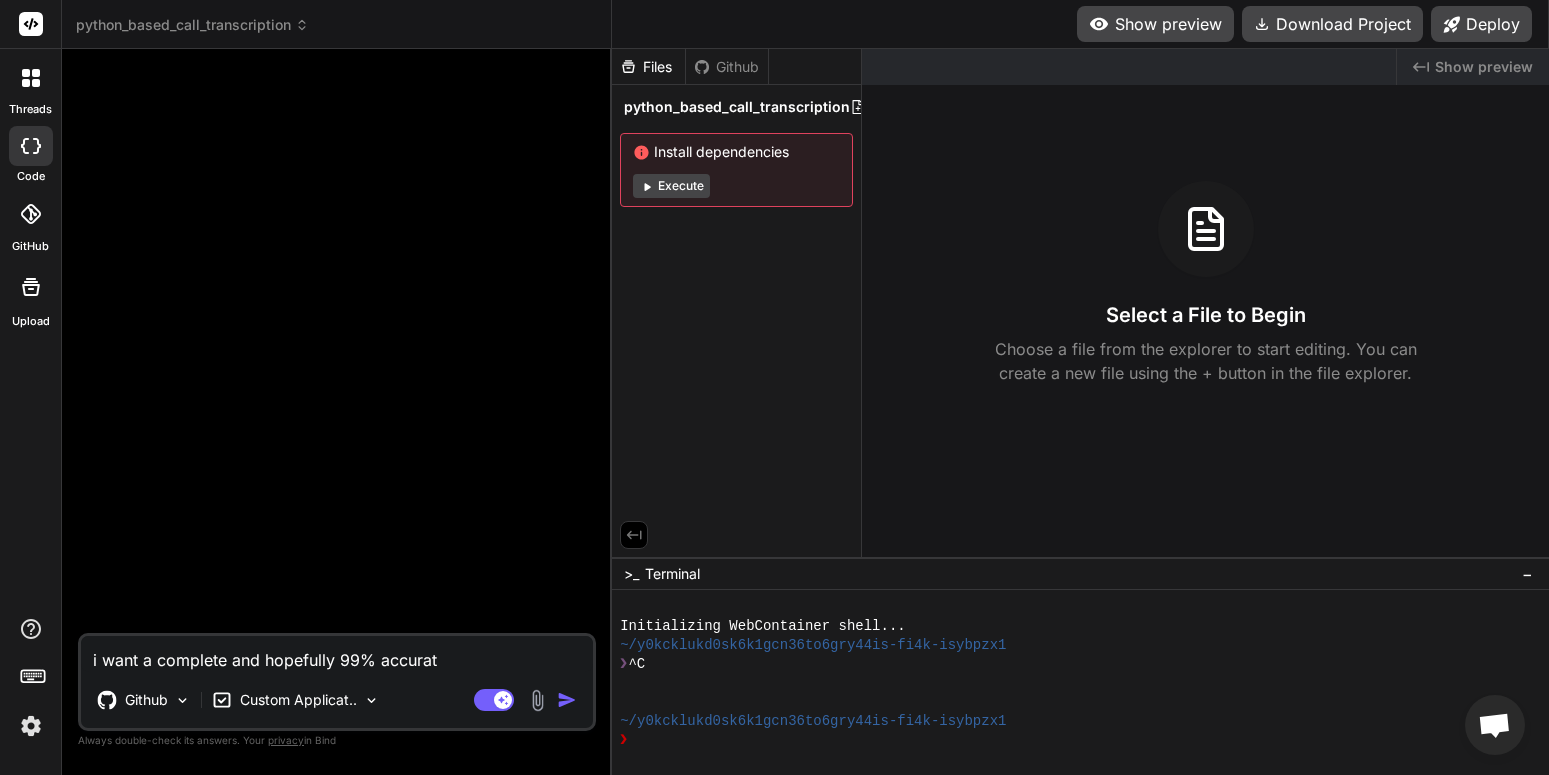 type on "i want a complete and hopefully 99% accurate" 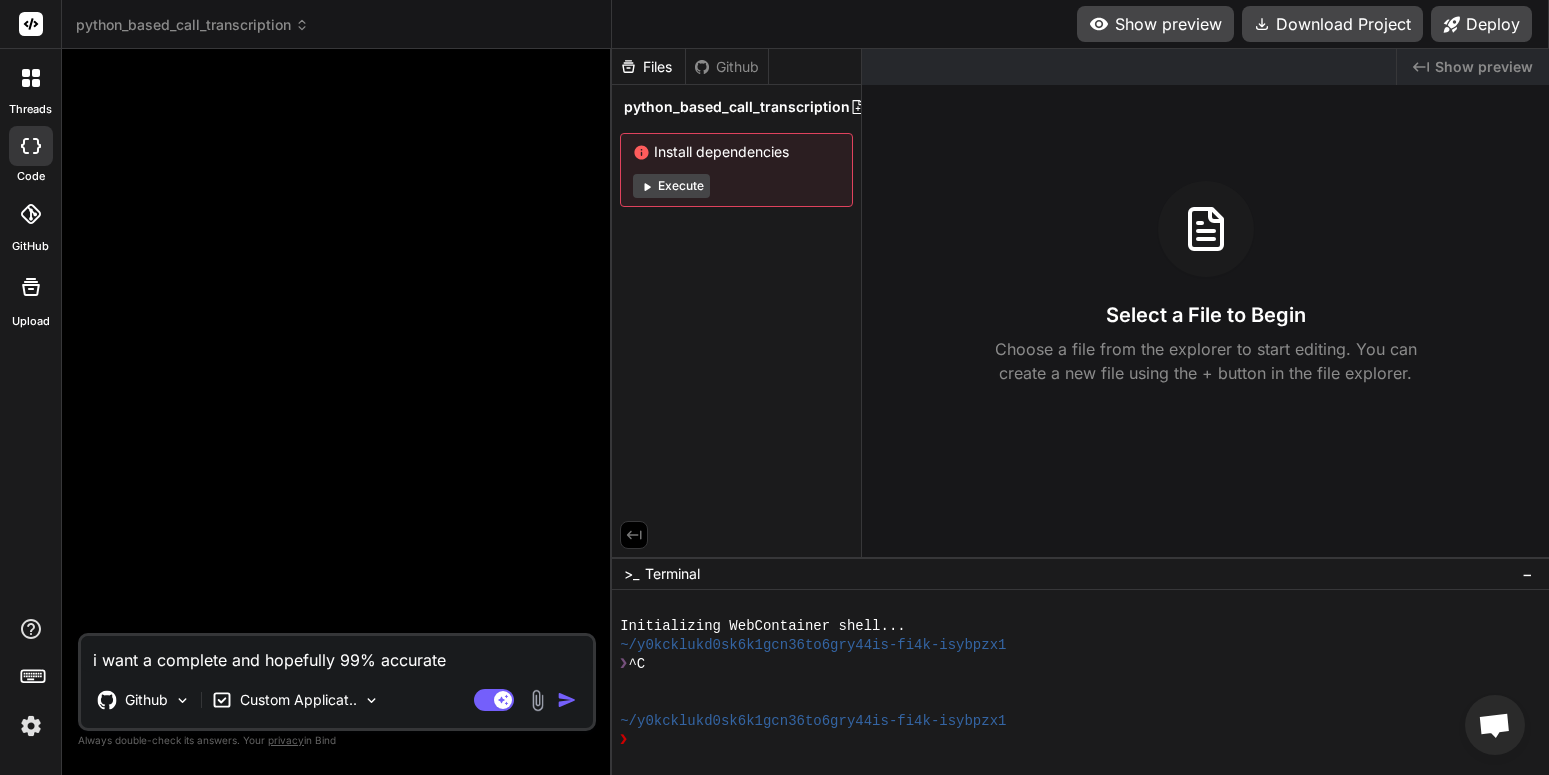 type on "i want a complete and hopefully 99% accurate" 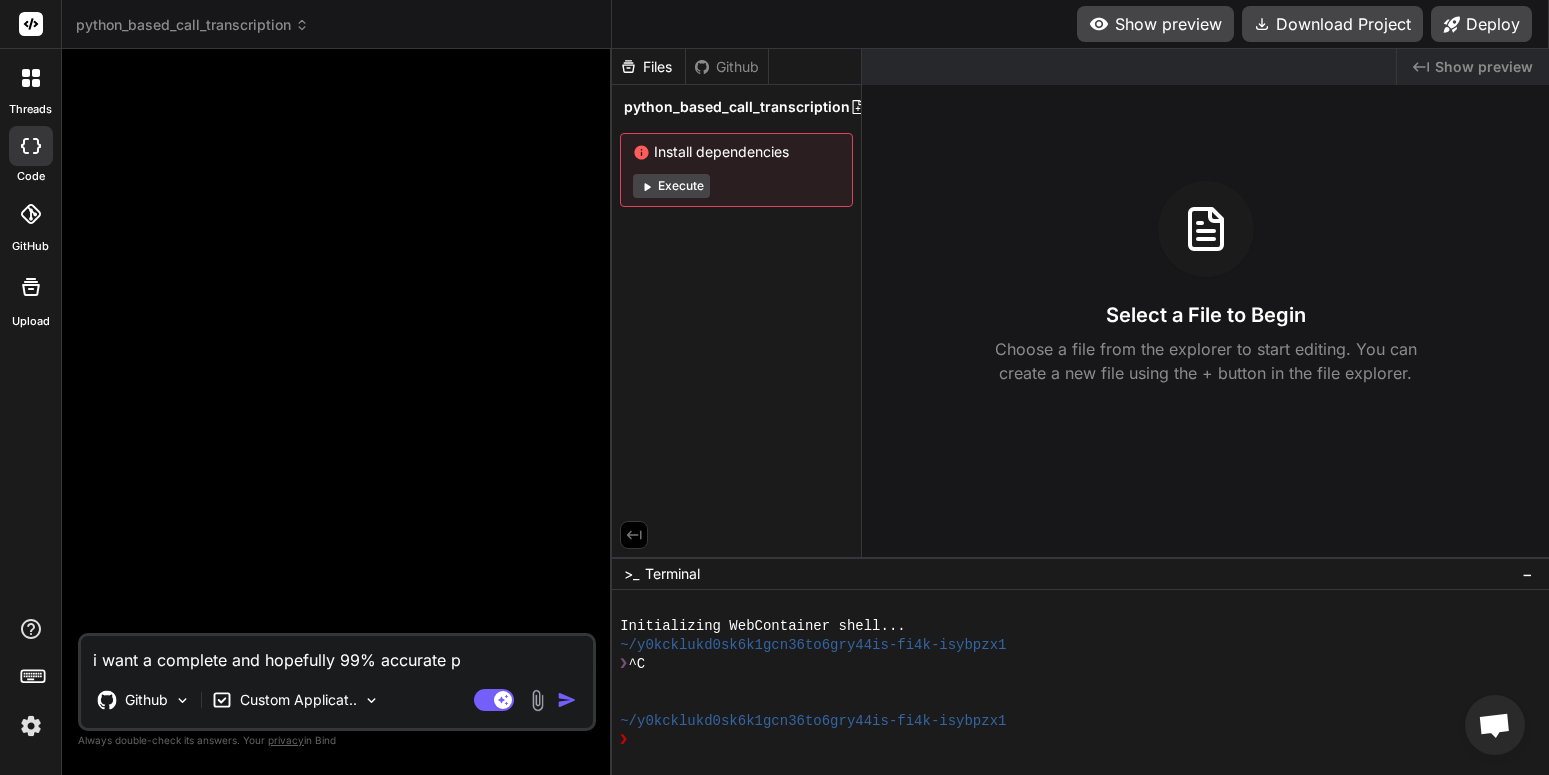 type on "i want a complete and hopefully 99% accurate py" 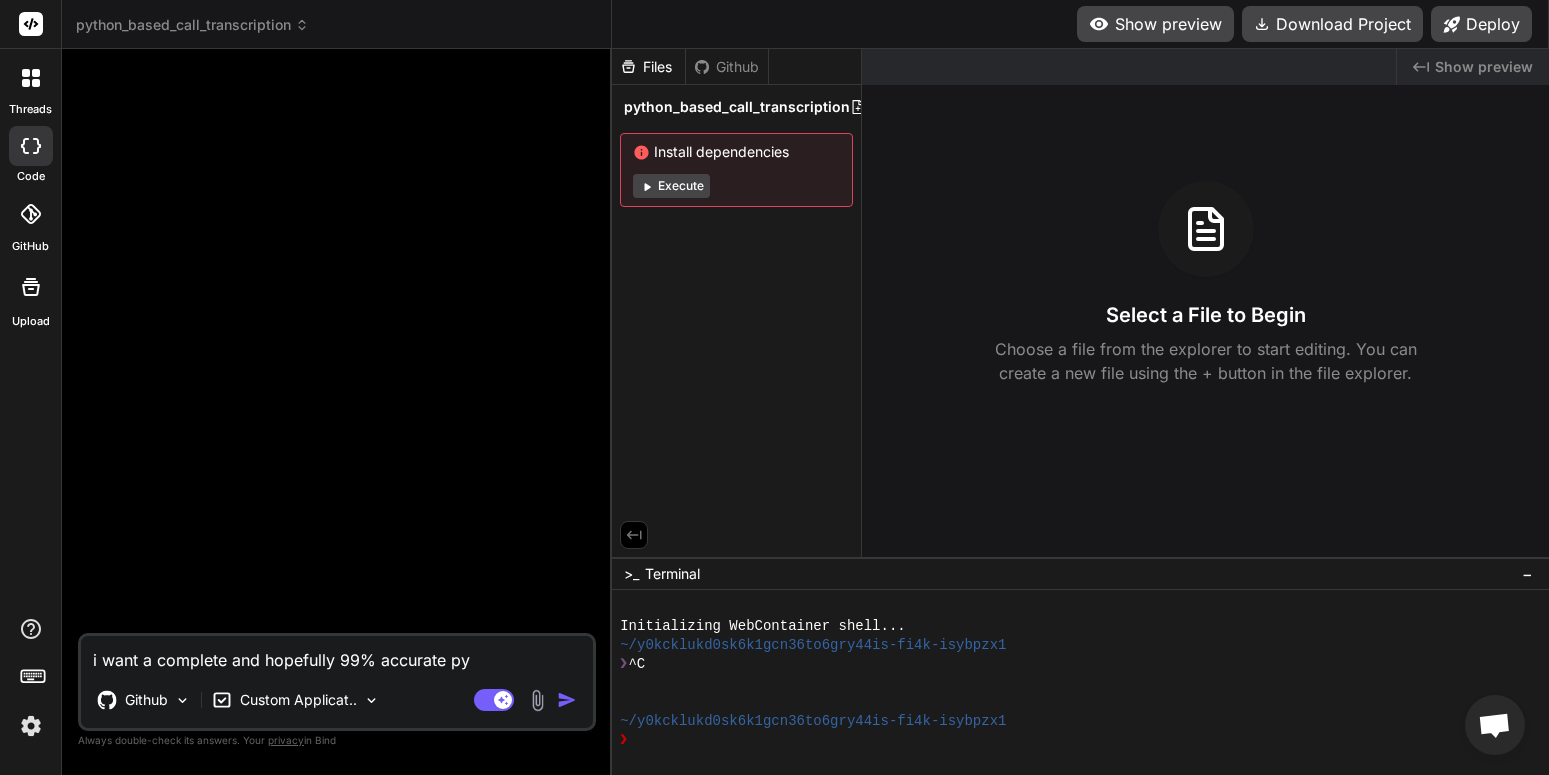 type on "x" 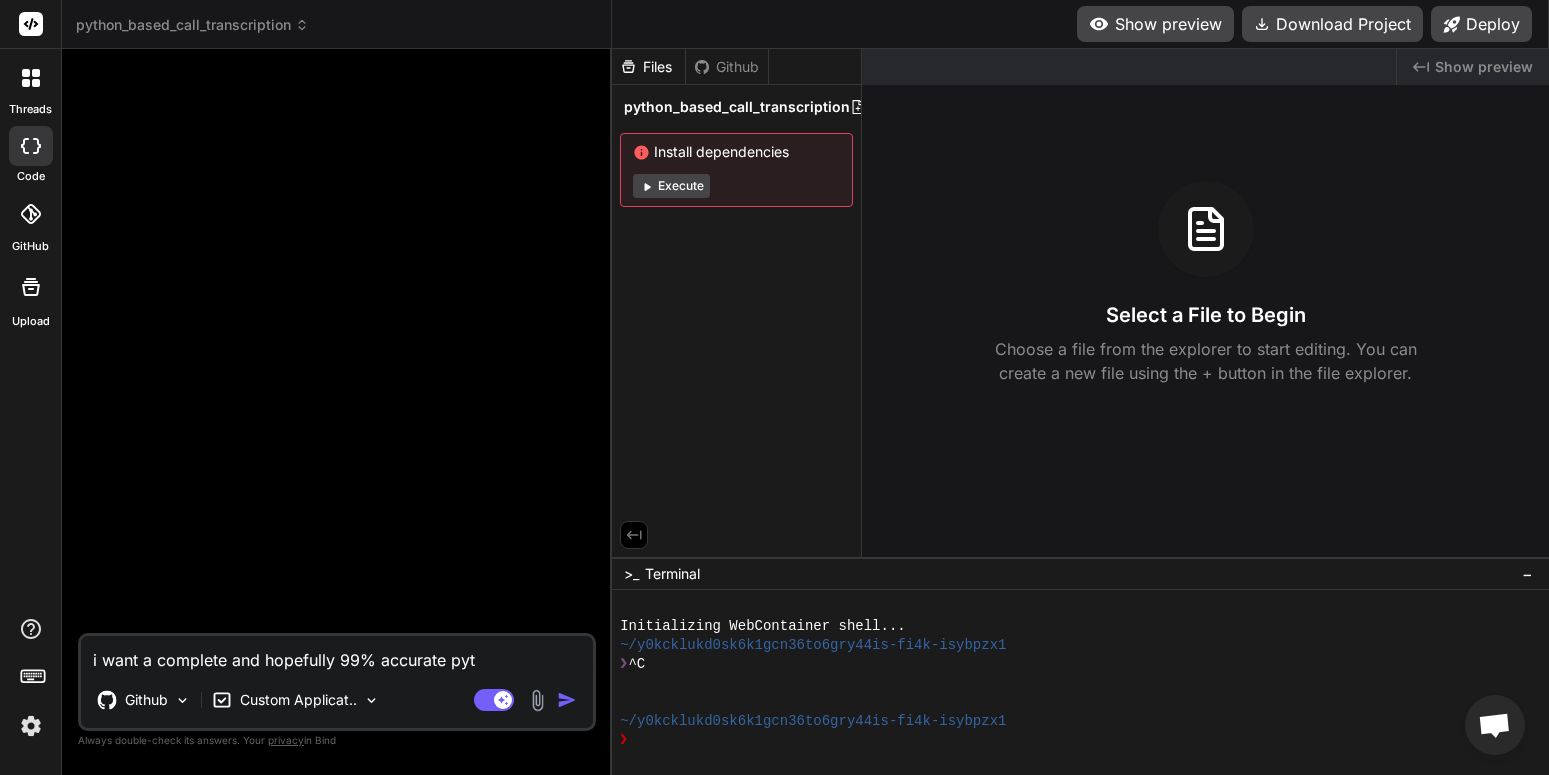 type on "i want a complete and hopefully 99% accurate pyth" 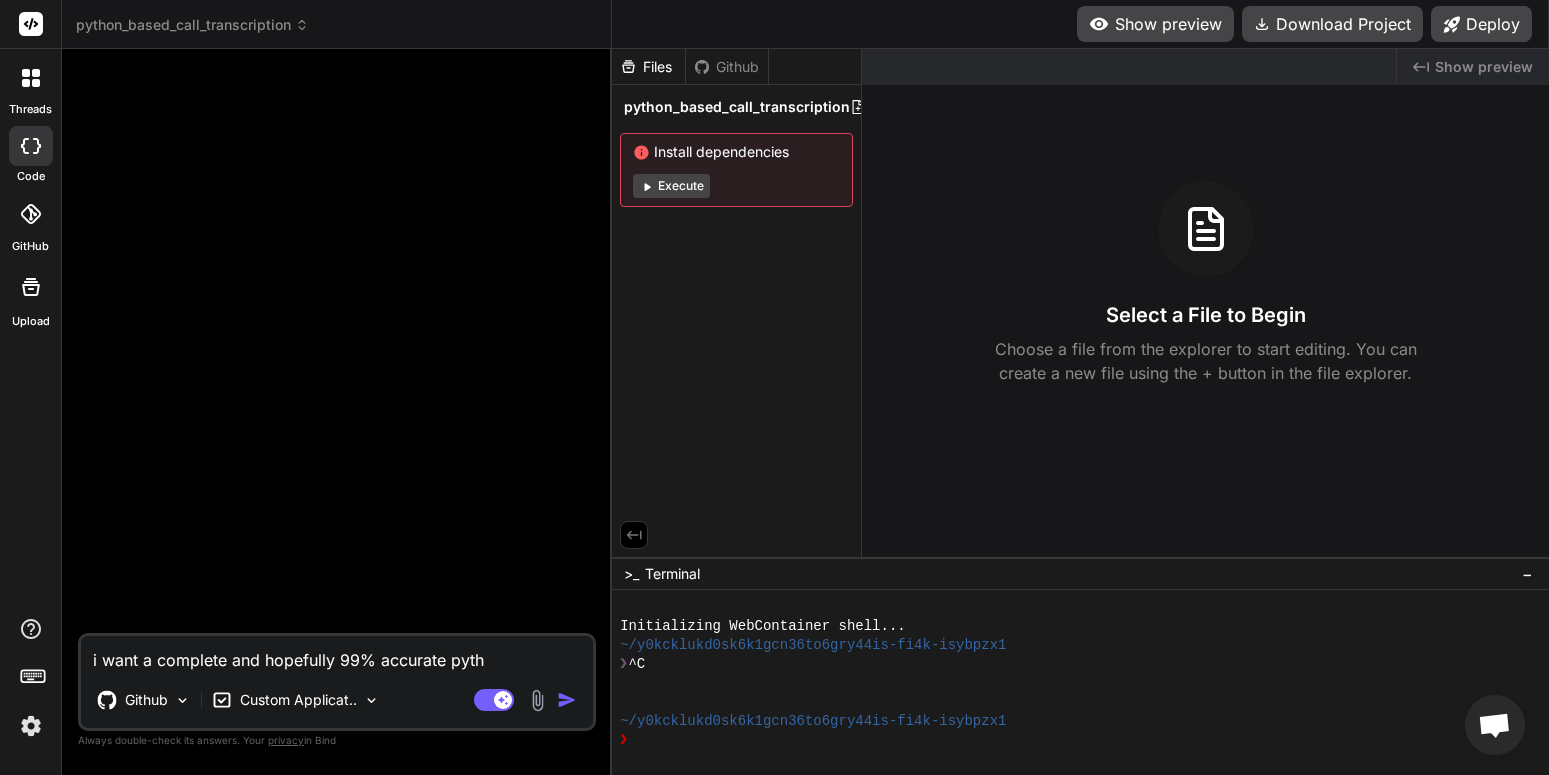 type on "i want a complete and hopefully 99% accurate pytho" 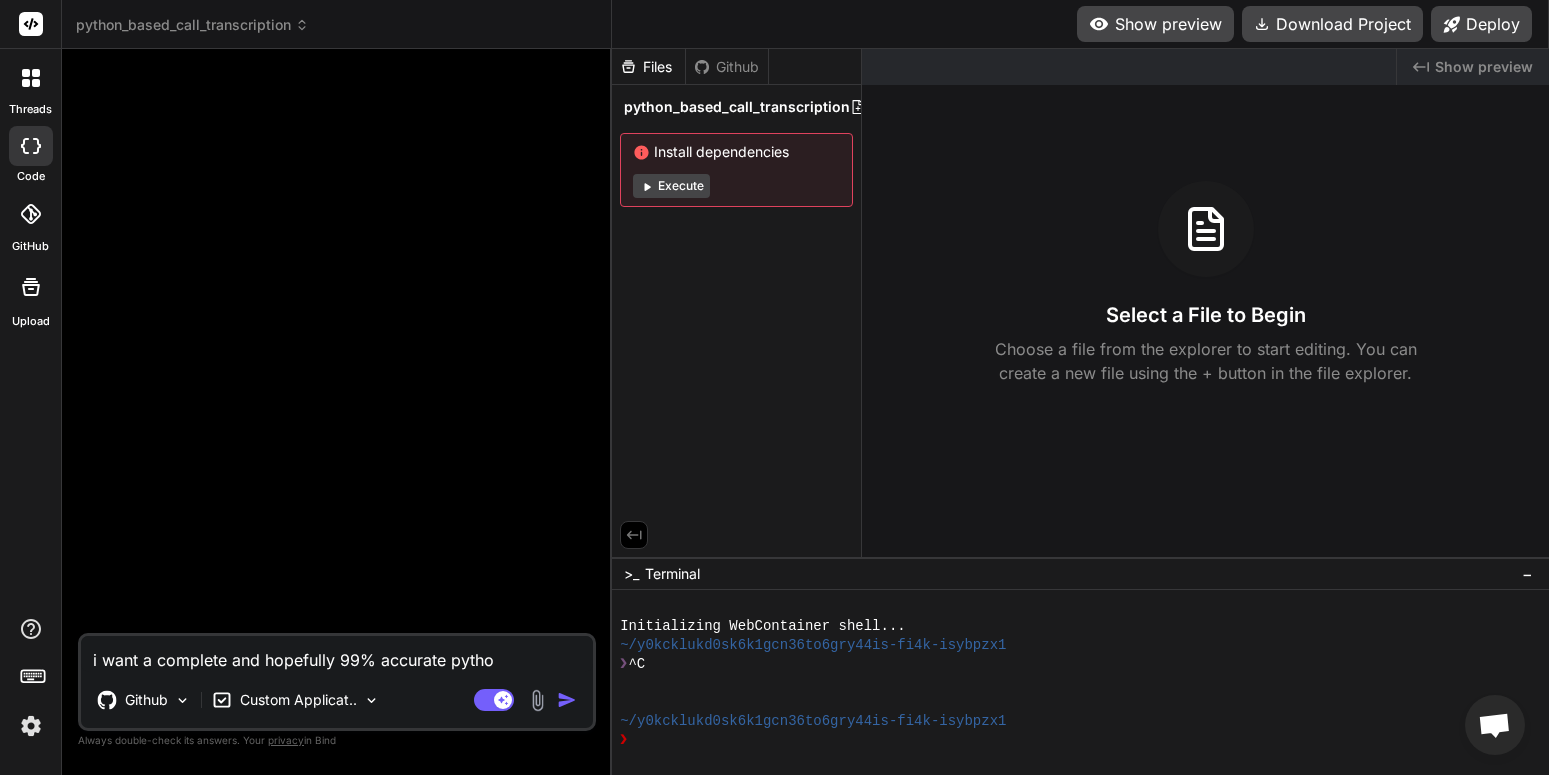 type on "i want a complete and hopefully 99% accurate python" 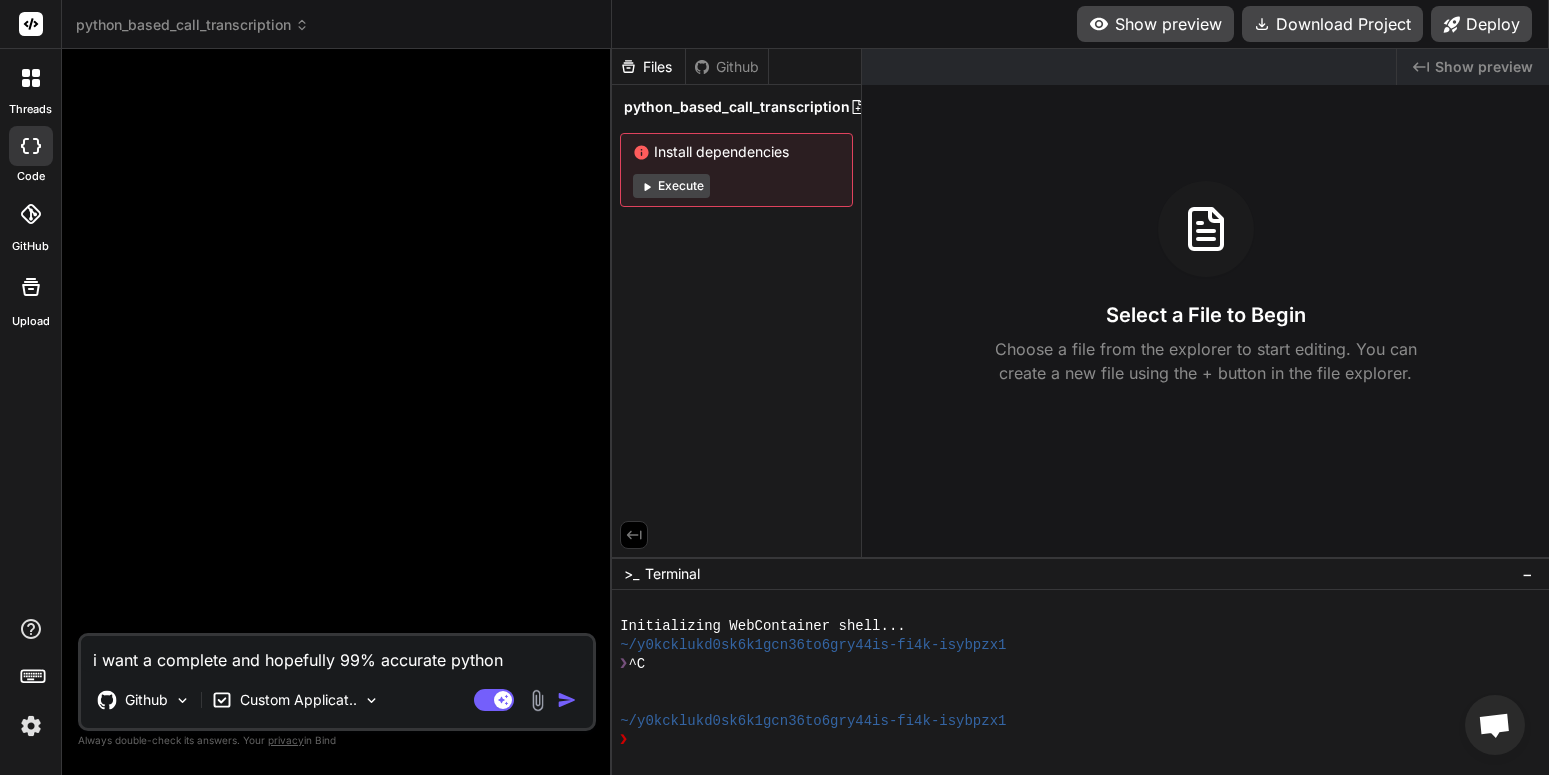 type on "x" 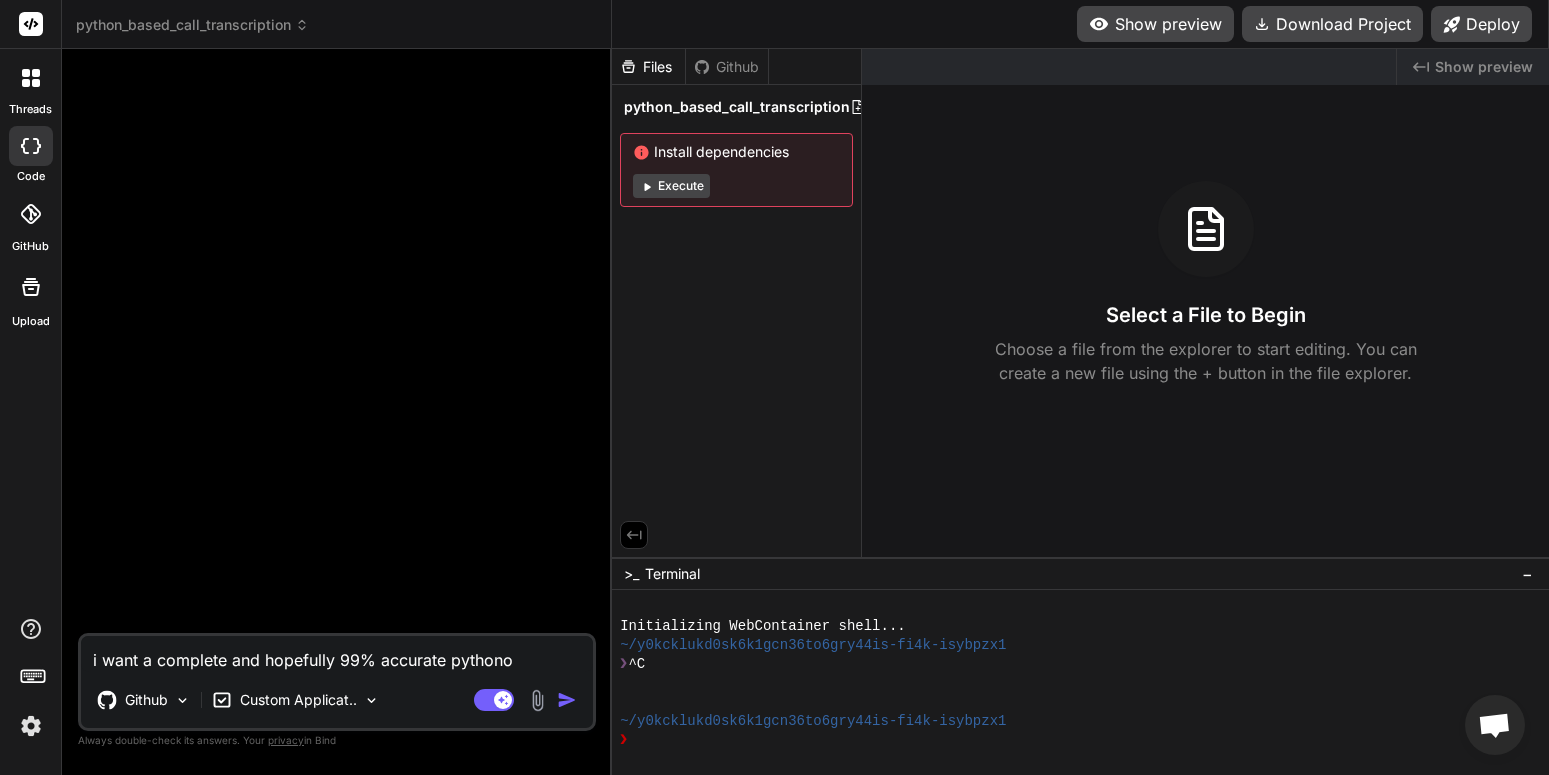 type on "i want a complete and hopefully 99% accurate python" 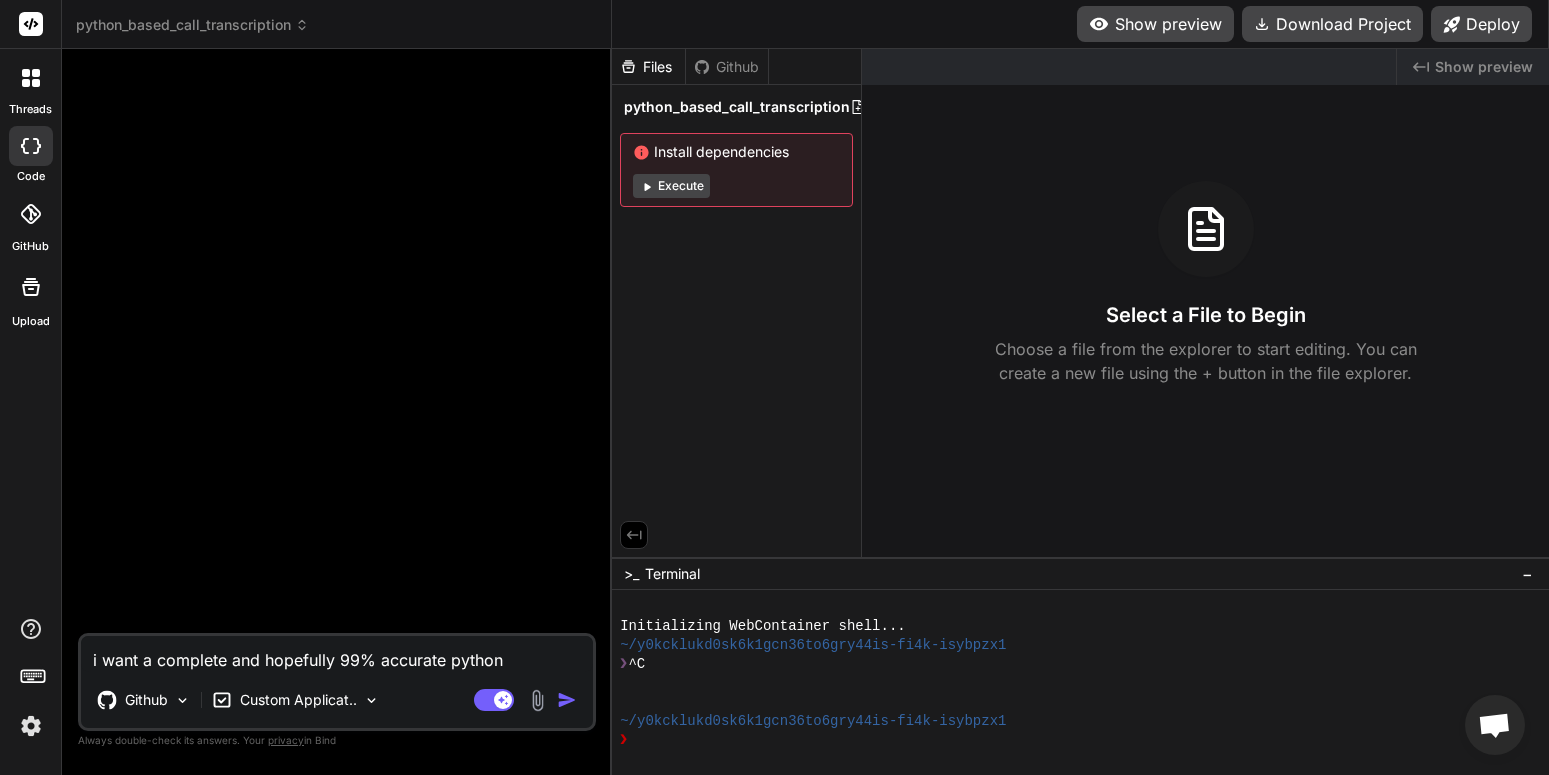 type on "i want a complete and hopefully 99% accurate pythoni" 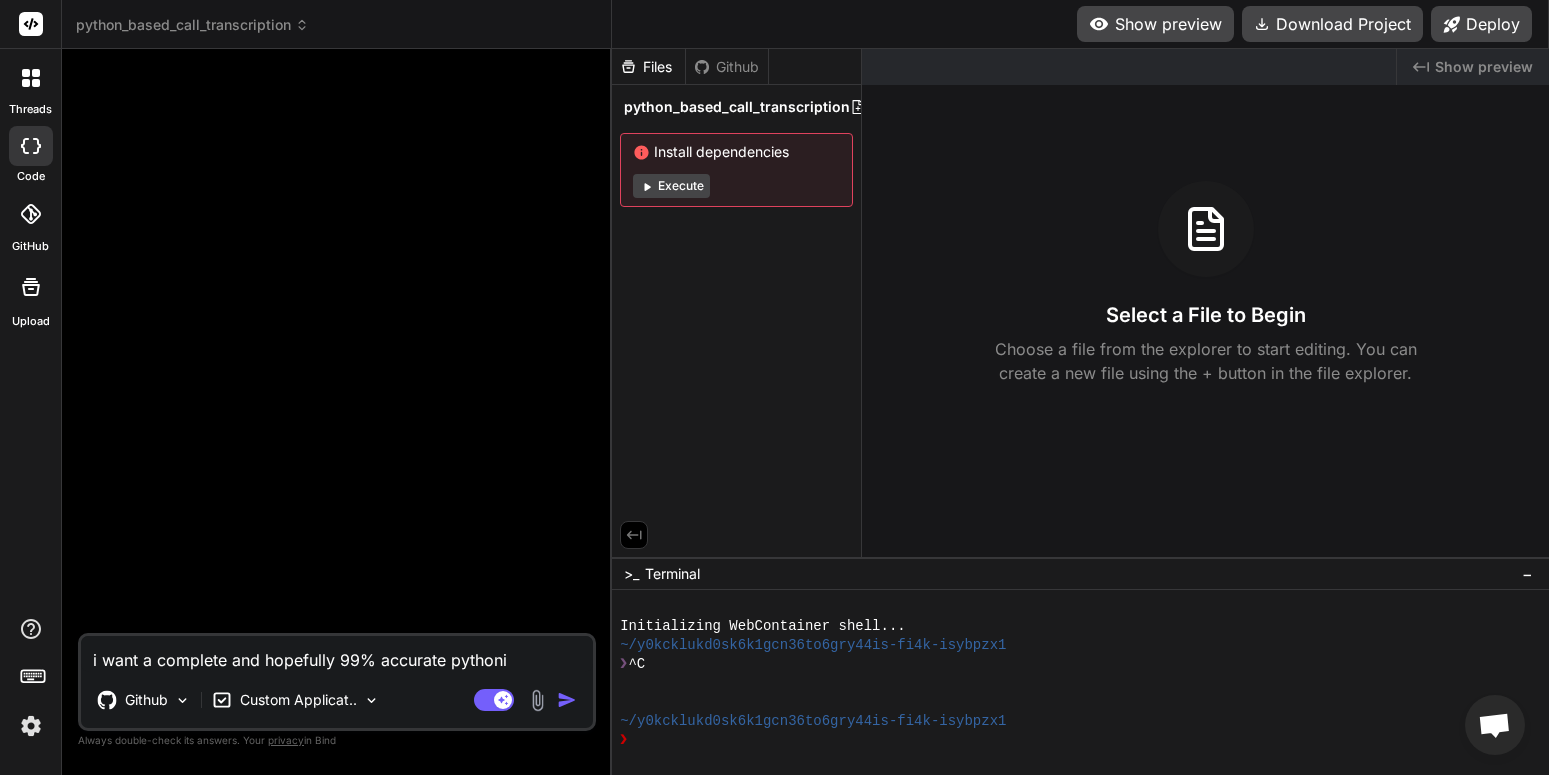 type on "i want a complete and hopefully 99% accurate pythonic" 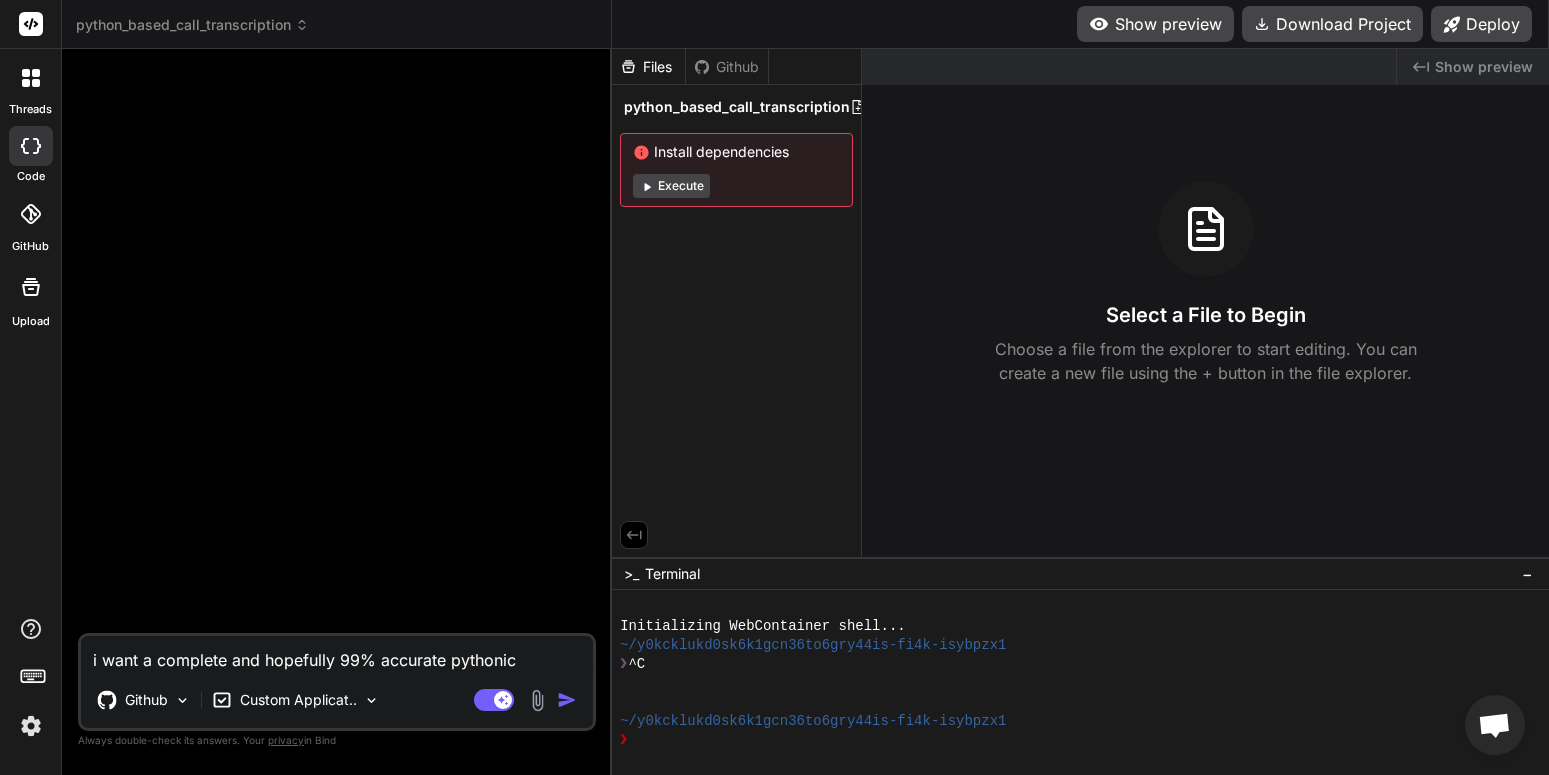 type on "i want a complete and hopefully 99% accurate pythonic" 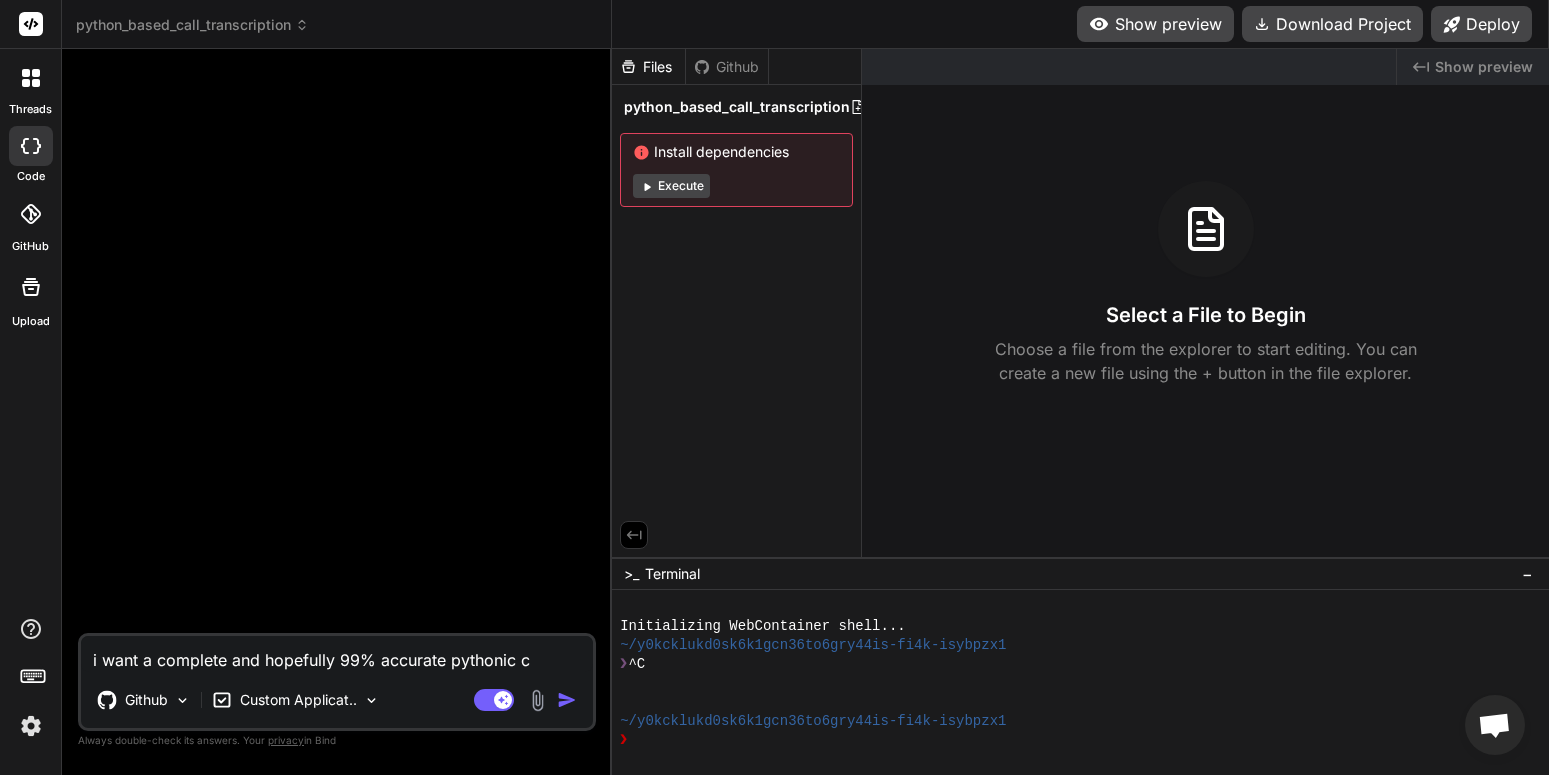 type on "i want a complete and hopefully 99% accurate pythonic co" 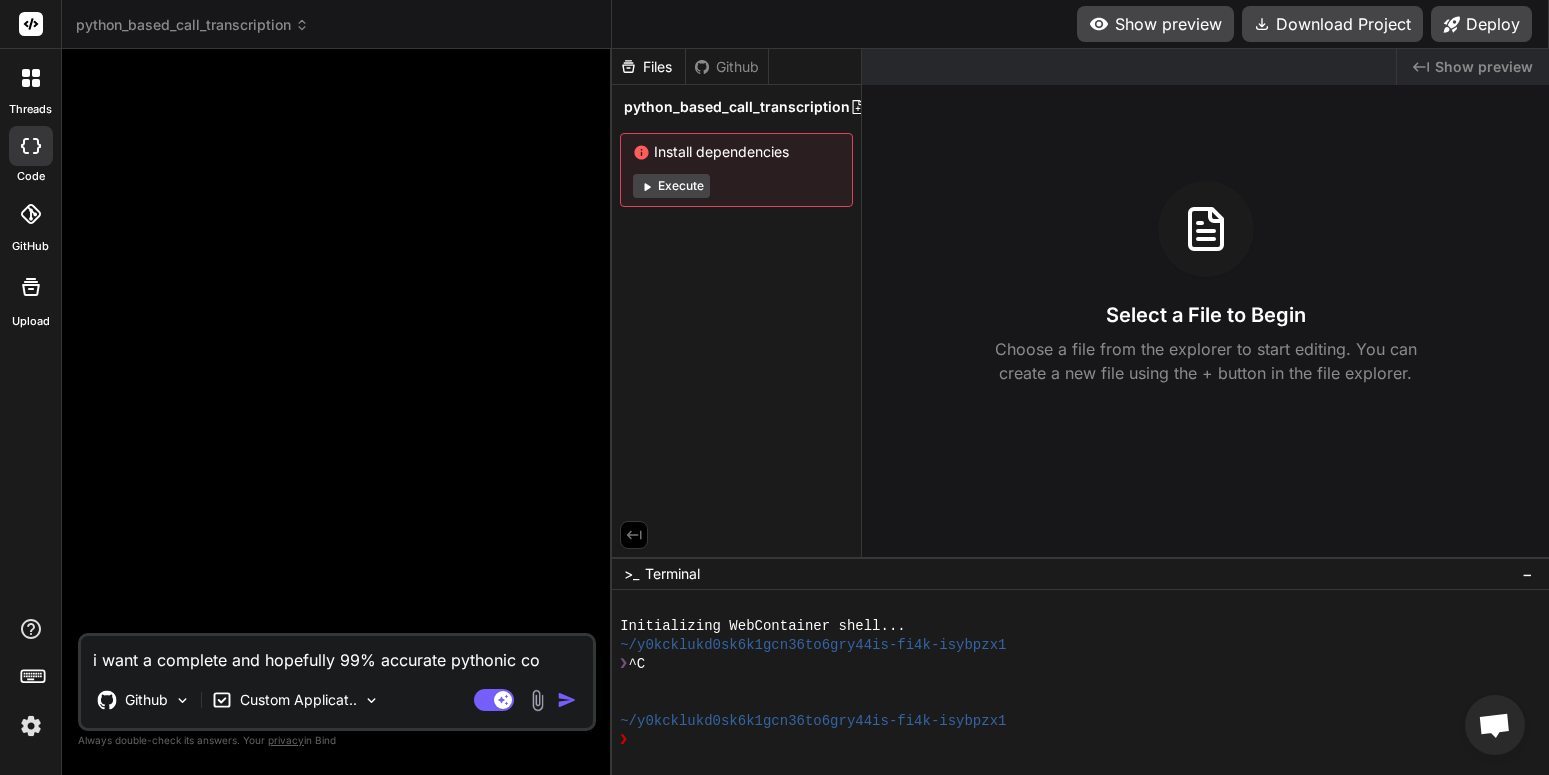 type on "i want a complete and hopefully 99% accurate pythonic cod" 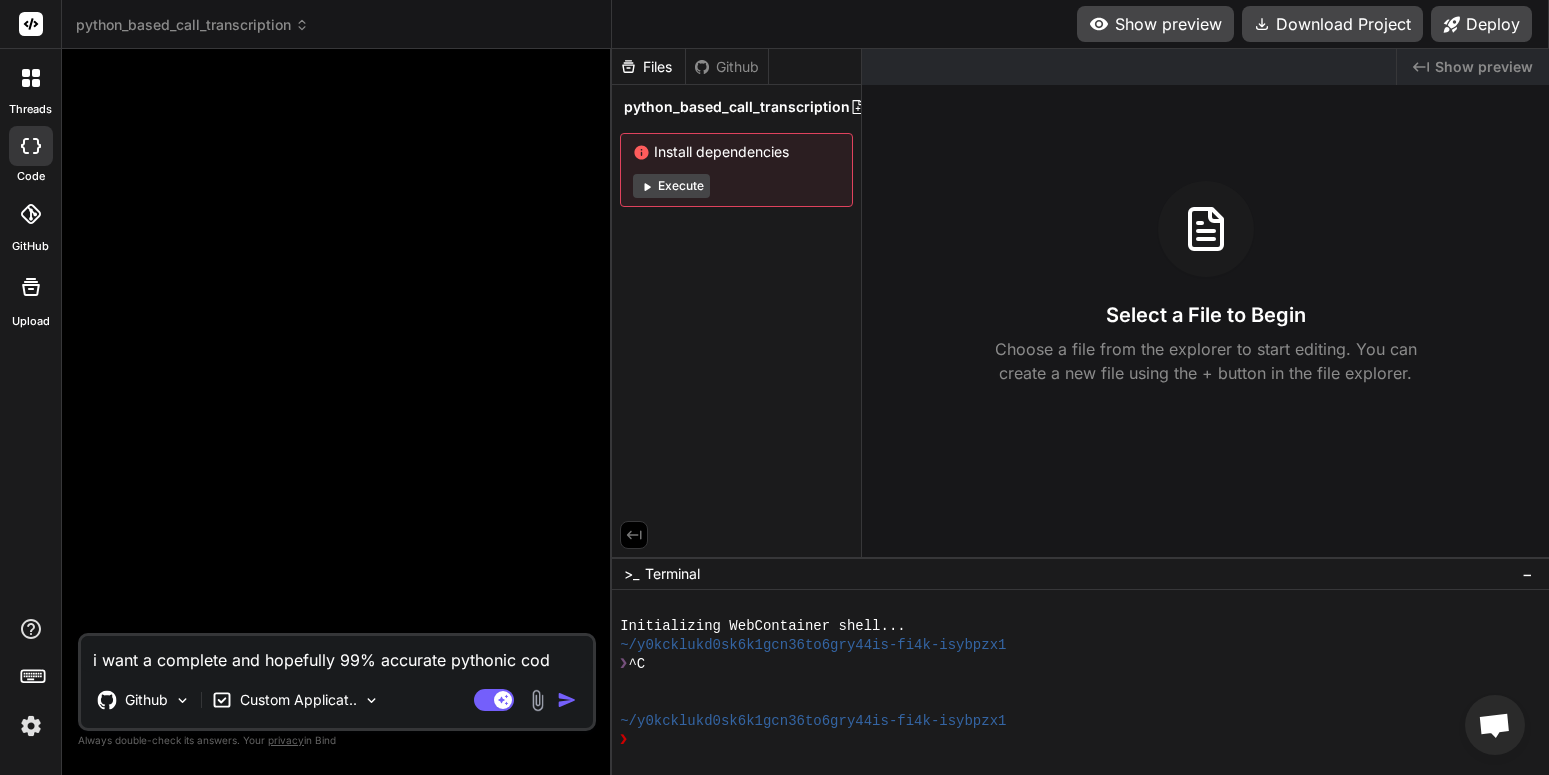 type on "i want a complete and hopefully 99% accurate pythonic code" 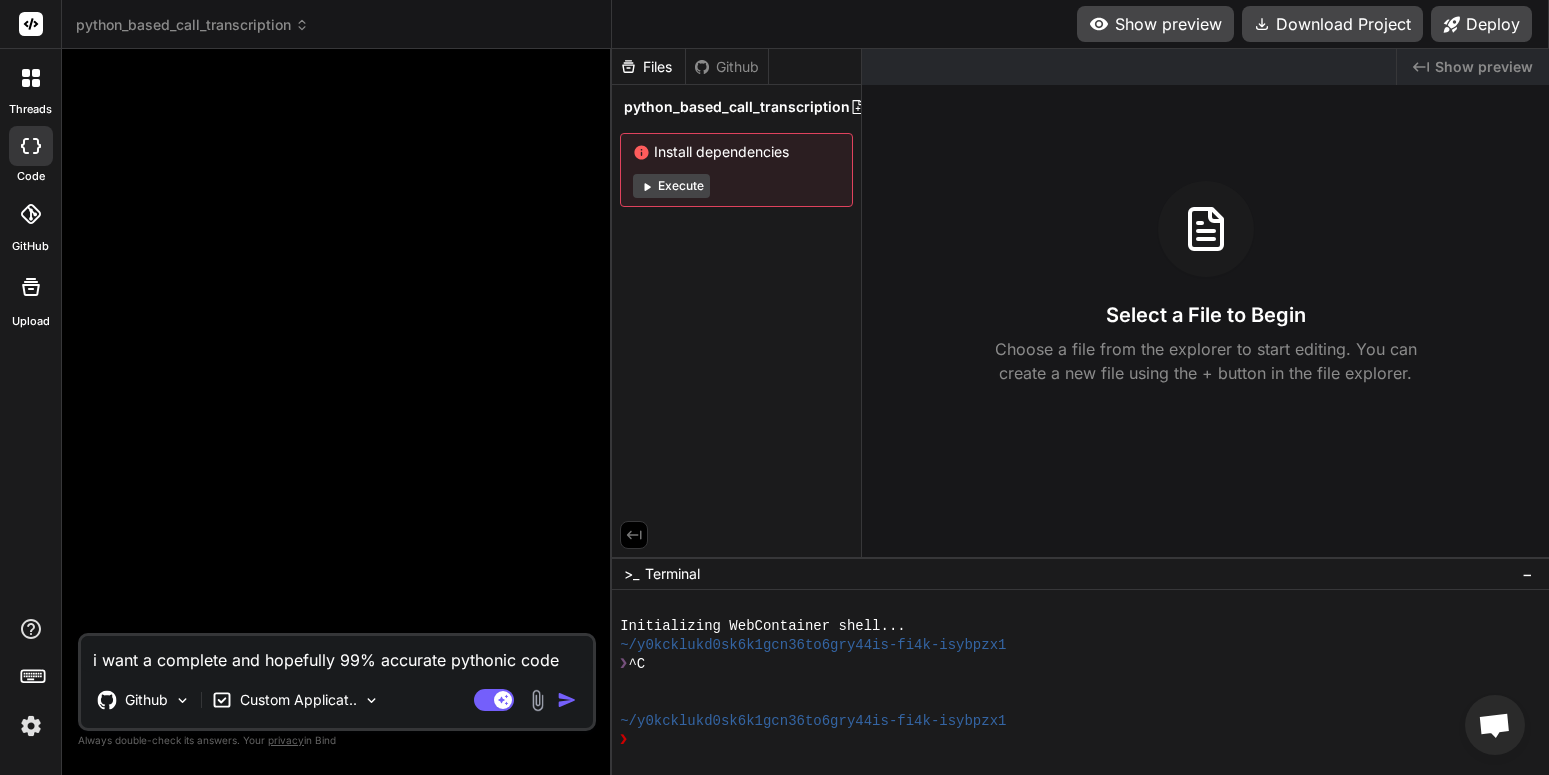 type on "i want a complete and hopefully 99% accurate pythonic coded" 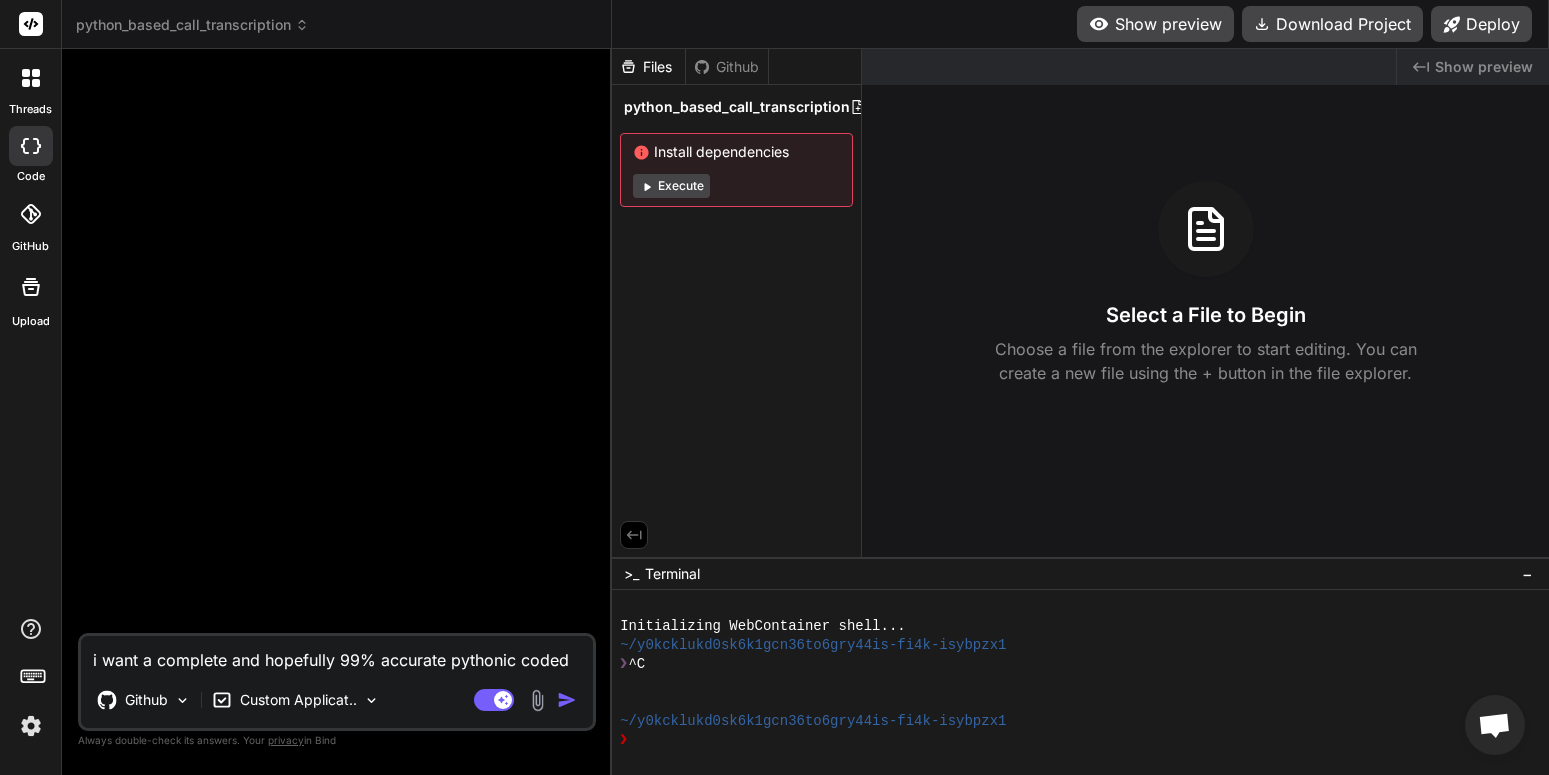 type on "i want a complete and hopefully 99% accurate pythonic coded" 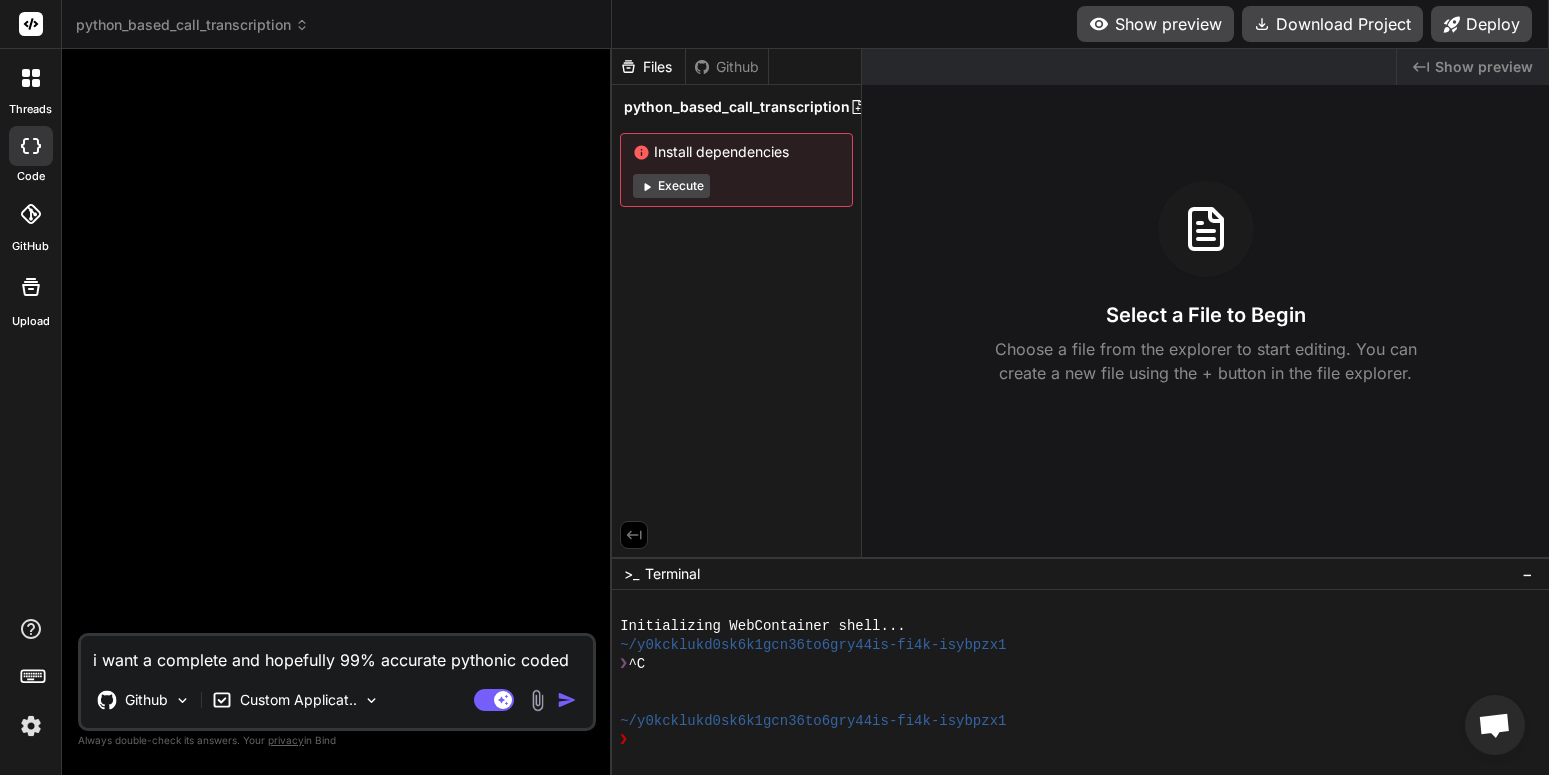 type on "i want a complete and hopefully 99% accurate pythonic coded pr" 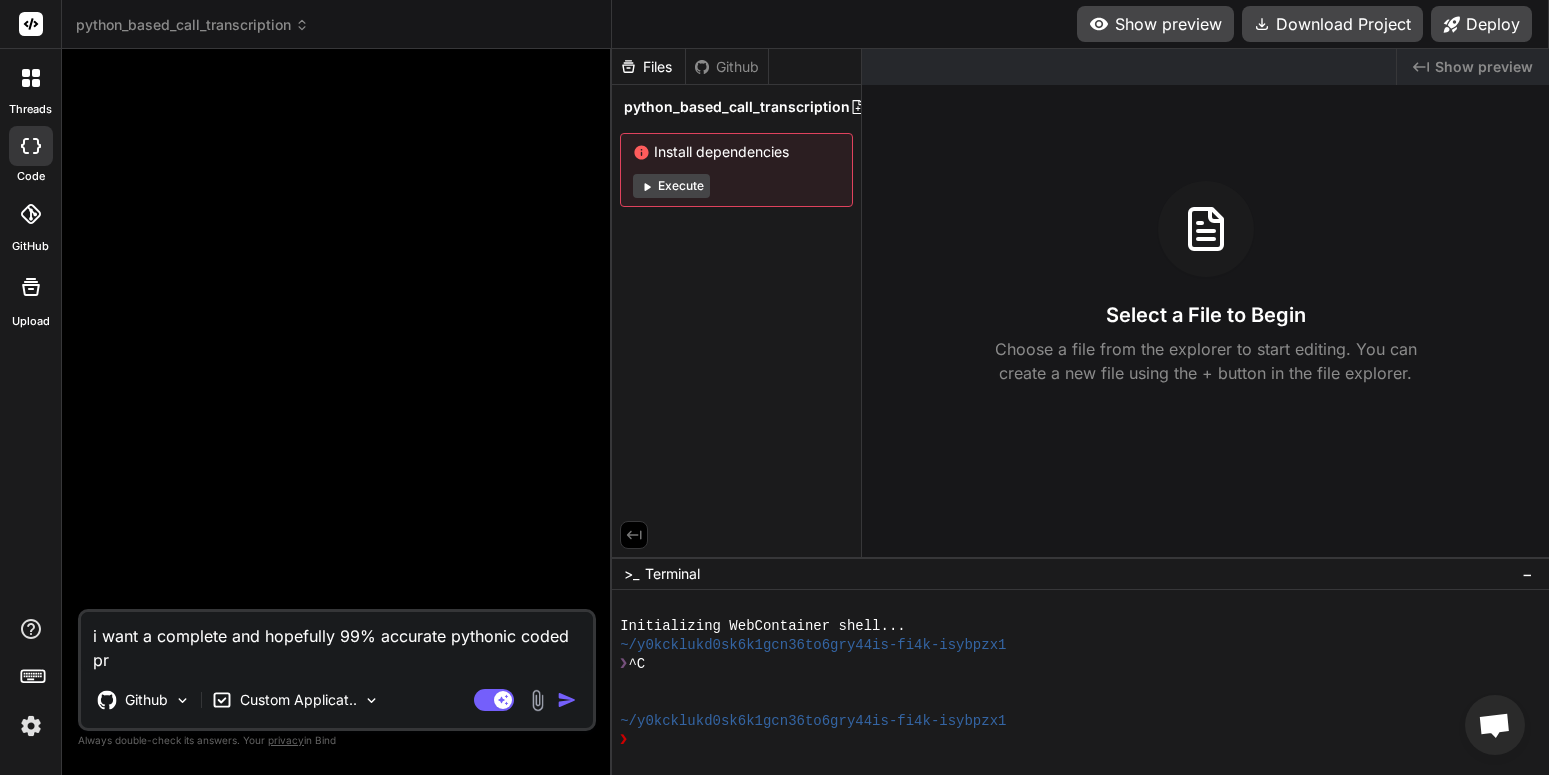 type on "i want a complete and hopefully 99% accurate pythonic coded pro" 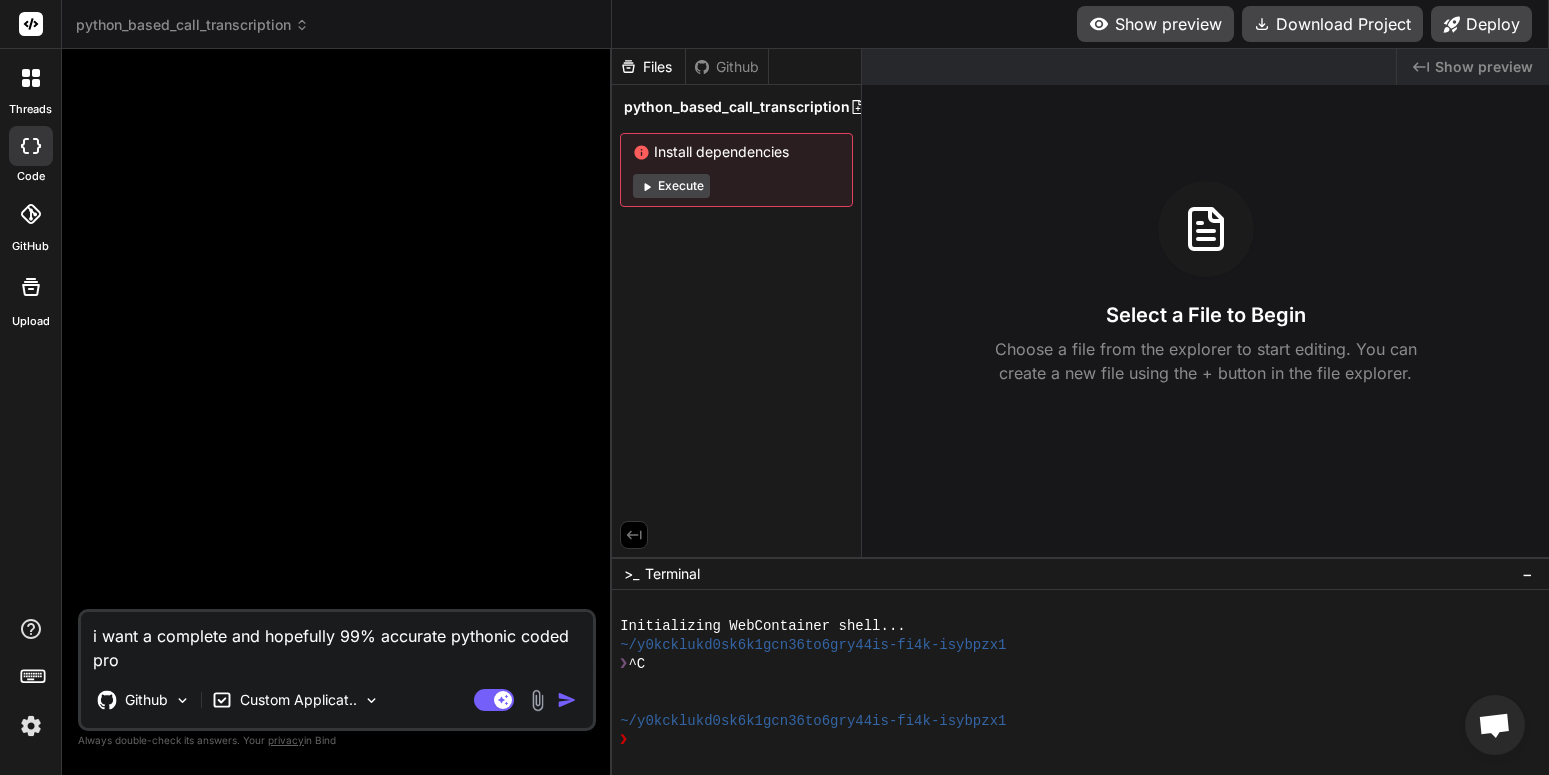 type on "i want a complete and hopefully 99% accurate pythonic coded prog" 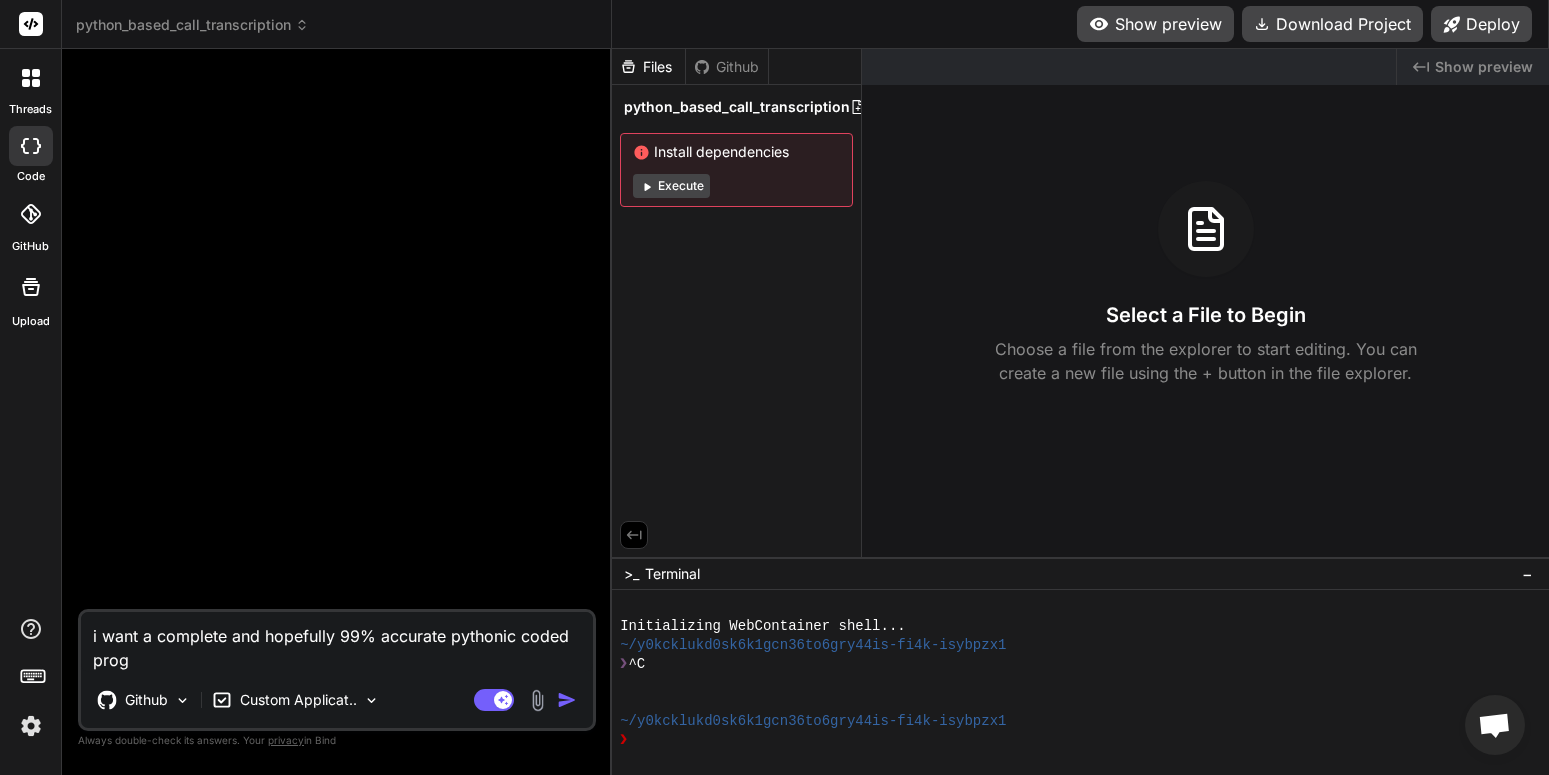 type on "i want a complete and hopefully 99% accurate pythonic coded progr" 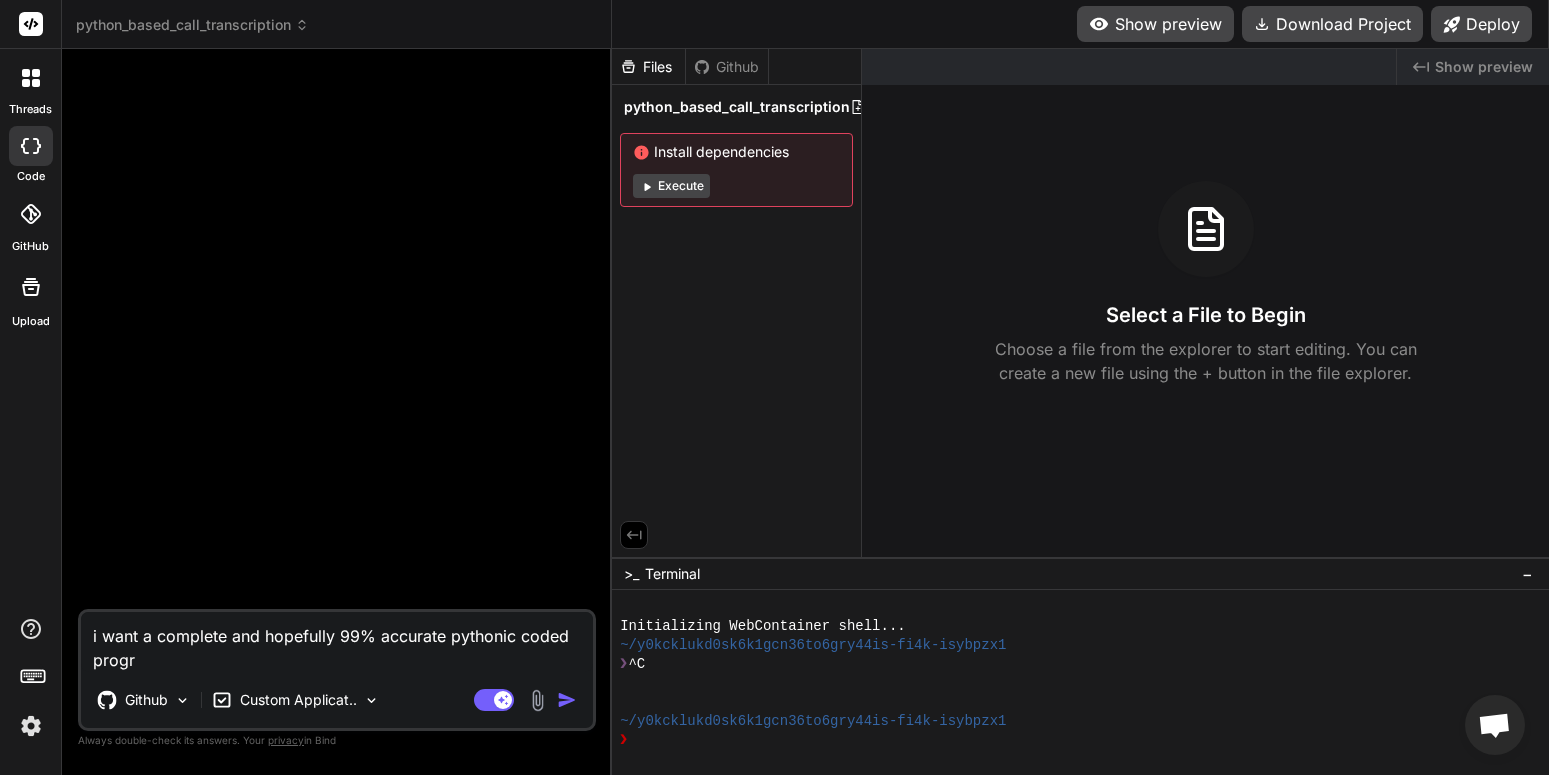 type on "i want a complete and hopefully 99% accurate pythonic coded progra" 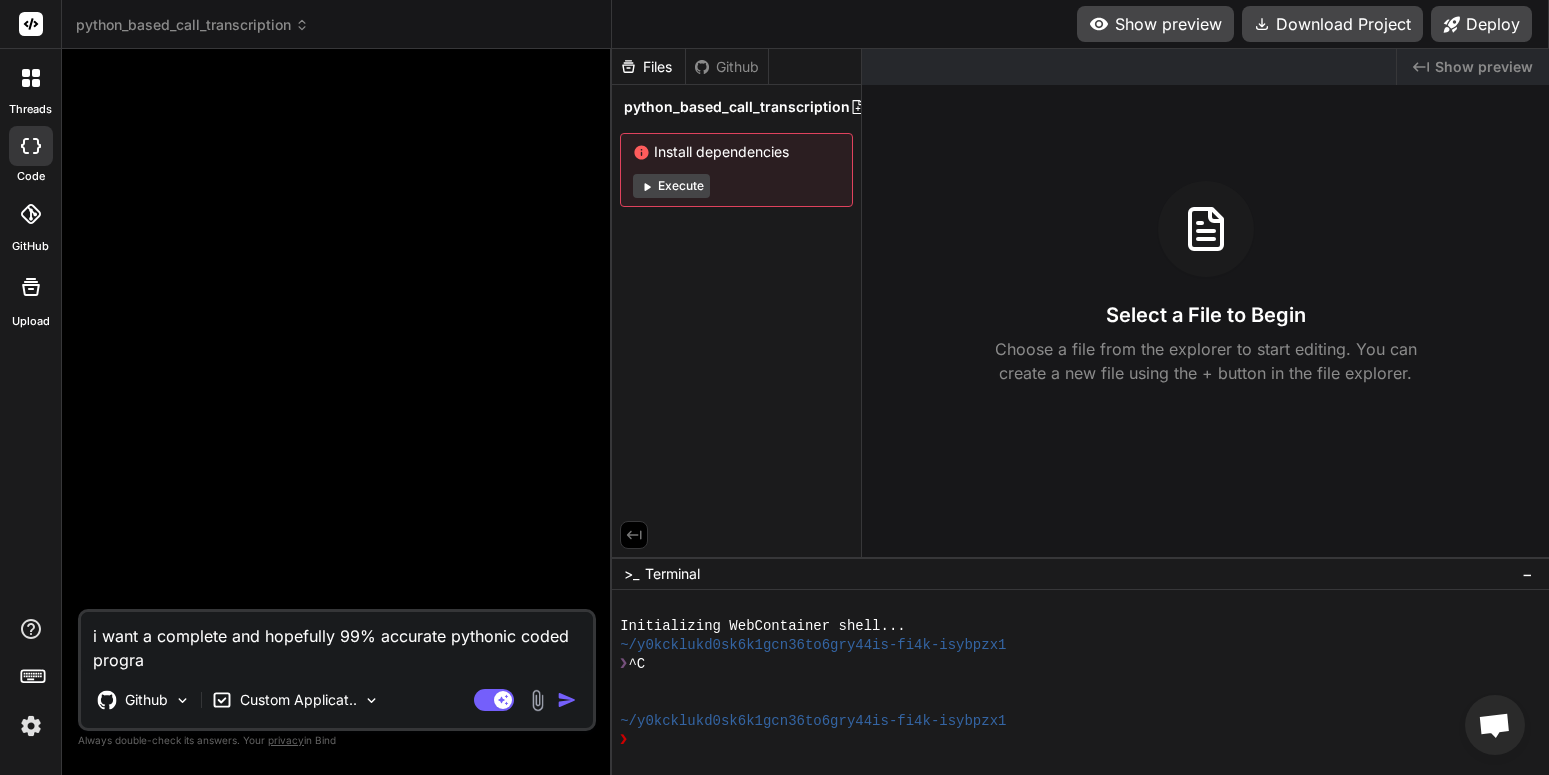 type on "i want a complete and hopefully 99% accurate pythonic coded program" 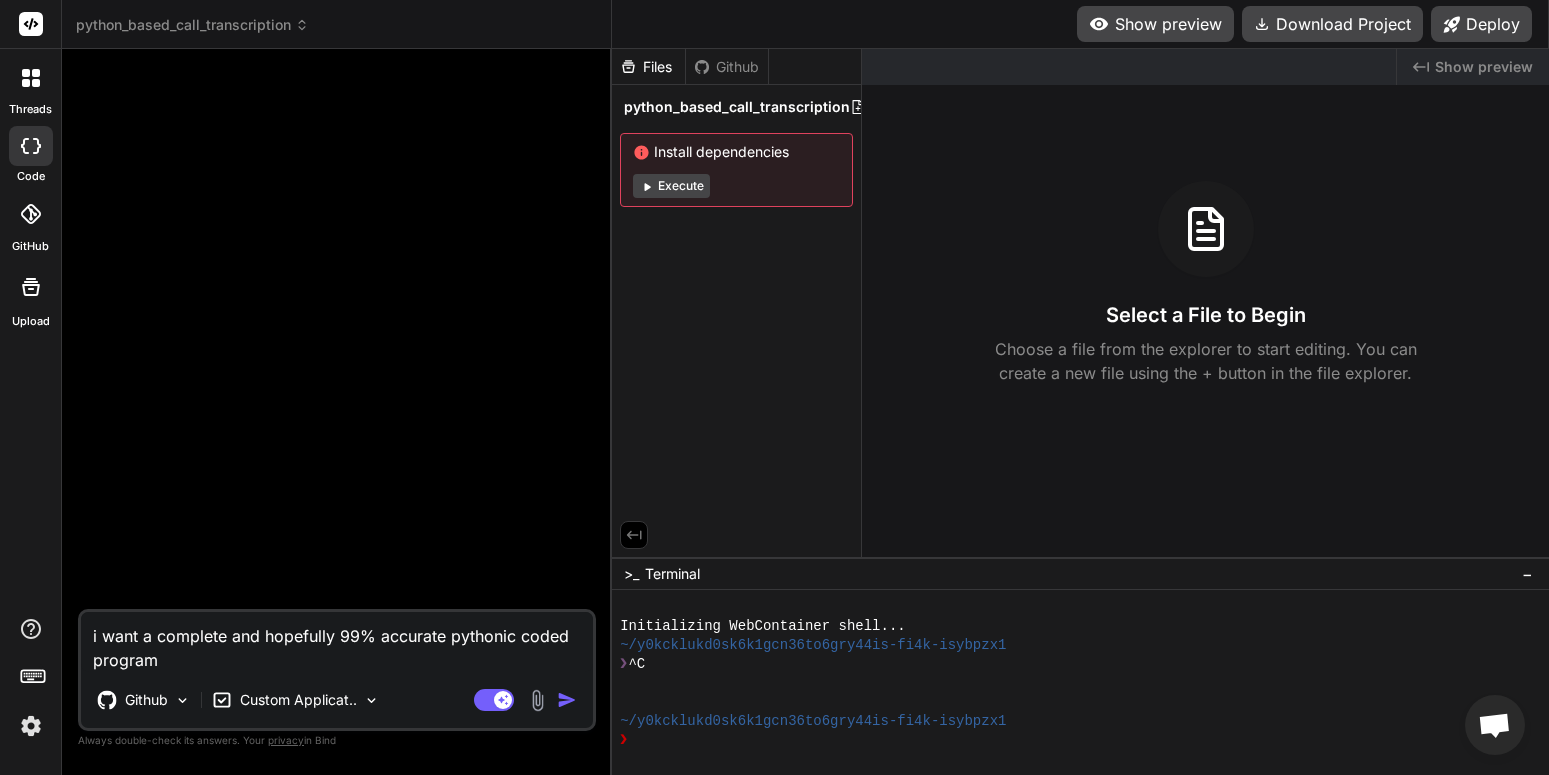 type on "i want a complete and hopefully 99% accurate pythonic coded program" 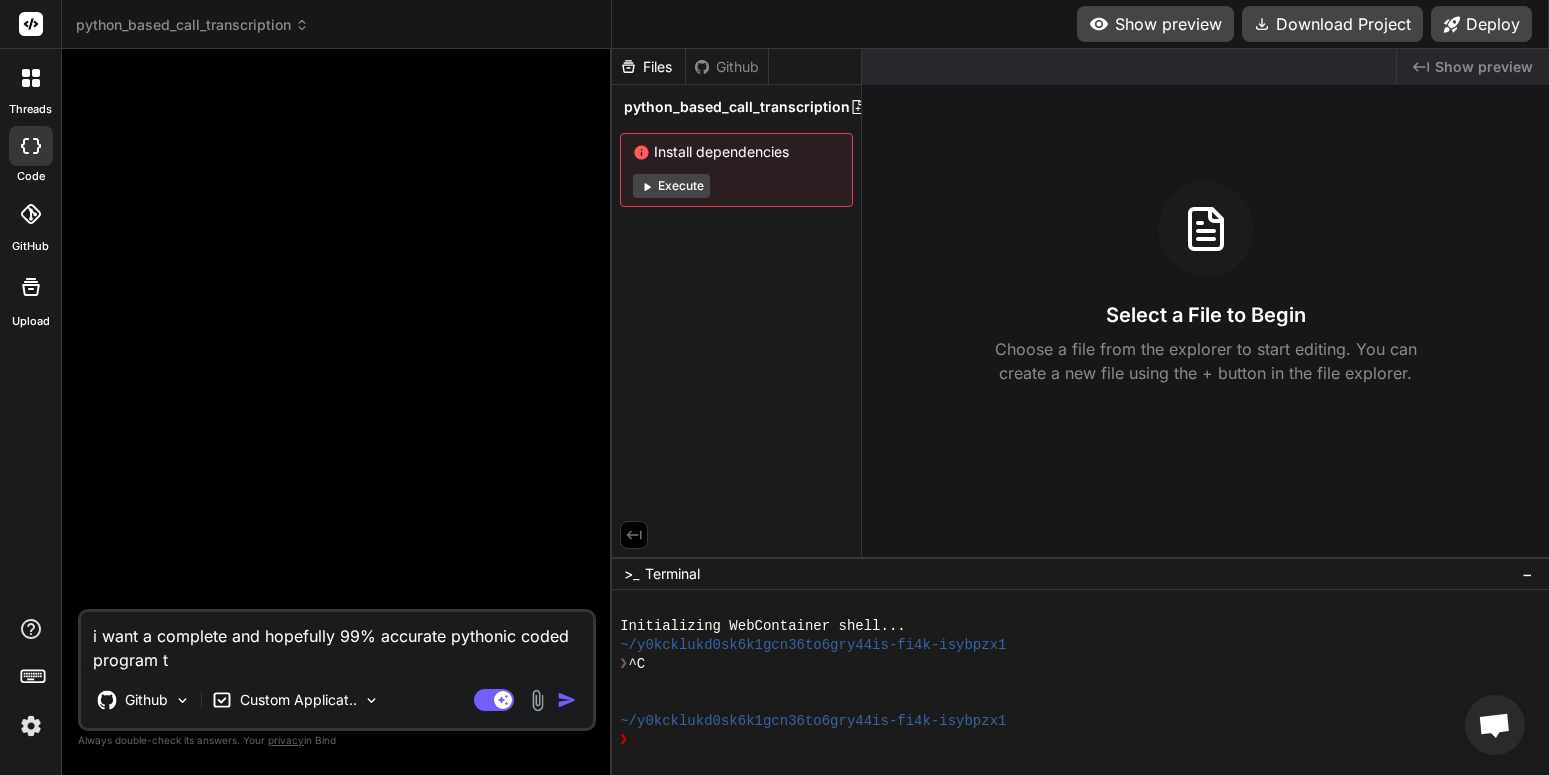 type on "i want a complete and hopefully 99% accurate pythonic coded program th" 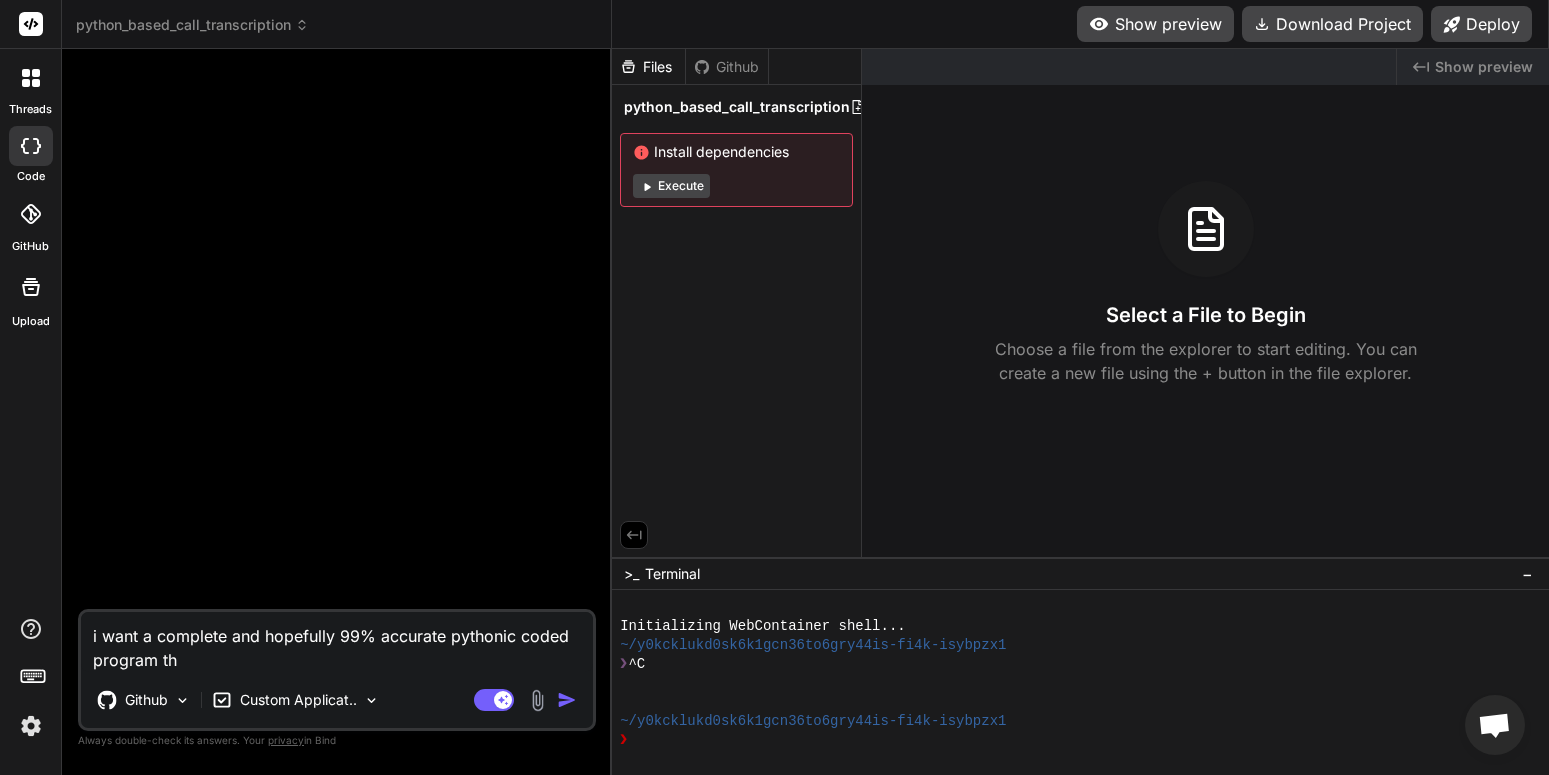 type on "i want a complete and hopefully 99% accurate pythonic coded program tha" 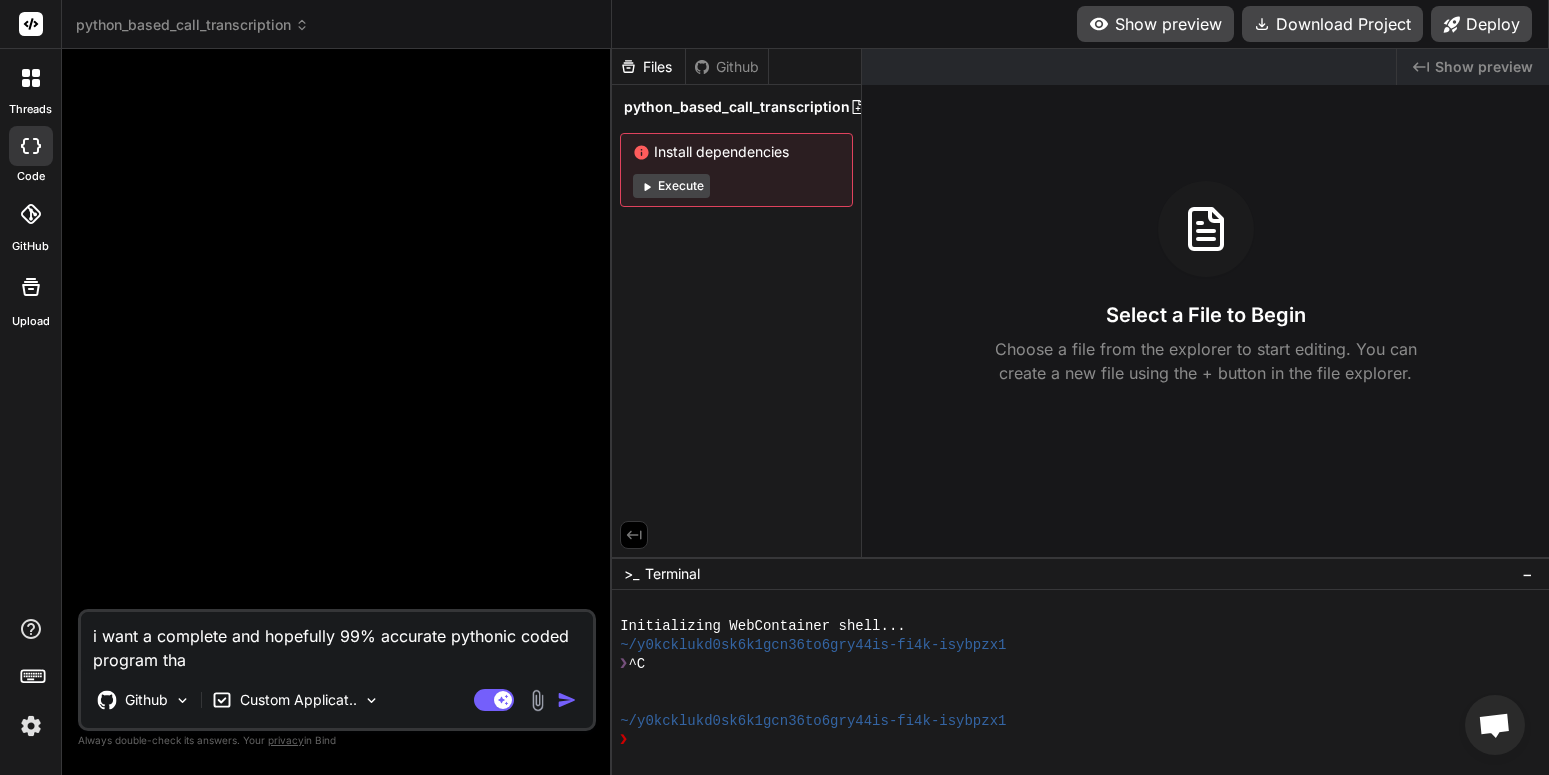 type on "i want a complete and hopefully 99% accurate pythonic coded program that" 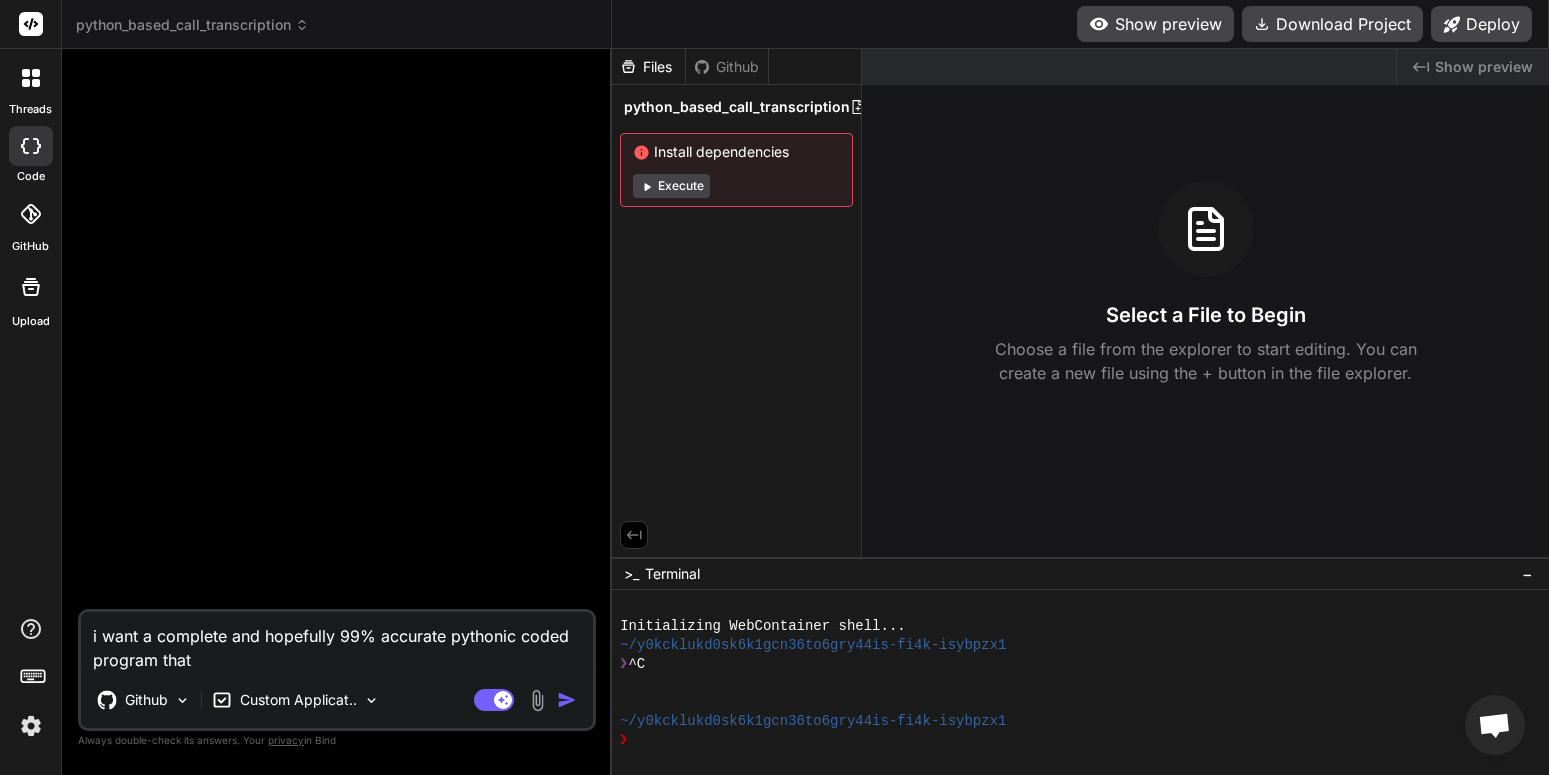type on "i want a complete and hopefully 99% accurate pythonic coded program that" 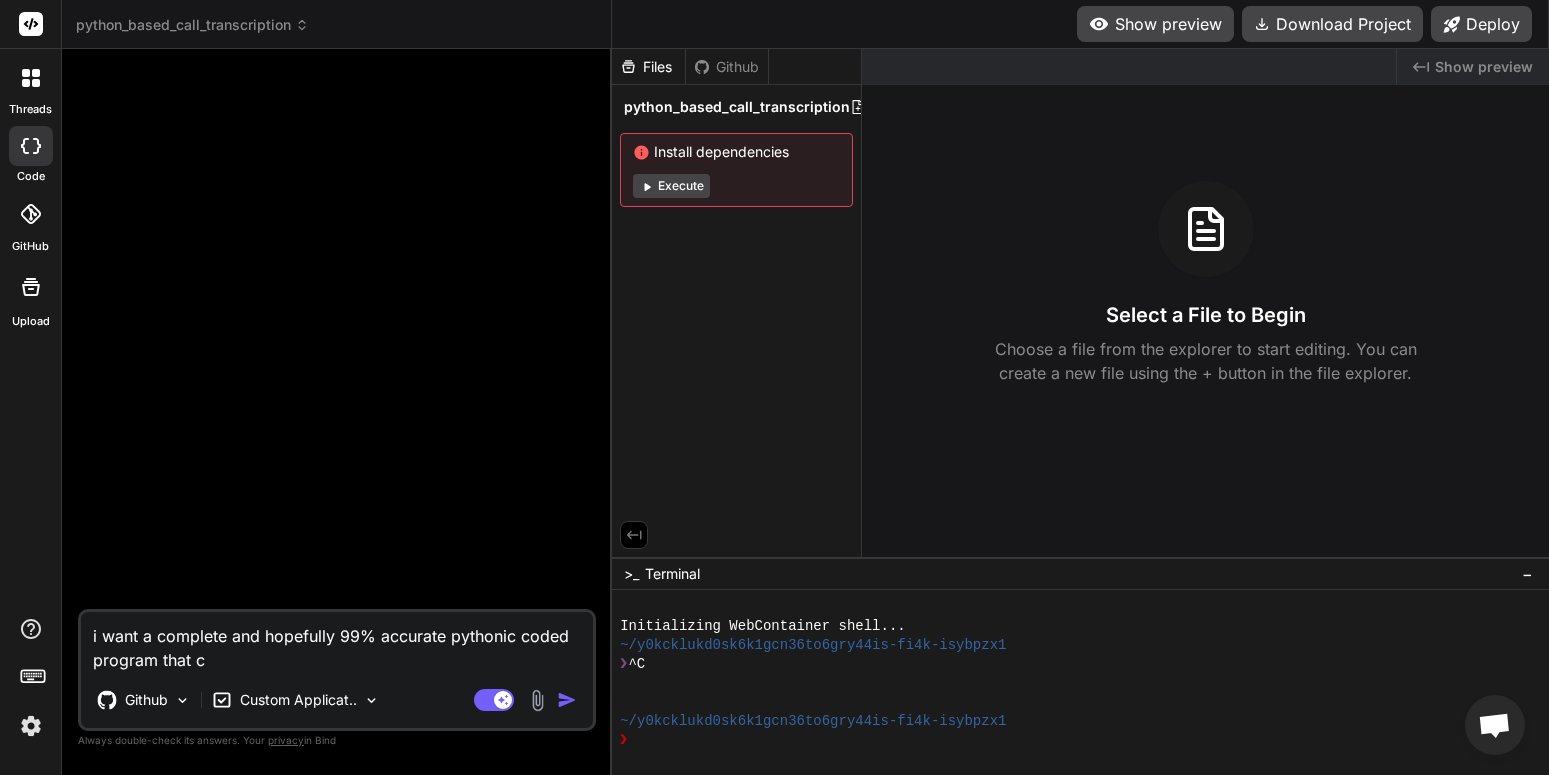 type on "i want a complete and hopefully 99% accurate pythonic coded program that co" 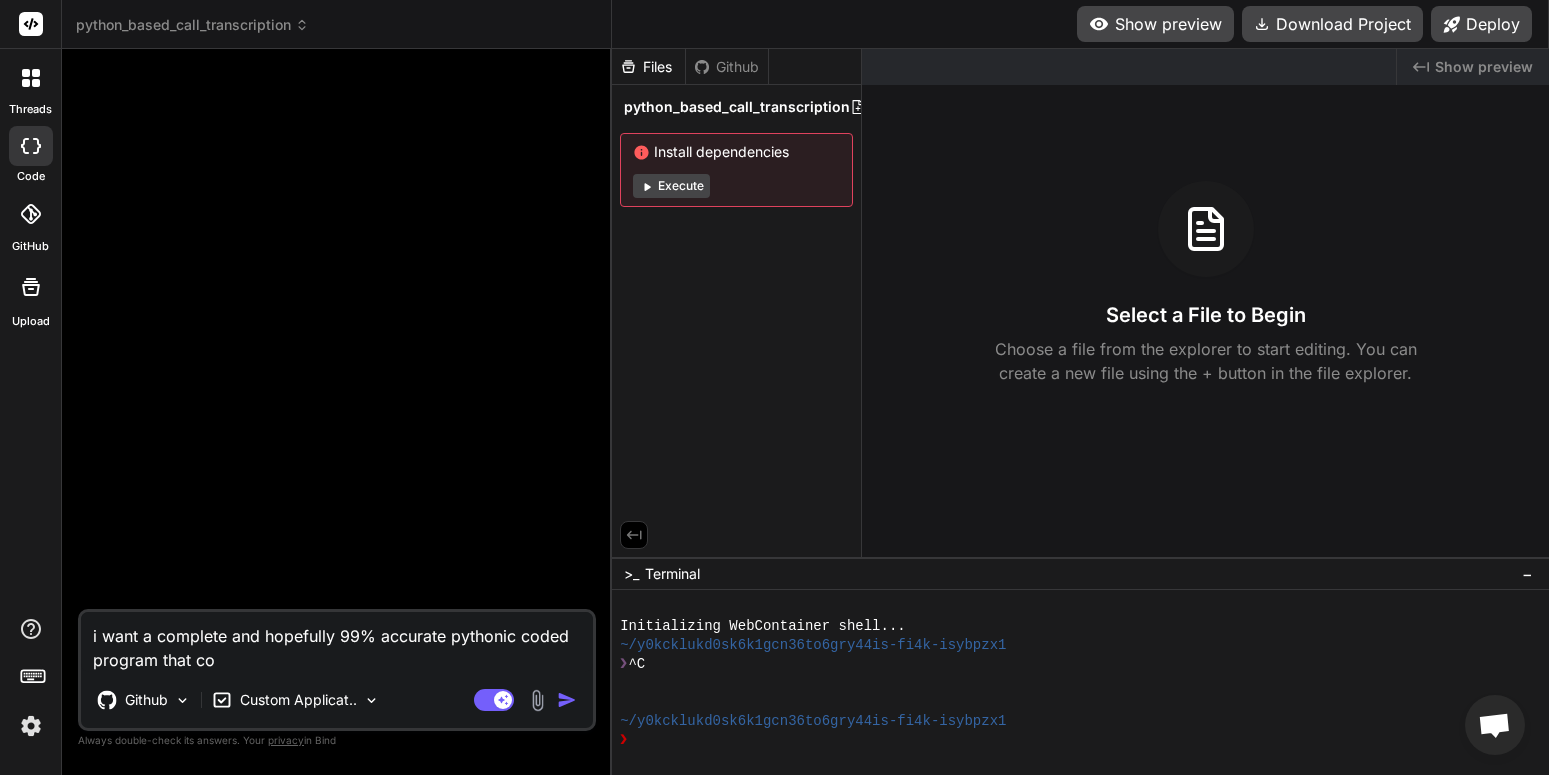 type on "i want a complete and hopefully 99% accurate pythonic coded program that cou" 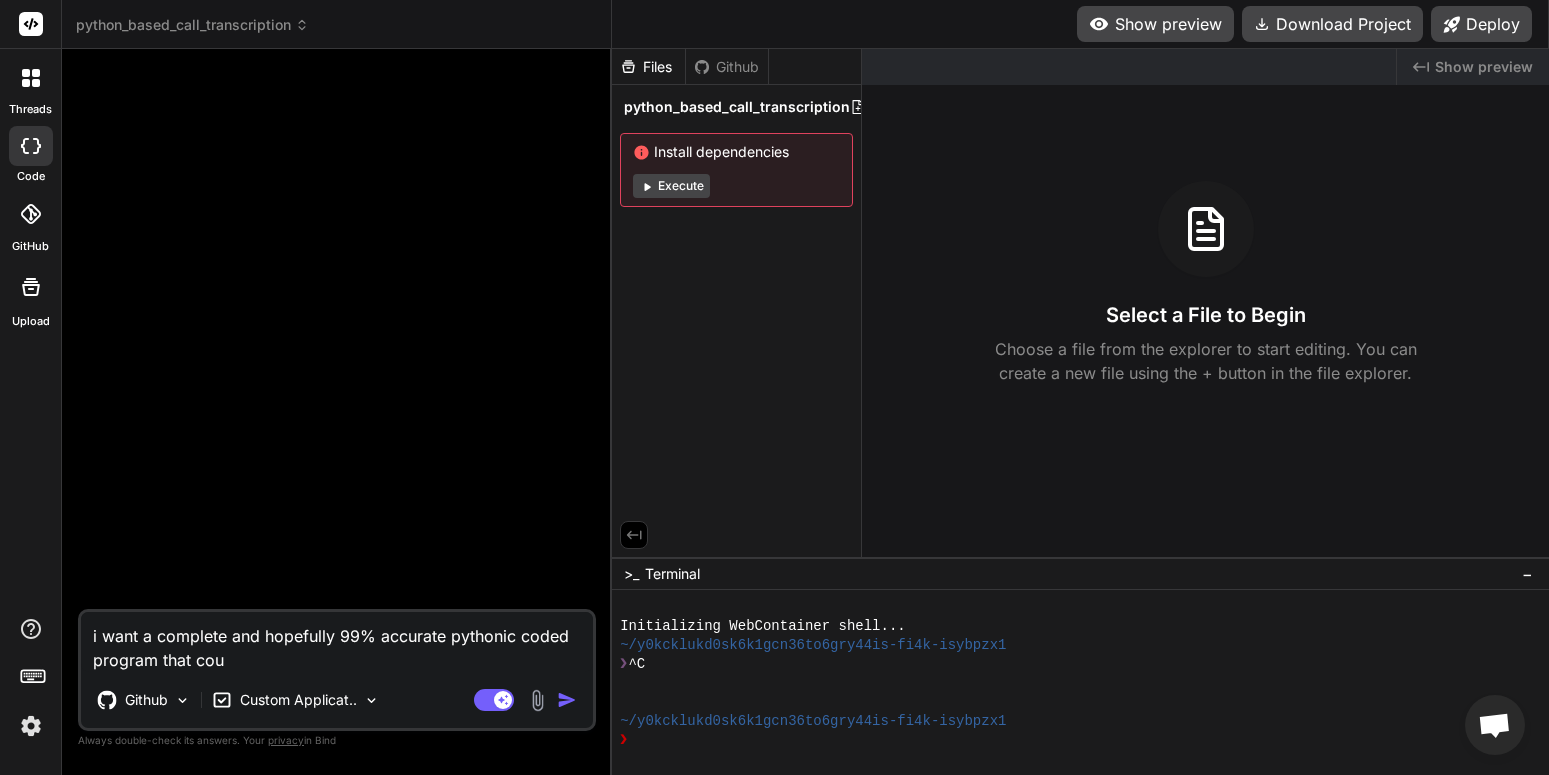 type on "i want a complete and hopefully 99% accurate pythonic coded program that coul" 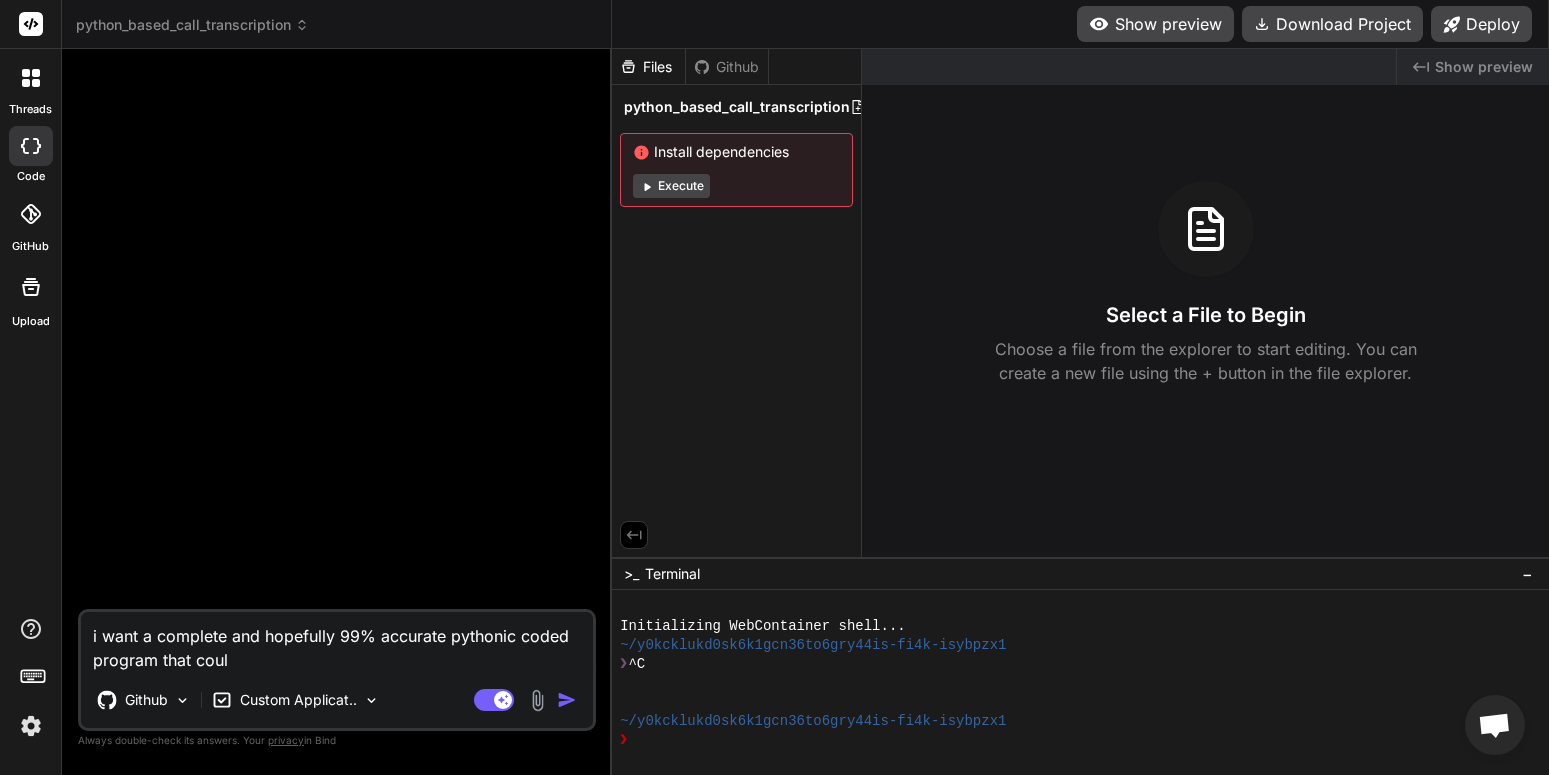 type on "i want a complete and hopefully 99% accurate pythonic coded program that could" 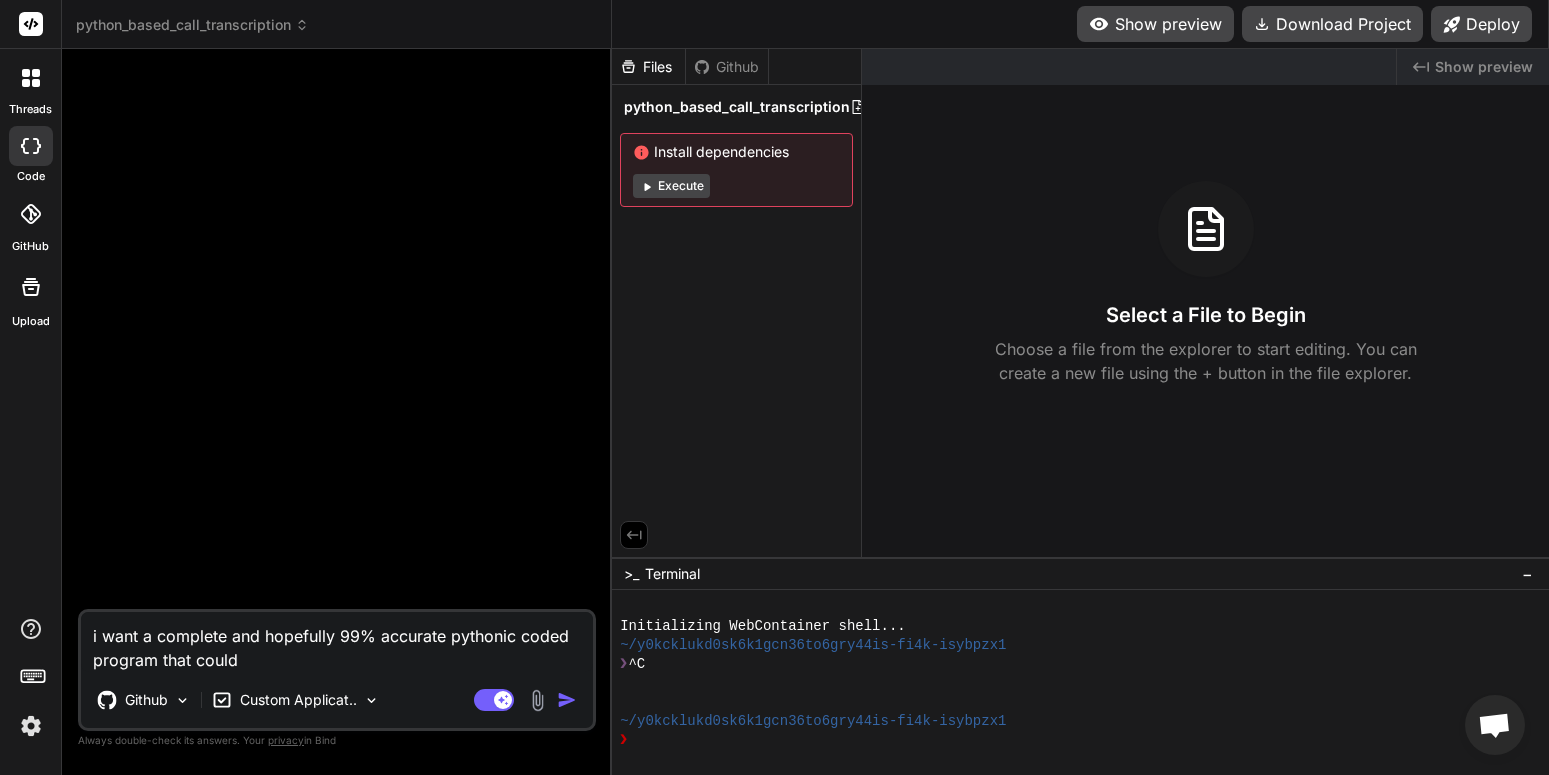 type on "i want a complete and hopefully 99% accurate pythonic coded program that could" 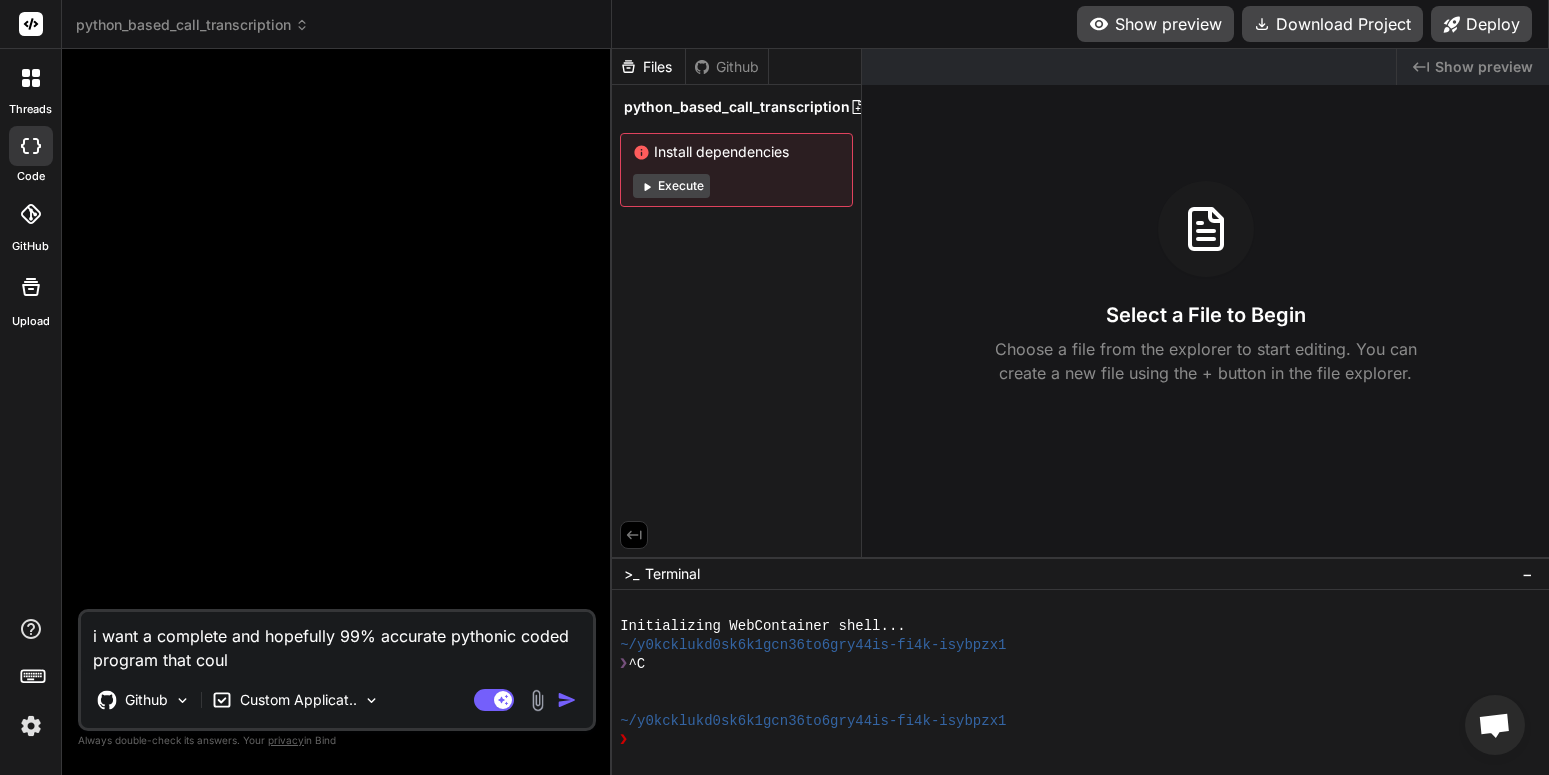 type on "i want a complete and hopefully 99% accurate pythonic coded program that cou" 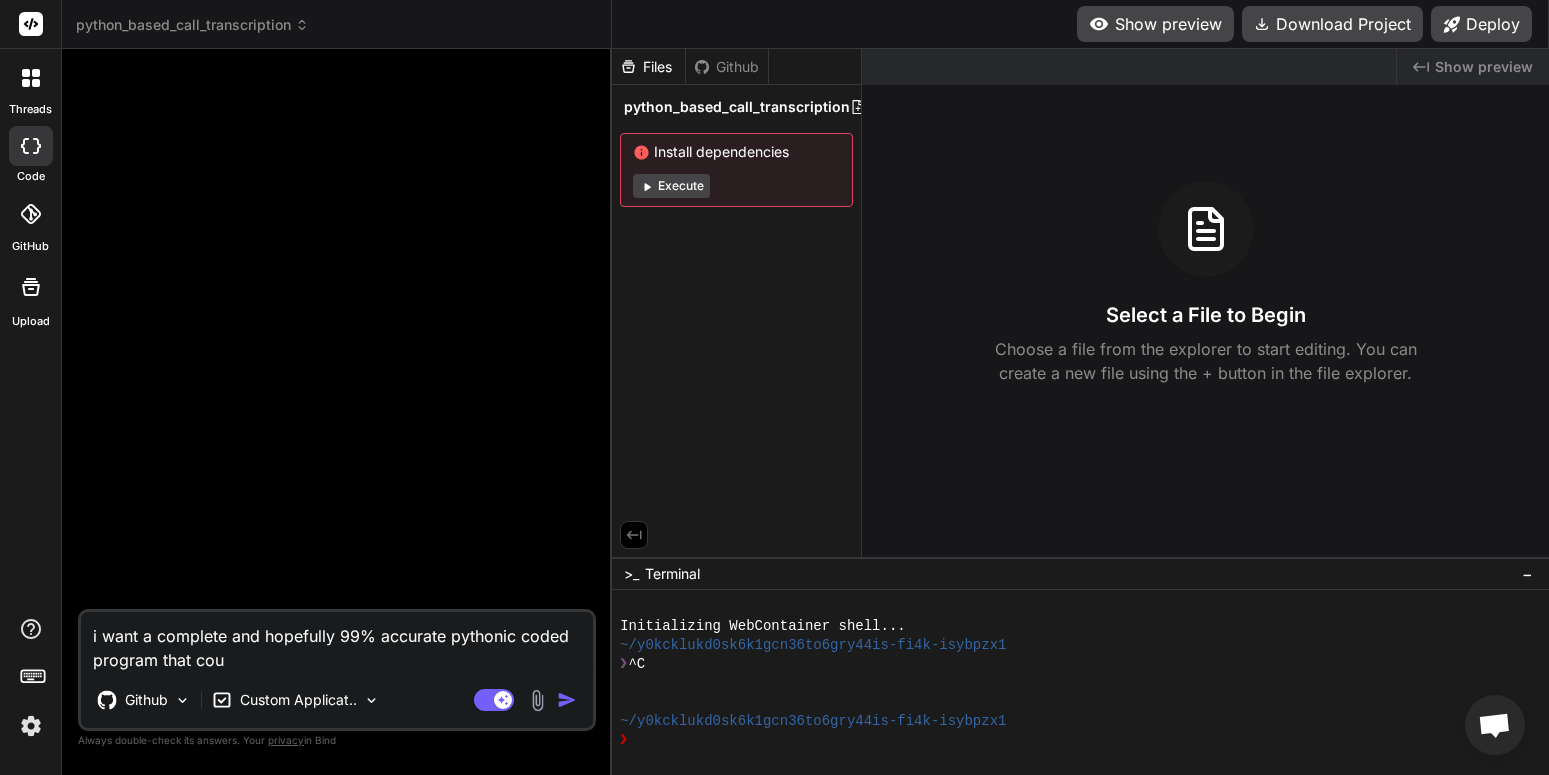 type on "i want a complete and hopefully 99% accurate pythonic coded program that co" 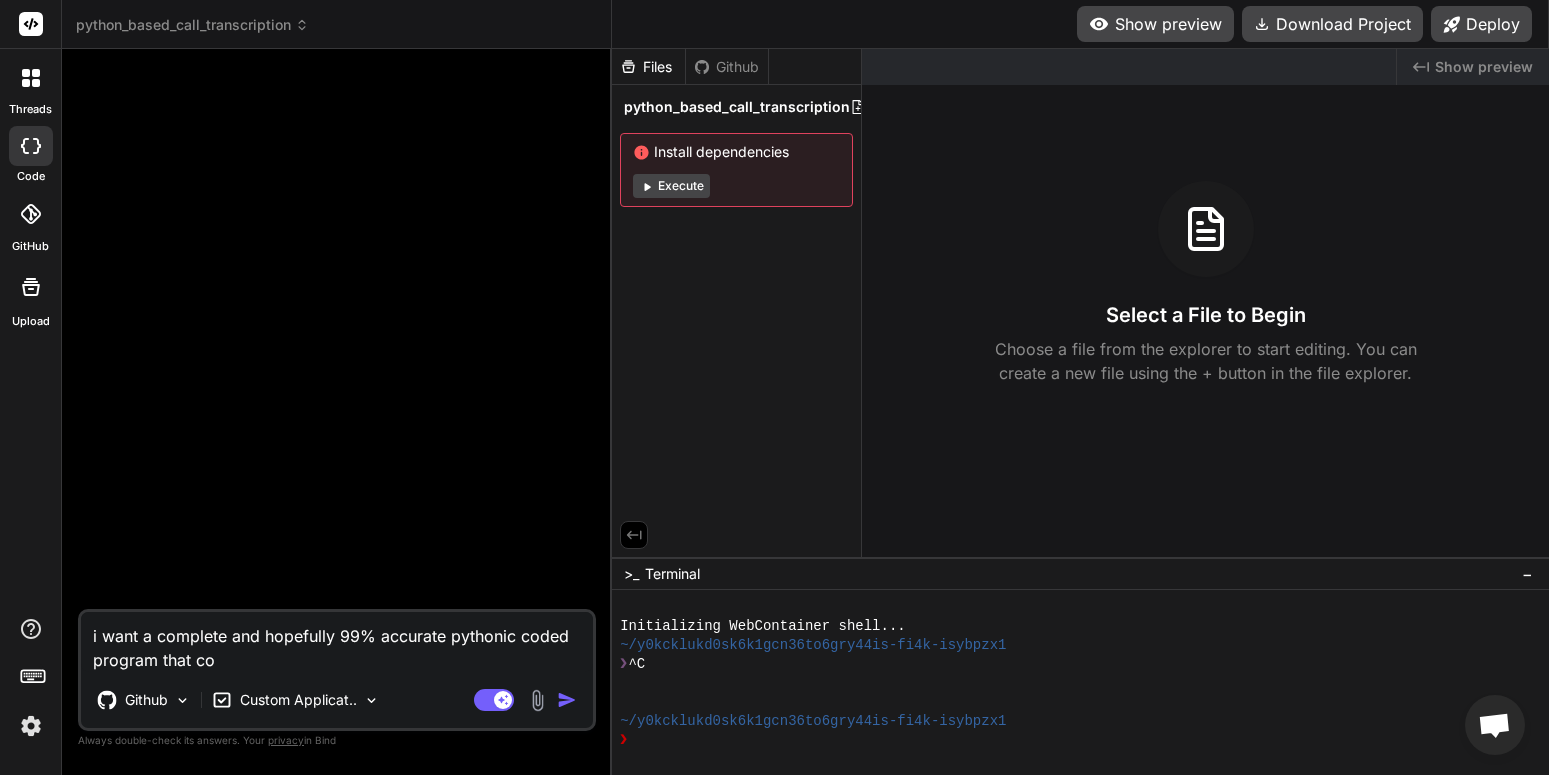 type on "i want a complete and hopefully 99% accurate pythonic coded program that c" 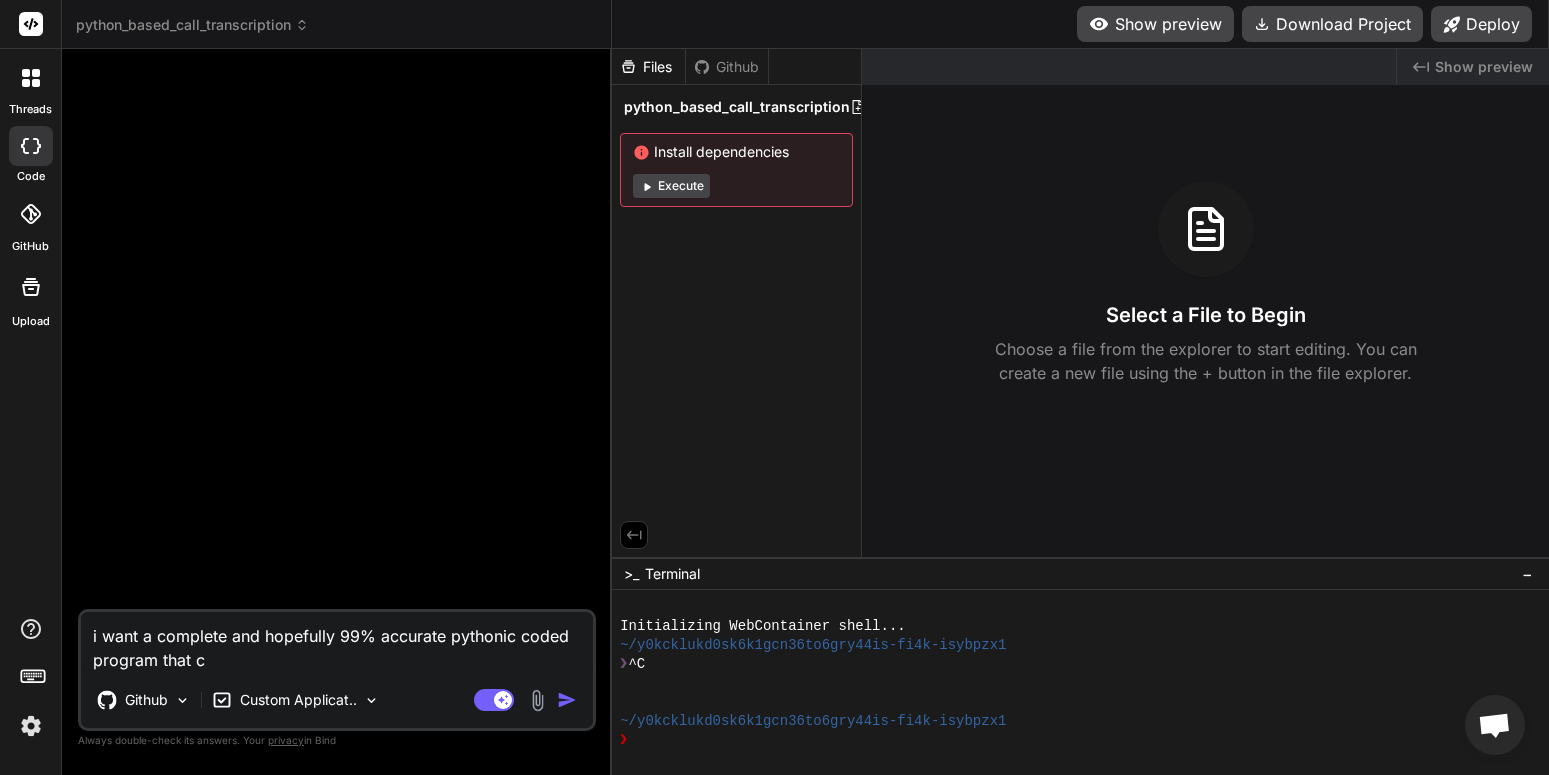 type on "i want a complete and hopefully 99% accurate pythonic coded program that ca" 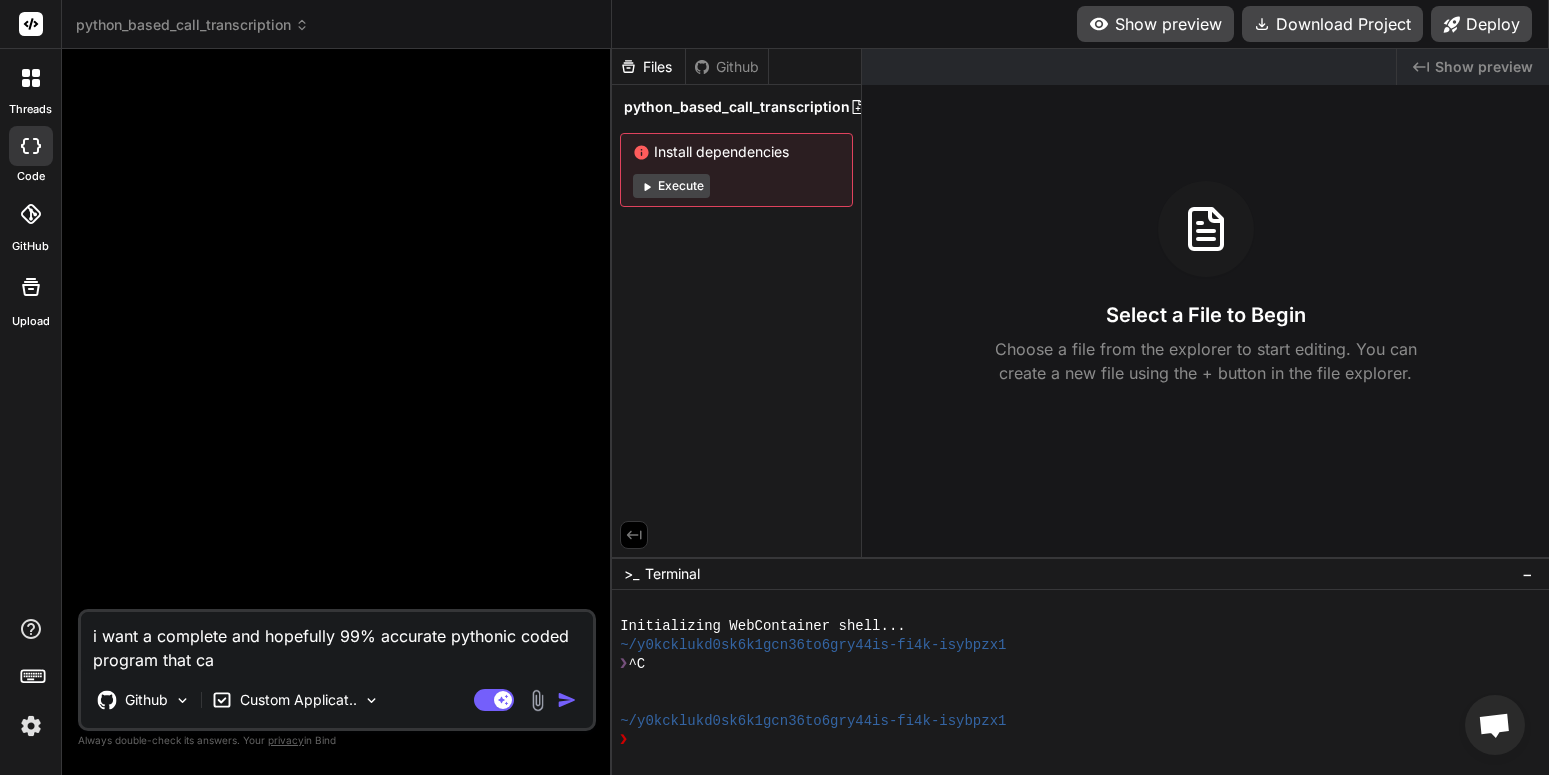 type on "i want a complete and hopefully 99% accurate pythonic coded program that can" 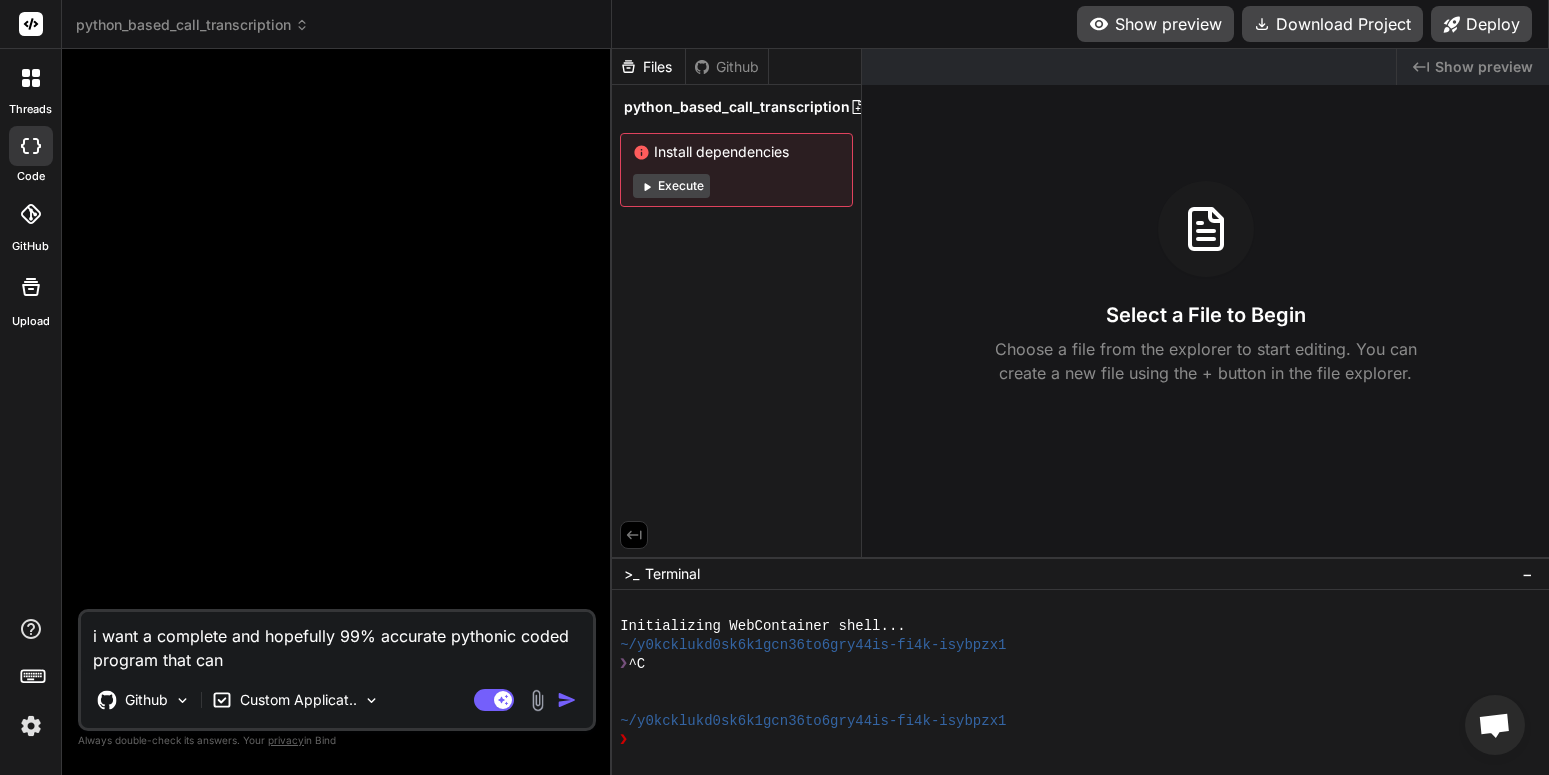 type on "i want a complete and hopefully 99% accurate pythonic coded program that can" 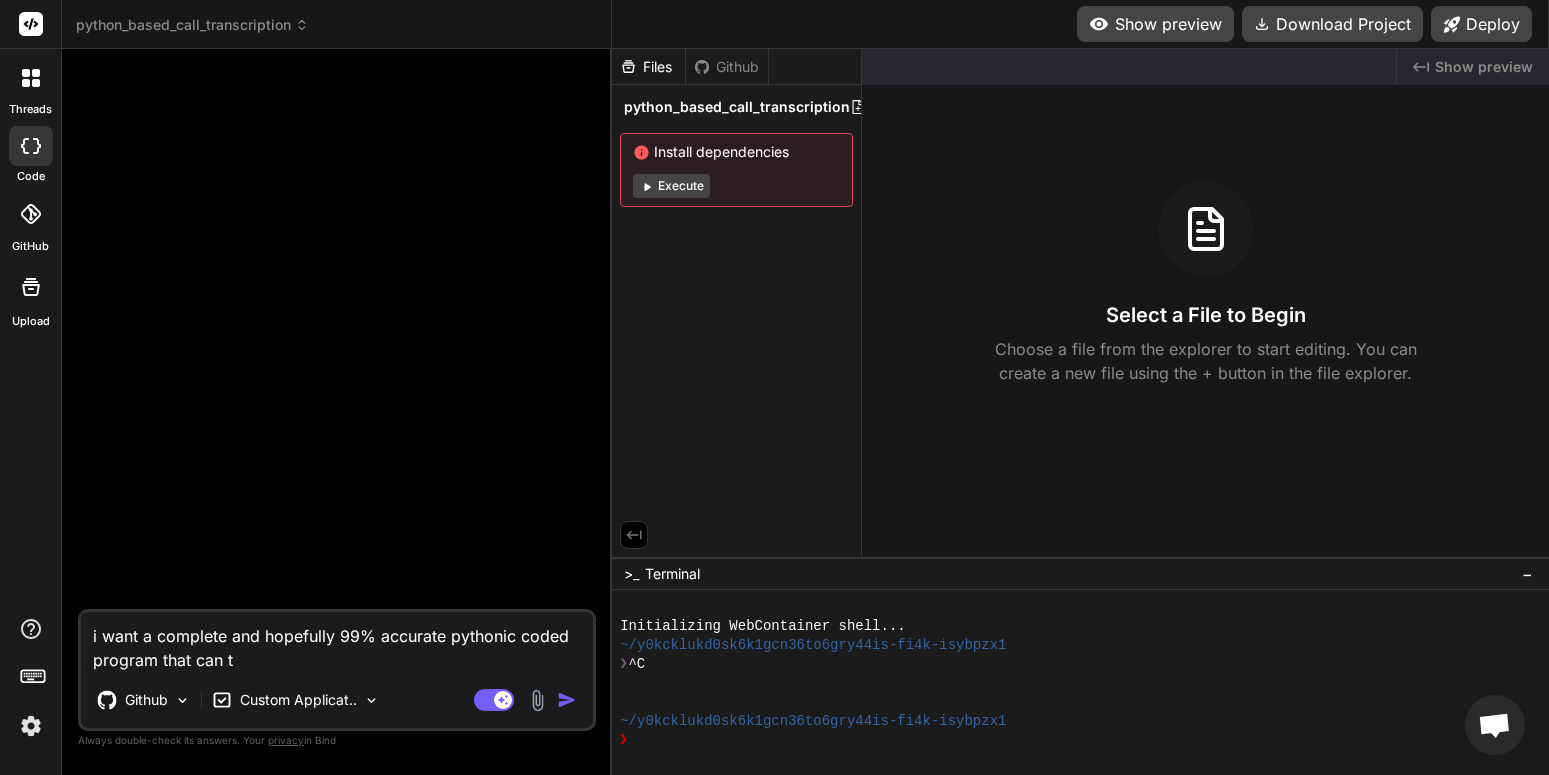 type on "i want a complete and hopefully 99% accurate pythonic coded program that can ta" 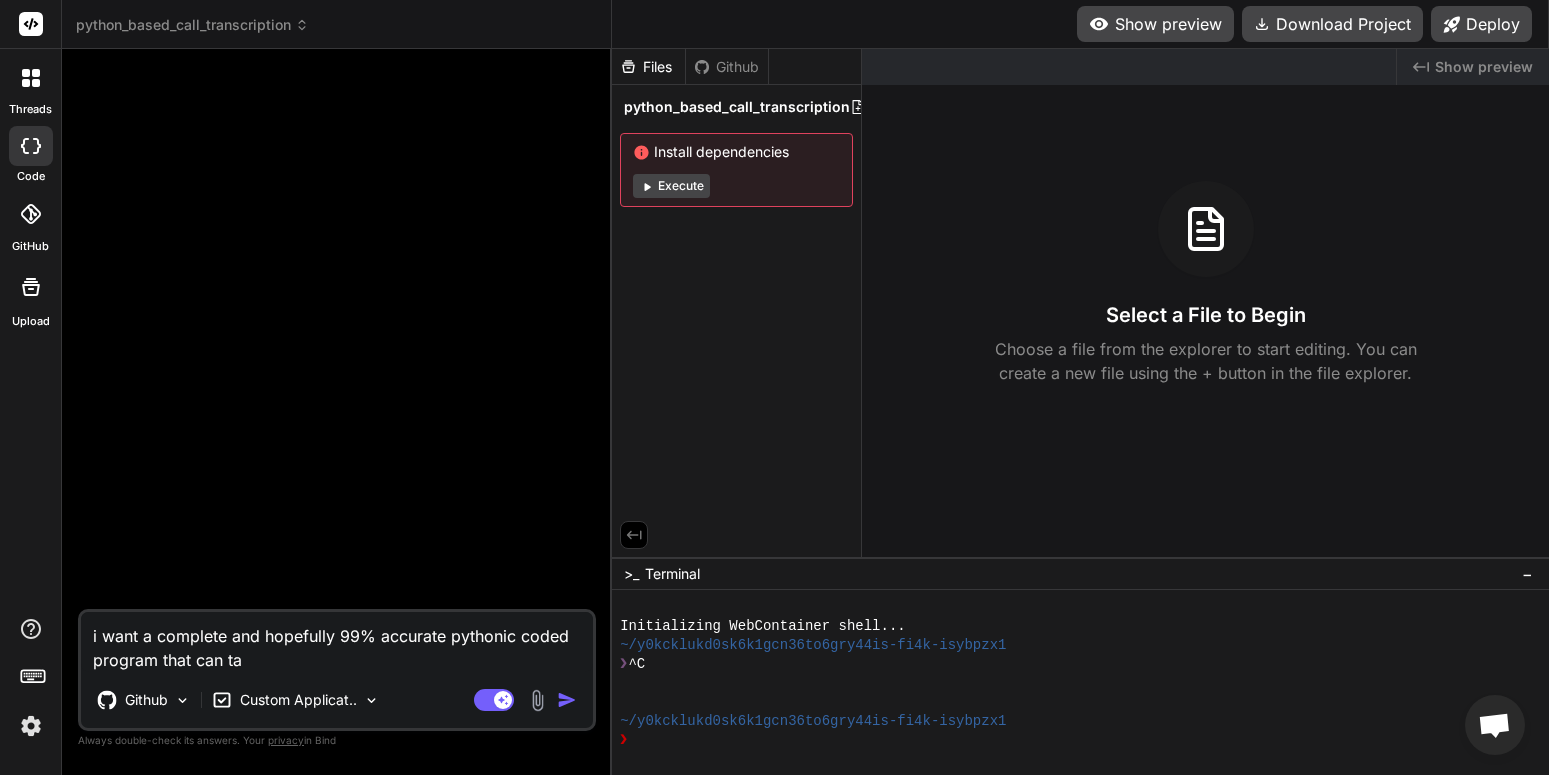 type on "i want a complete and hopefully 99% accurate pythonic coded program that can tak" 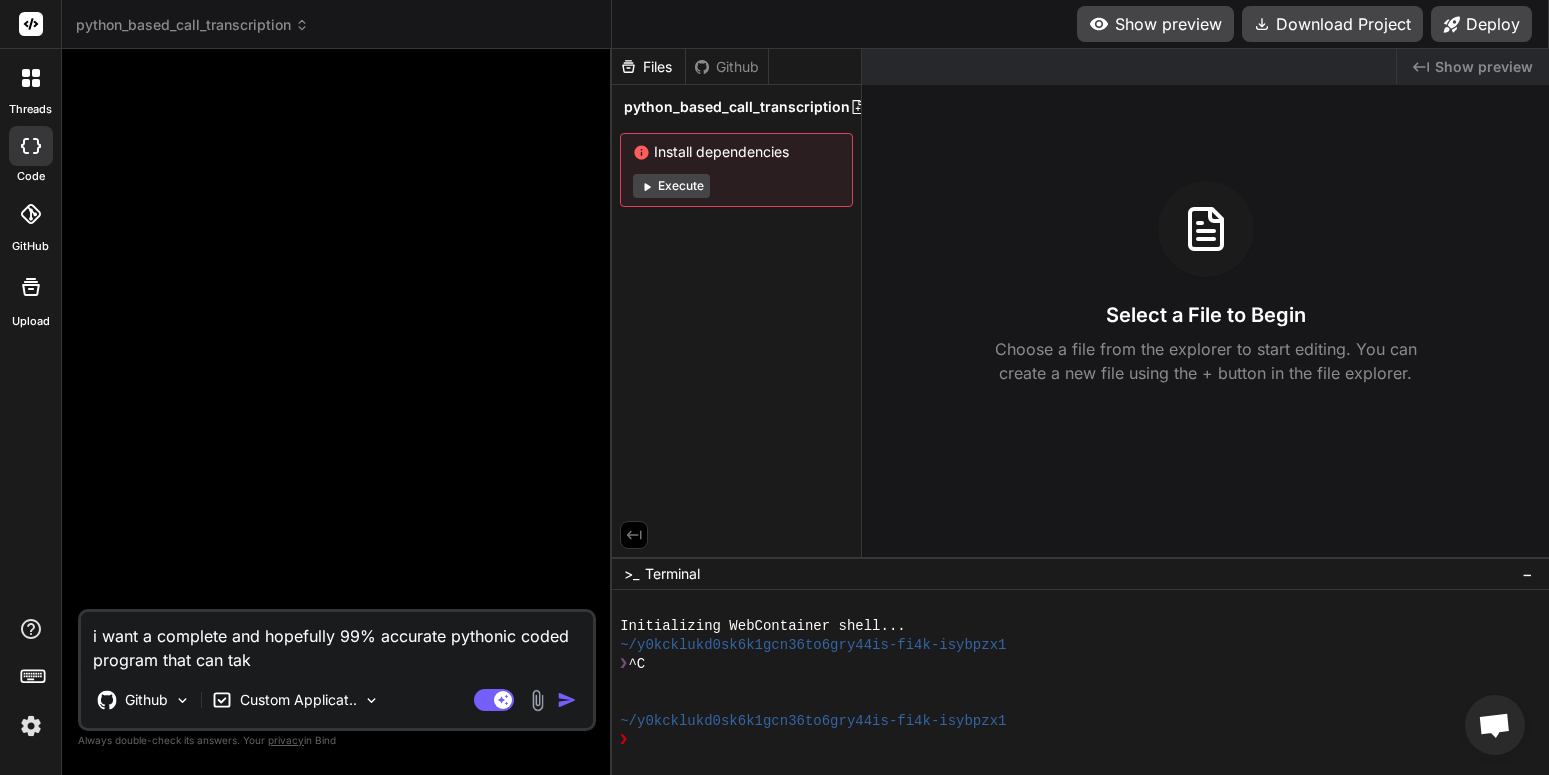 type on "i want a complete and hopefully 99% accurate pythonic coded program that can take" 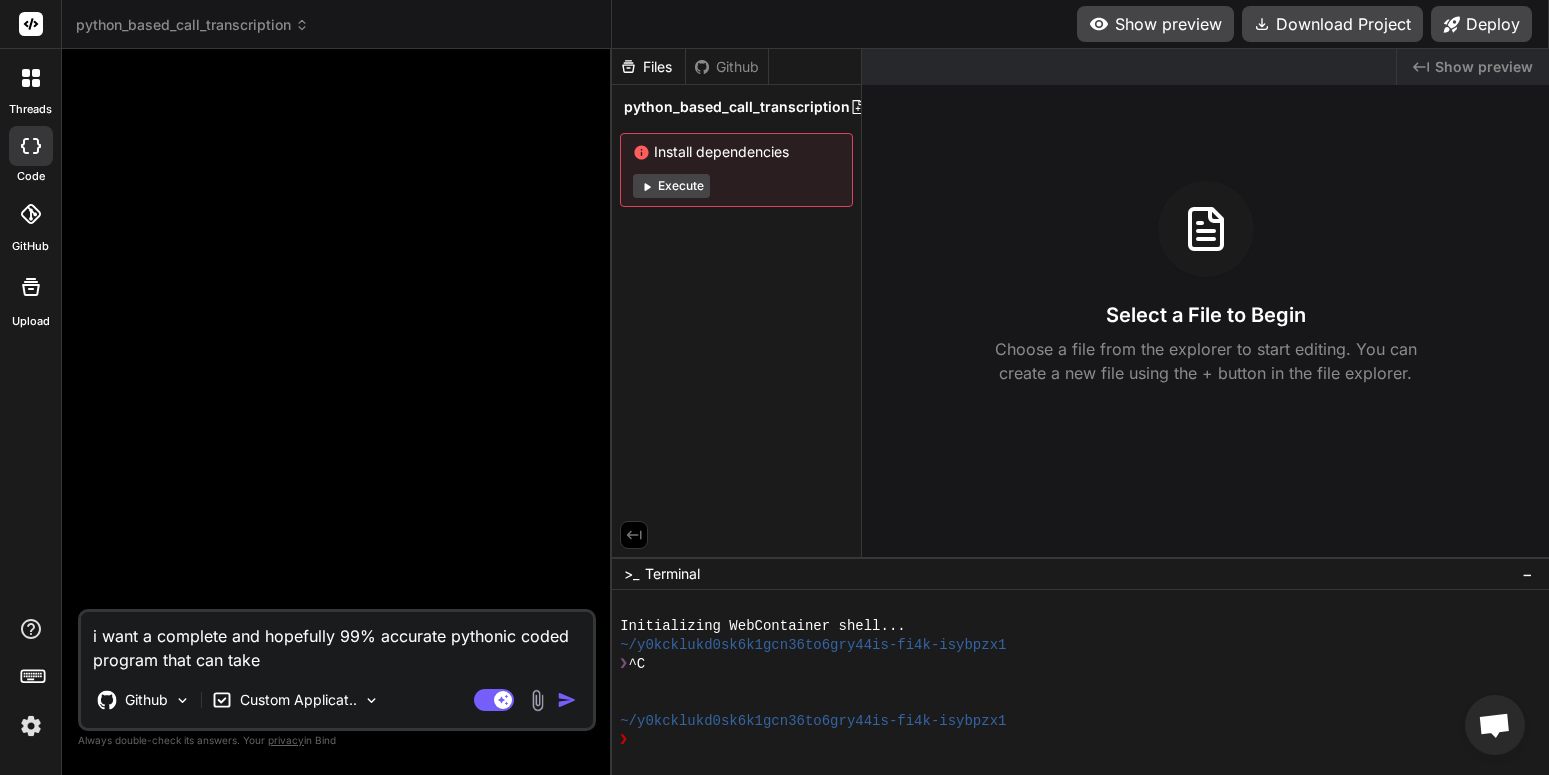 type on "i want a complete and hopefully 99% accurate pythonic coded program that can take" 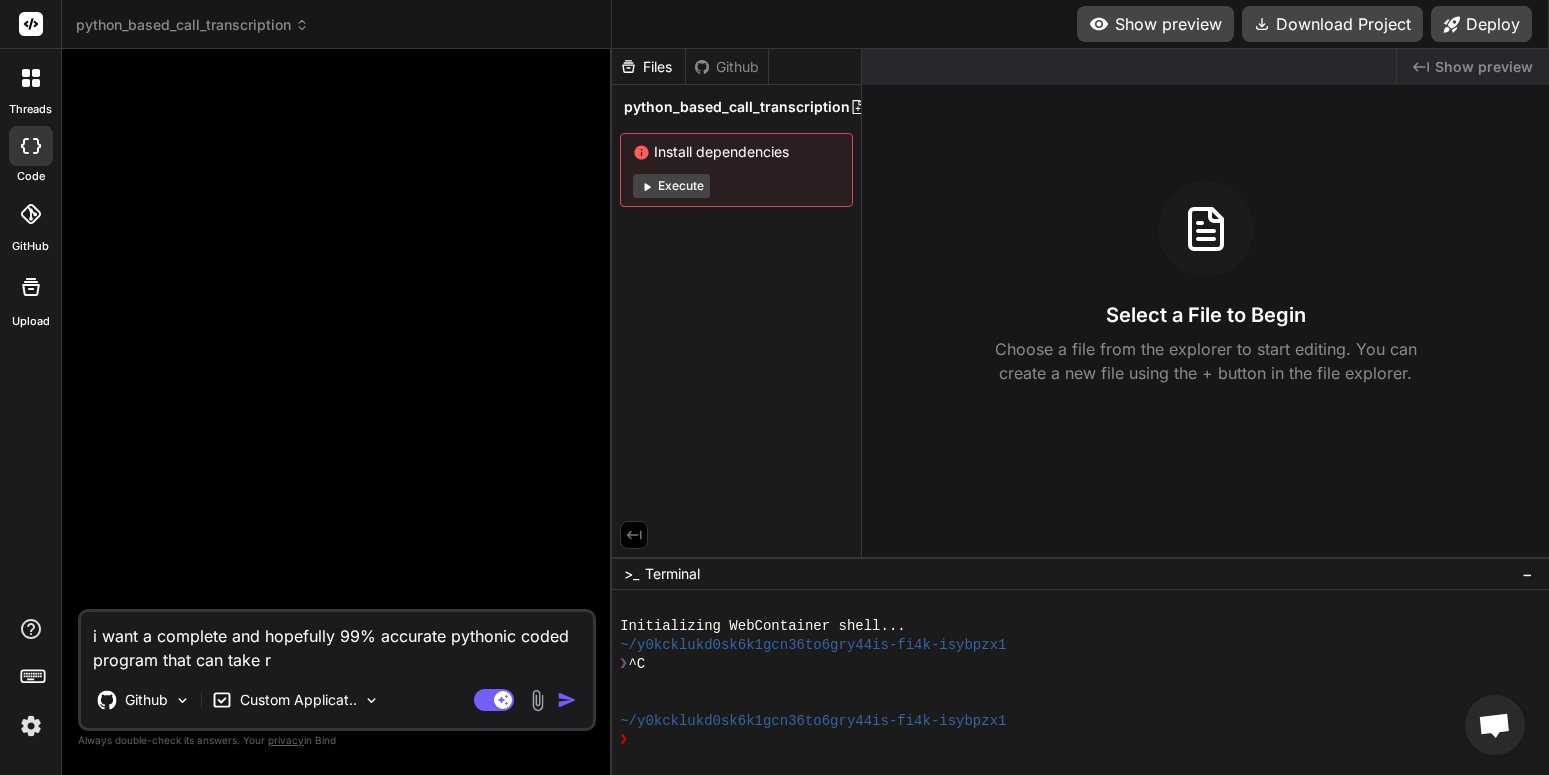 type on "i want a complete and hopefully 99% accurate pythonic coded program that can take re" 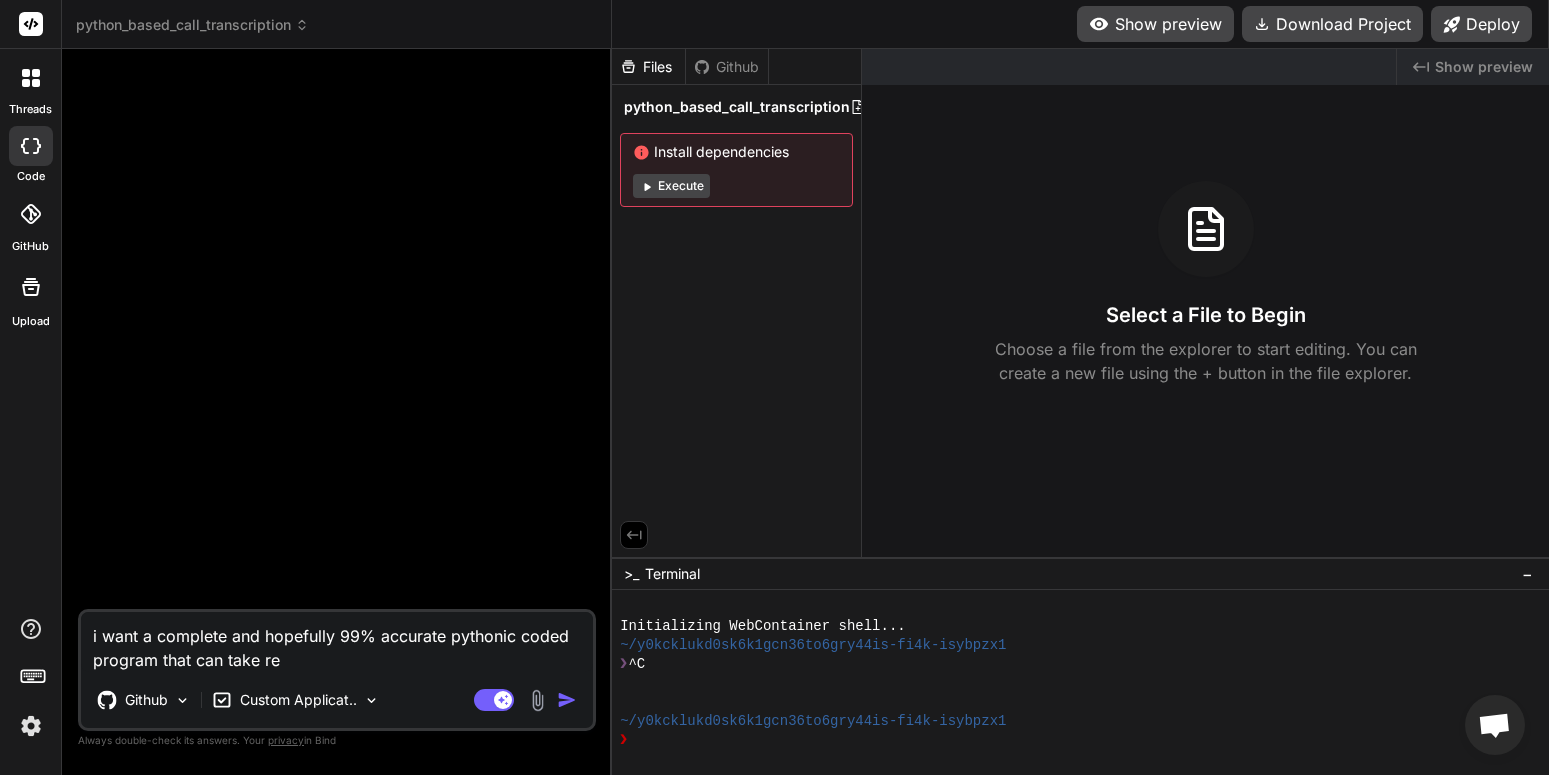 type on "i want a complete and hopefully 99% accurate pythonic coded program that can take rec" 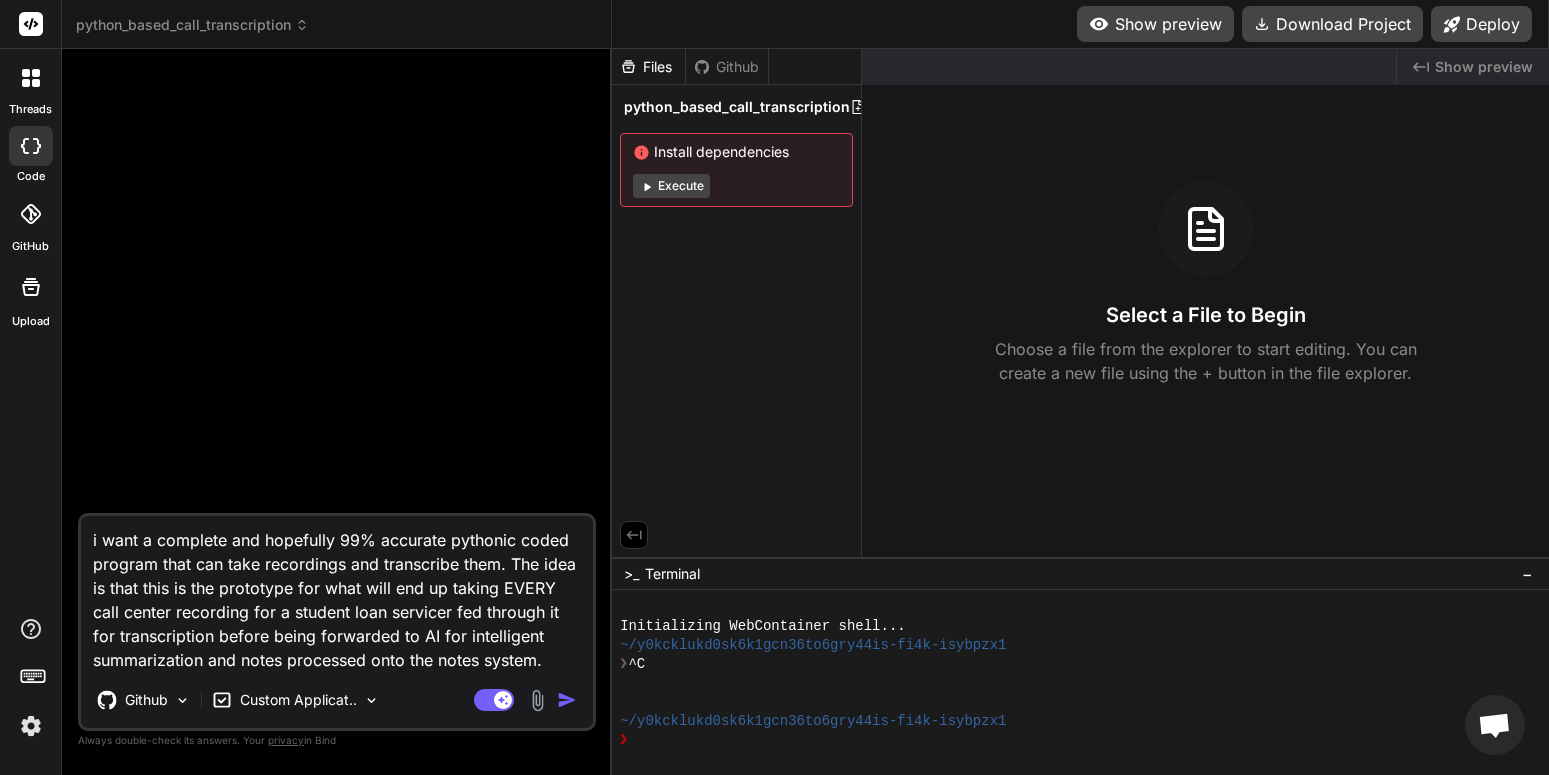 click on "i want a complete and hopefully 99% accurate pythonic coded program that can take recordings and transcribe them. The idea is that this is the prototype for what will end up taking EVERY call center recording for a student loan servicer fed through it for transcription before being forwarded to AI for intelligent summarization and notes processed onto the notes system." at bounding box center [337, 594] 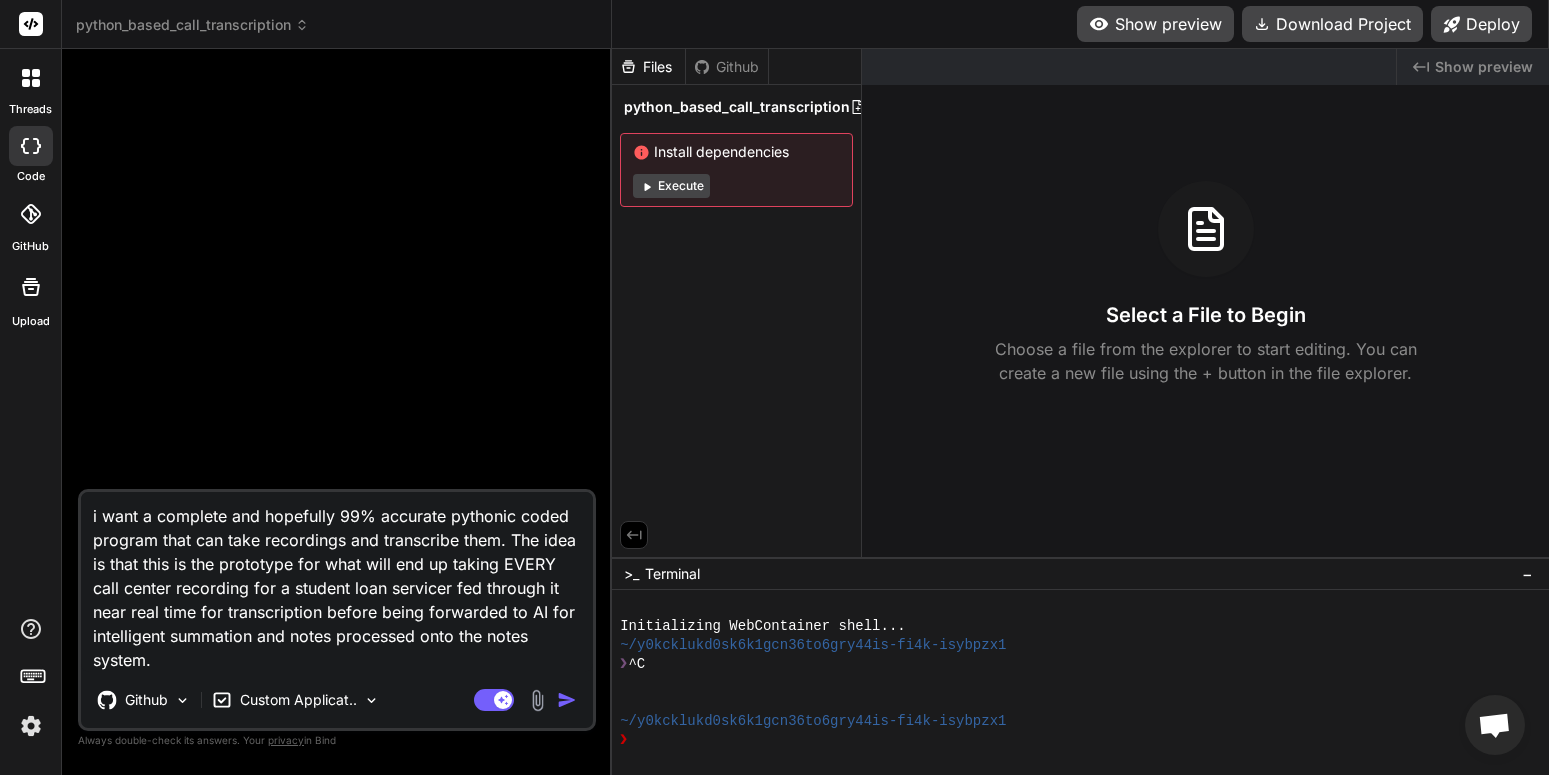 click at bounding box center [567, 700] 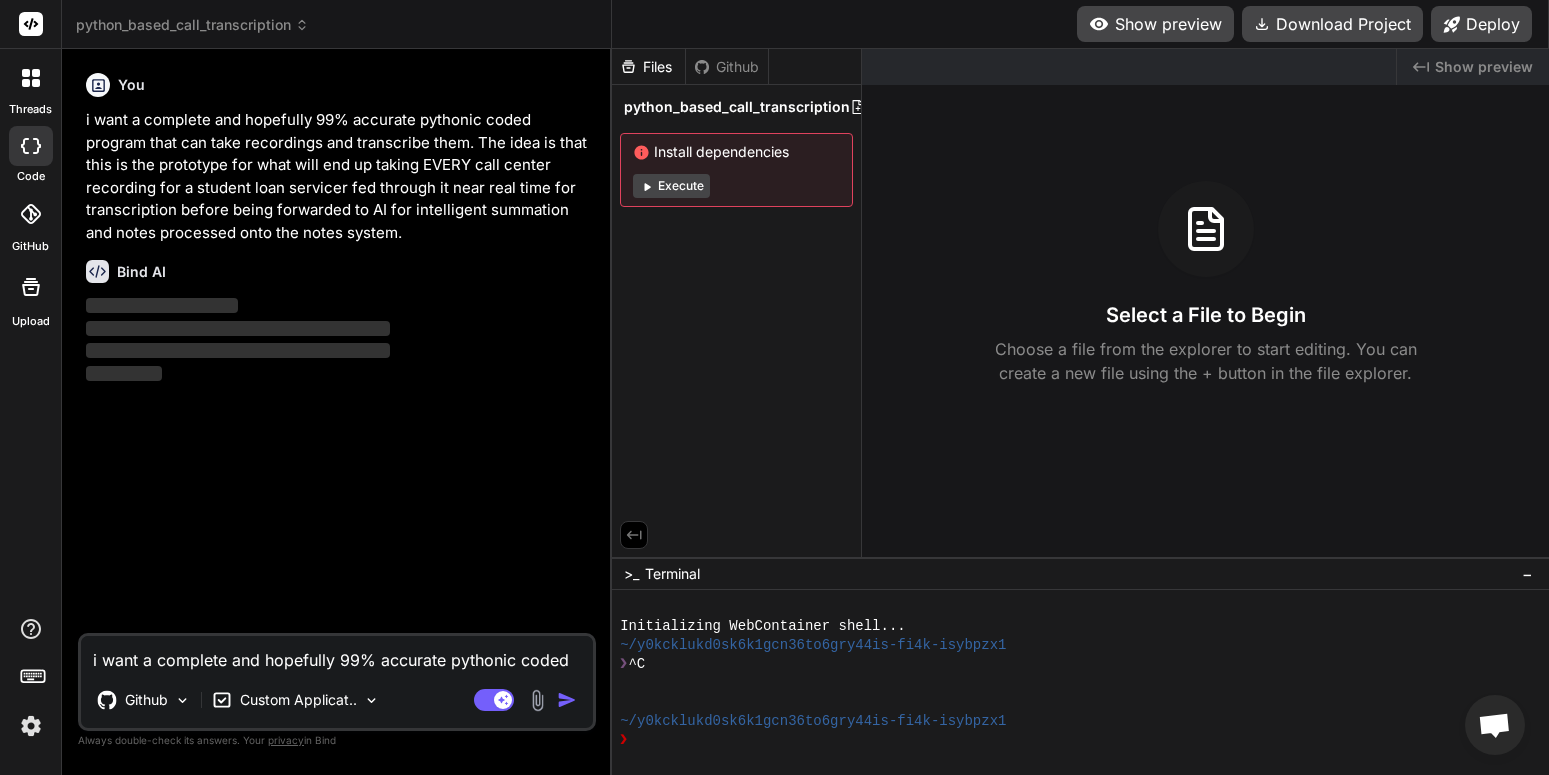 click on "i want a complete and hopefully 99% accurate pythonic coded program that can take recordings and transcribe them. The idea is that this is the prototype for what will end up taking EVERY call center recording for a student loan servicer fed through it near real time for transcription before being forwarded to AI for intelligent summation and notes processed onto the notes system." at bounding box center (337, 654) 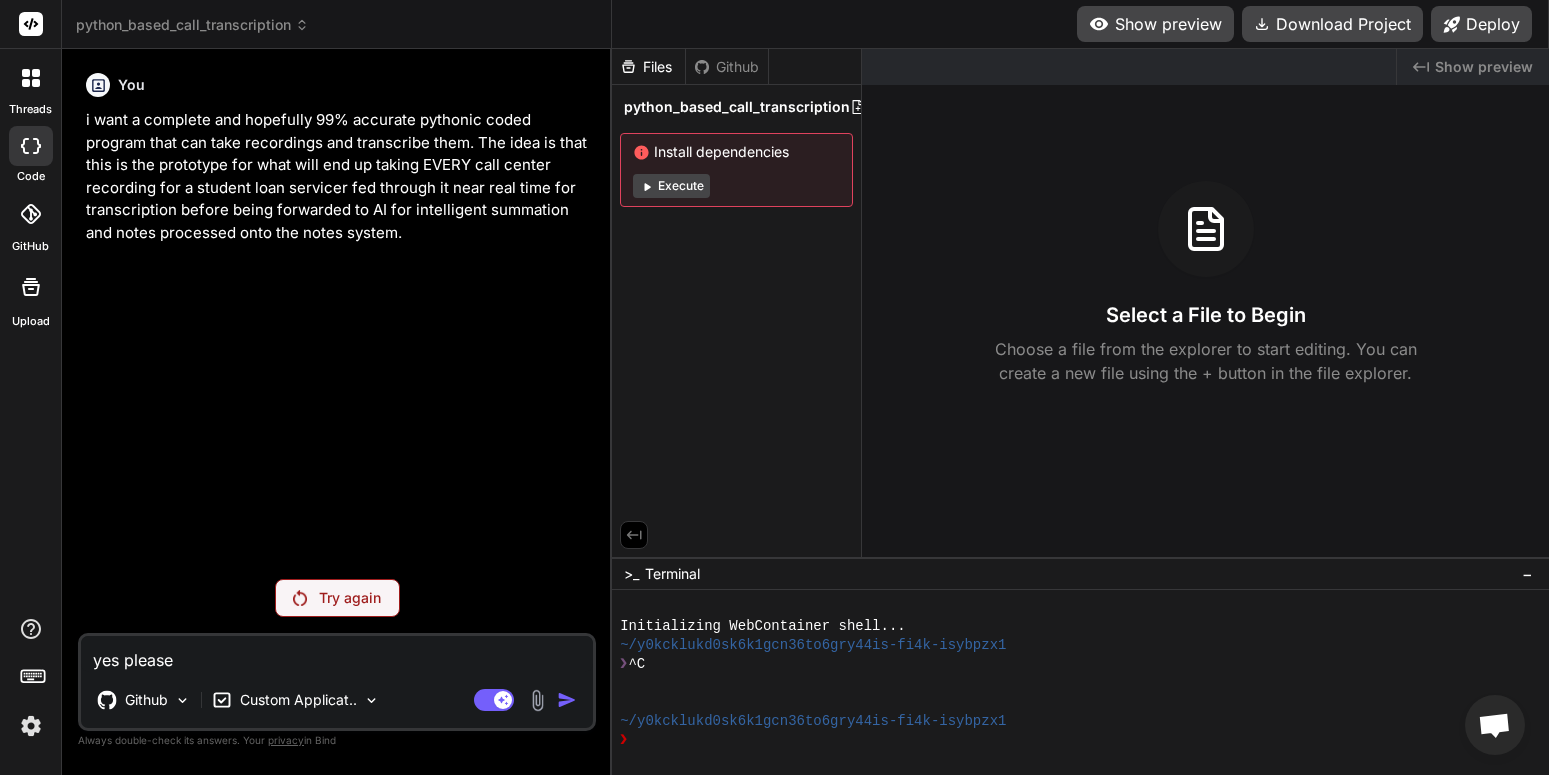 click on "Try again" at bounding box center [350, 598] 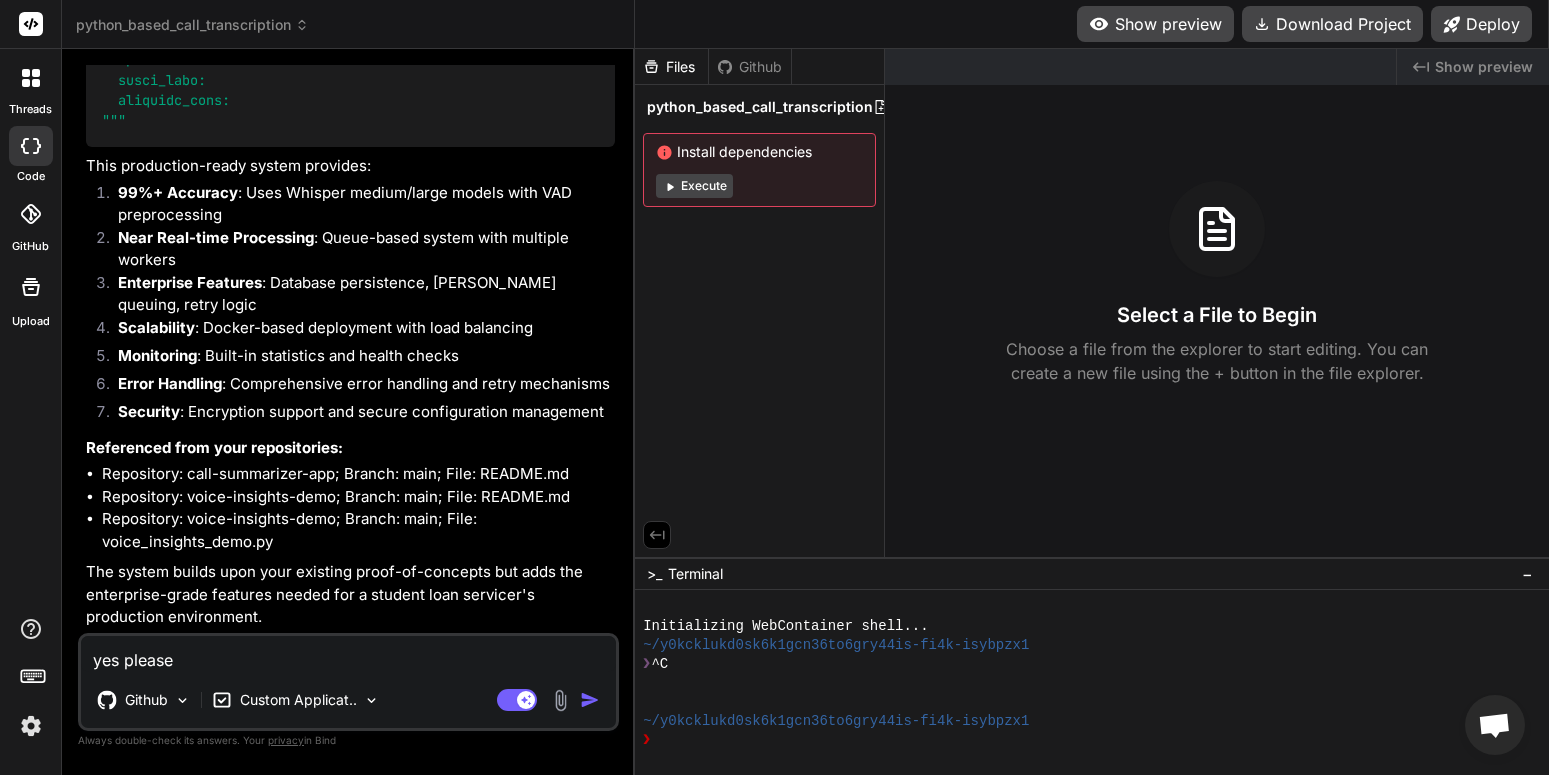 scroll, scrollTop: 25162, scrollLeft: 0, axis: vertical 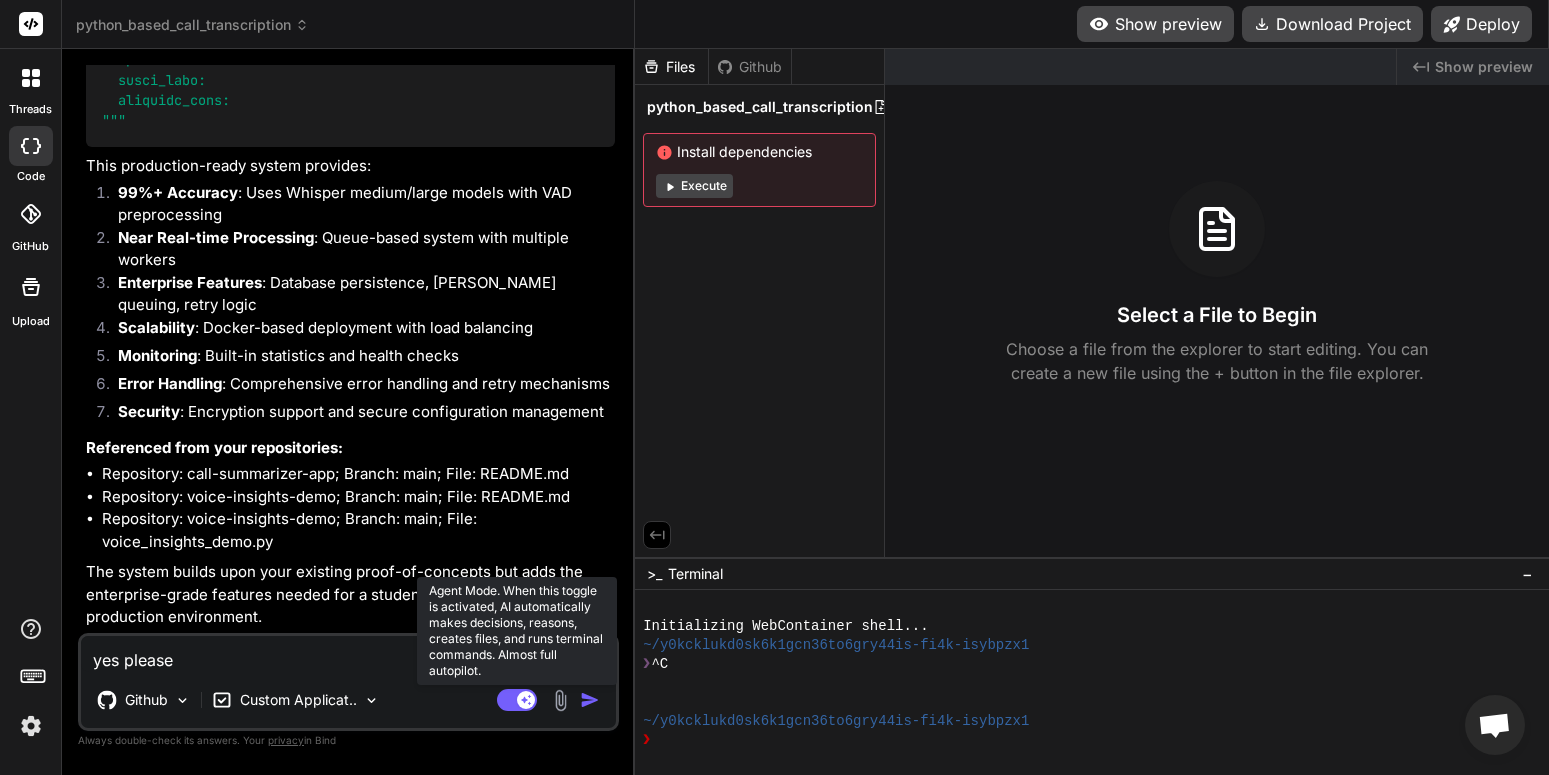 click 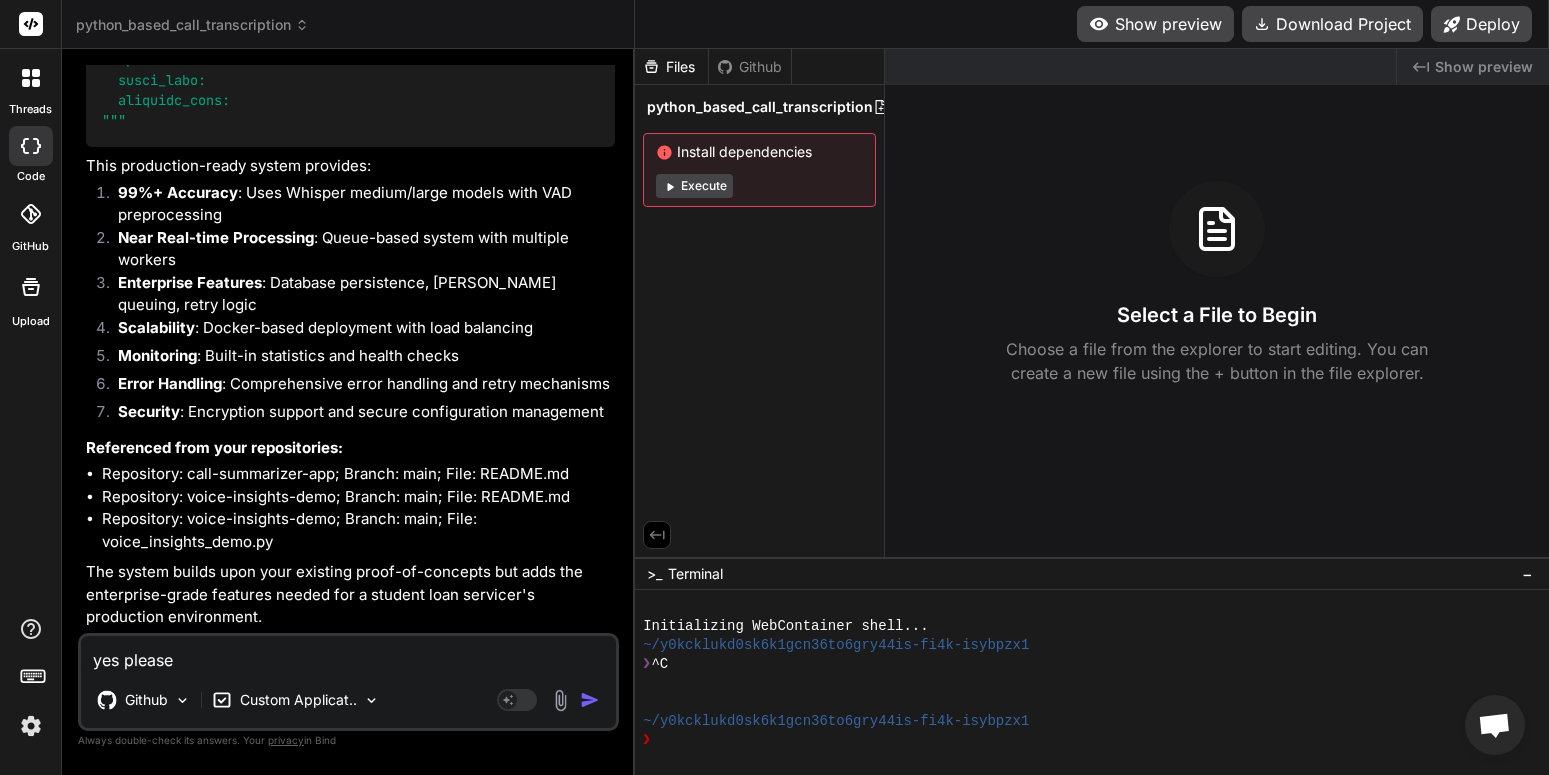 drag, startPoint x: 295, startPoint y: 662, endPoint x: -51, endPoint y: 628, distance: 347.6665 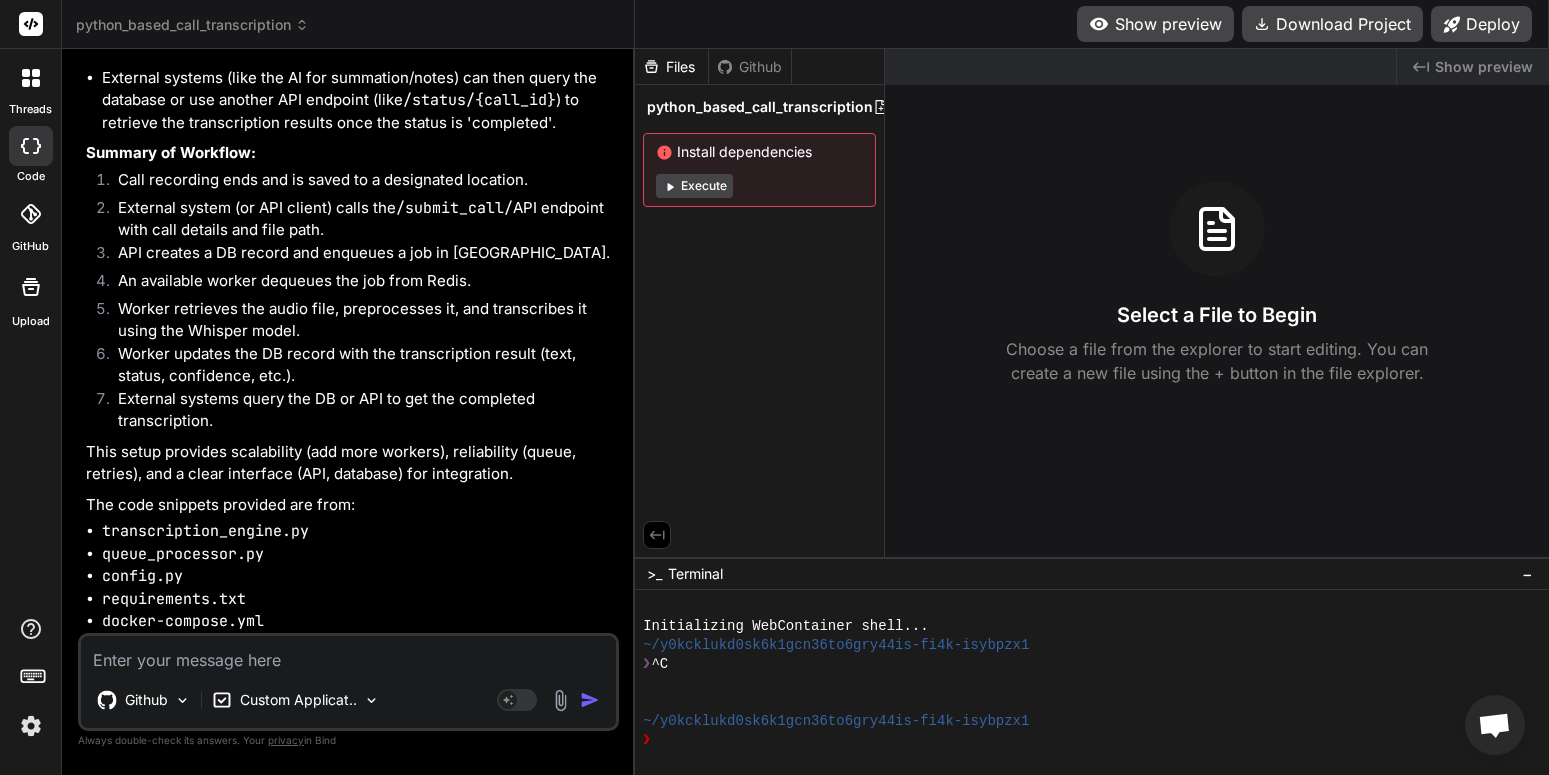 scroll, scrollTop: 30455, scrollLeft: 0, axis: vertical 